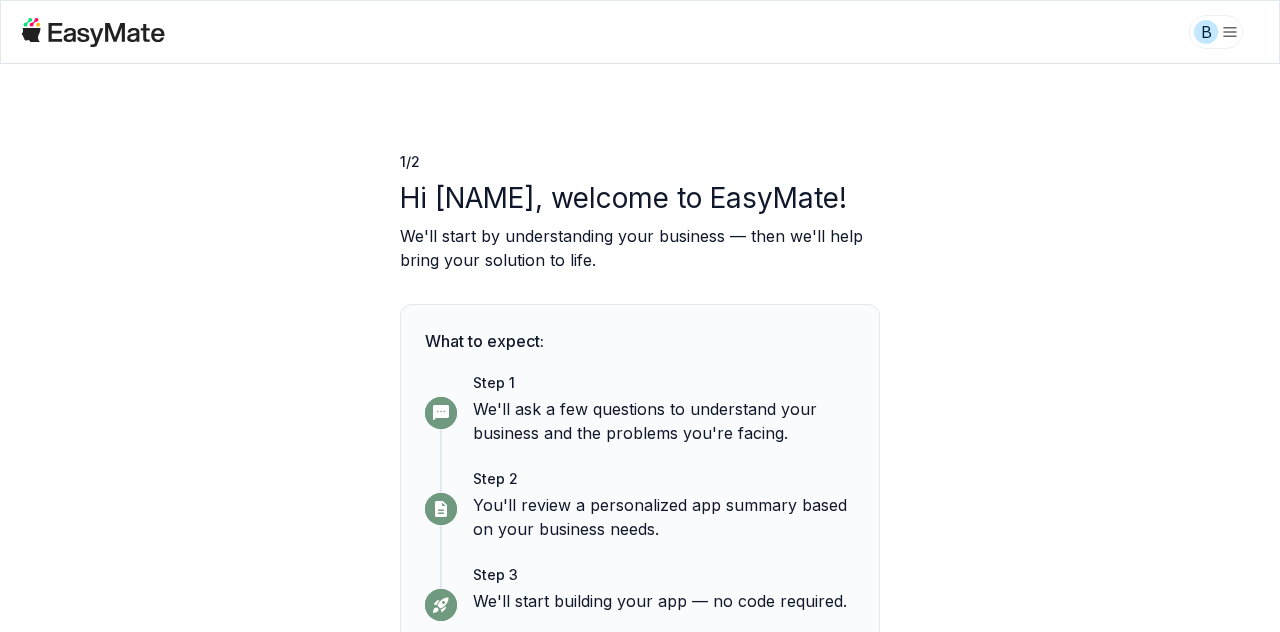 scroll, scrollTop: 0, scrollLeft: 0, axis: both 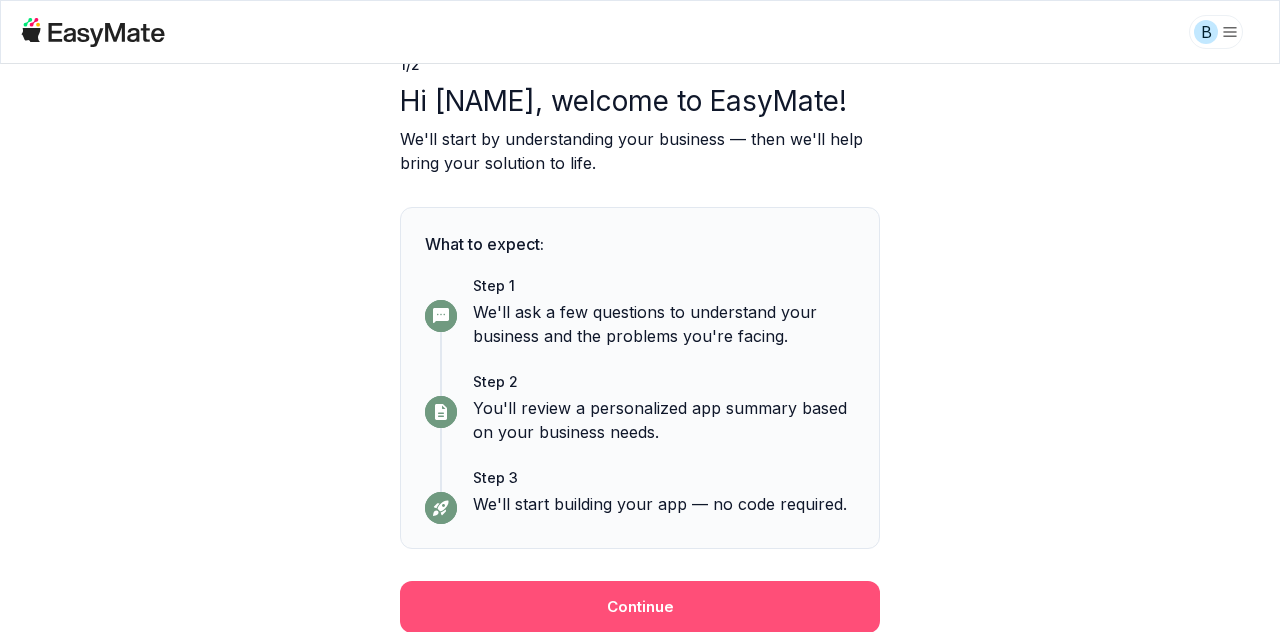 click on "Continue" at bounding box center (640, 607) 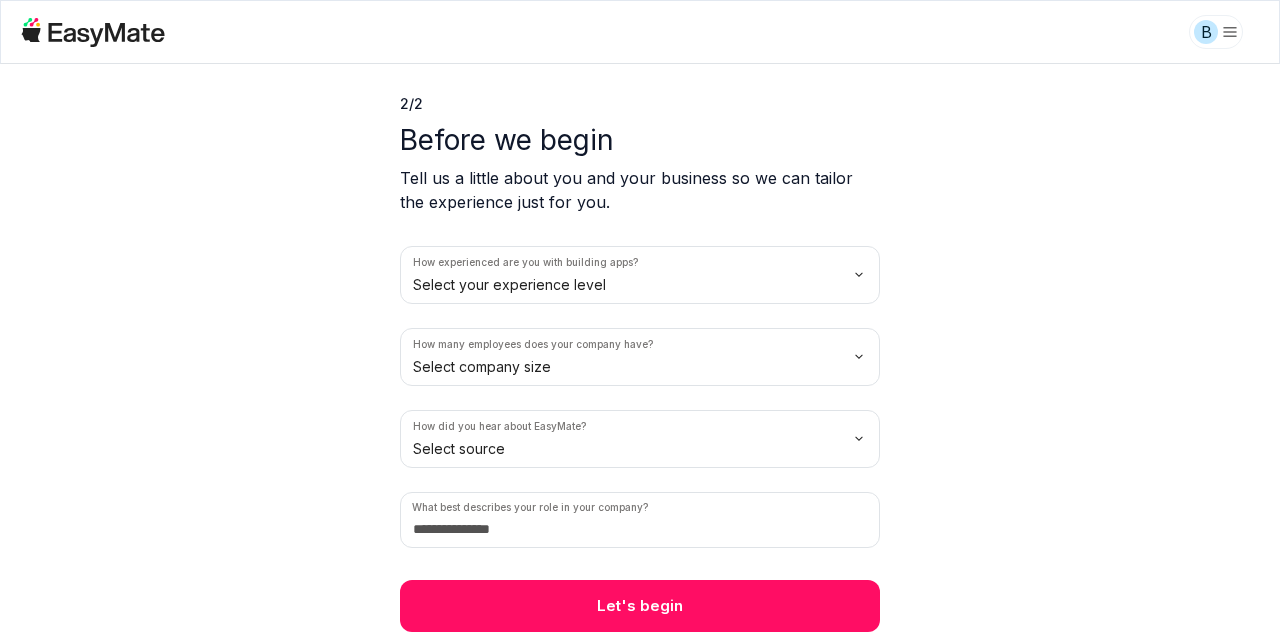 scroll, scrollTop: 56, scrollLeft: 0, axis: vertical 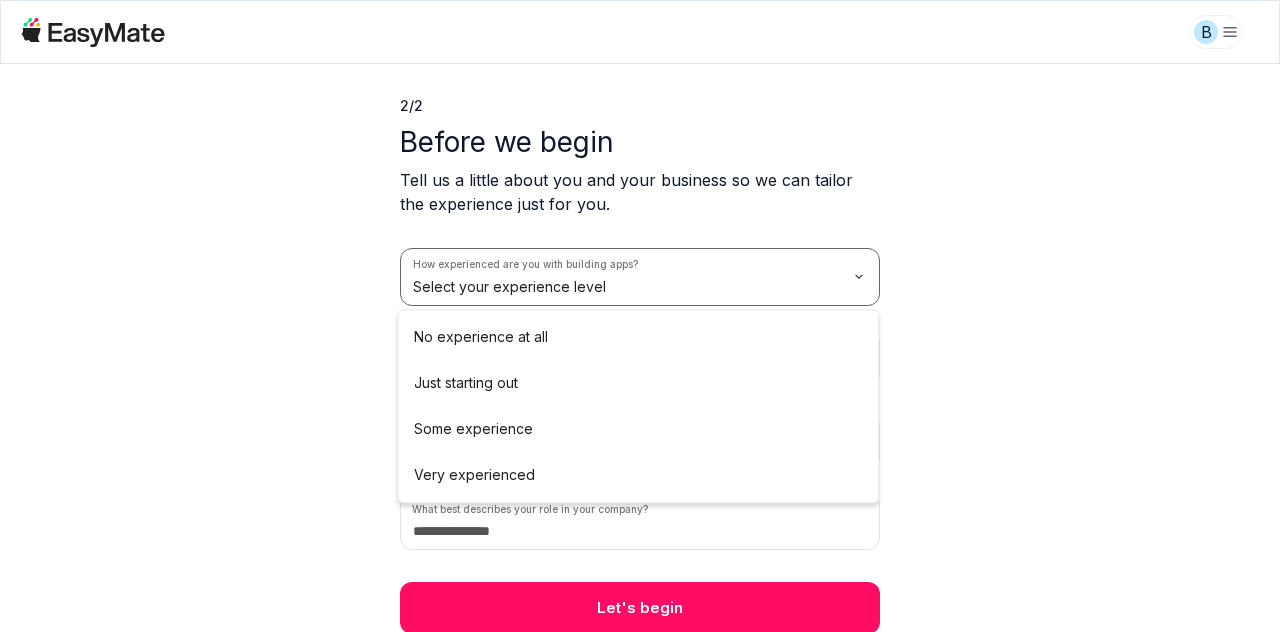 click on "B 2 / 2 Before we begin Tell us a little about you and your business so we can tailor the experience just for you. How experienced are you with building apps? Select your experience level How many employees does your company have? Select company size How did you hear about EasyMate? Select source What best describes your role in your company? Let's begin No experience at all Just starting out Some experience Very experienced" at bounding box center (640, 316) 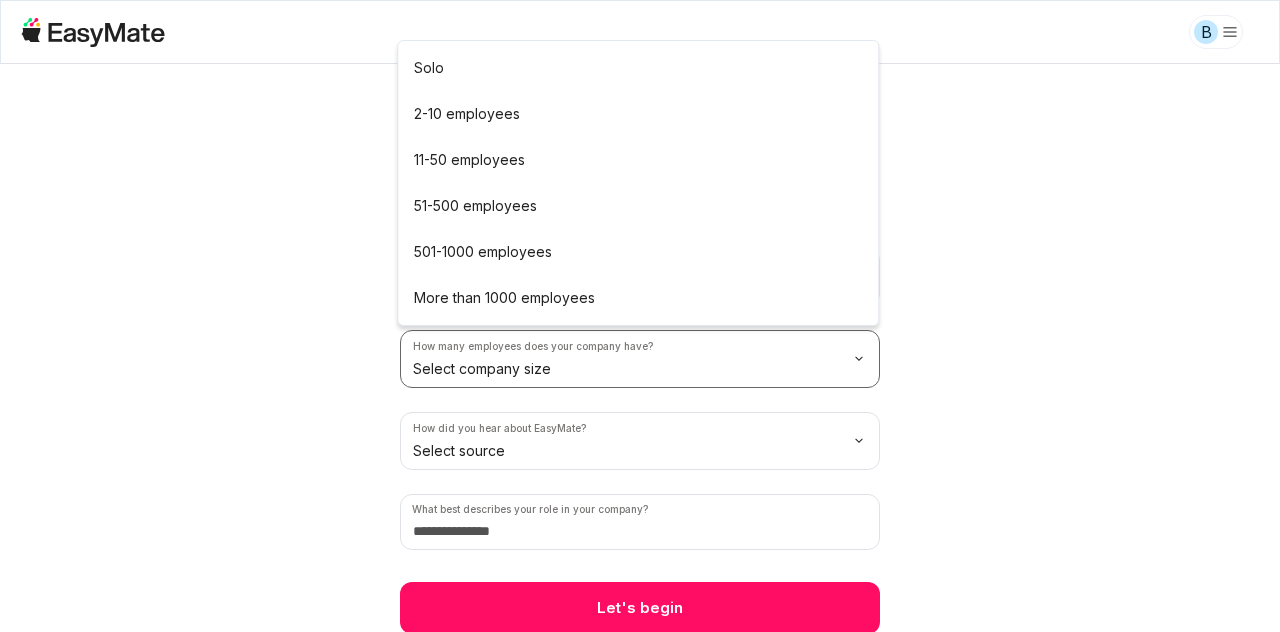 click on "B 2 / 2 Before we begin Tell us a little about you and your business so we can tailor the experience just for you. How experienced are you with building apps? No experience at all How many employees does your company have? Select company size How did you hear about EasyMate? Select source What best describes your role in your company? Let's begin Solo 2-10 employees 11-50 employees 51-500 employees 501-1000 employees More than 1000 employees" at bounding box center (640, 316) 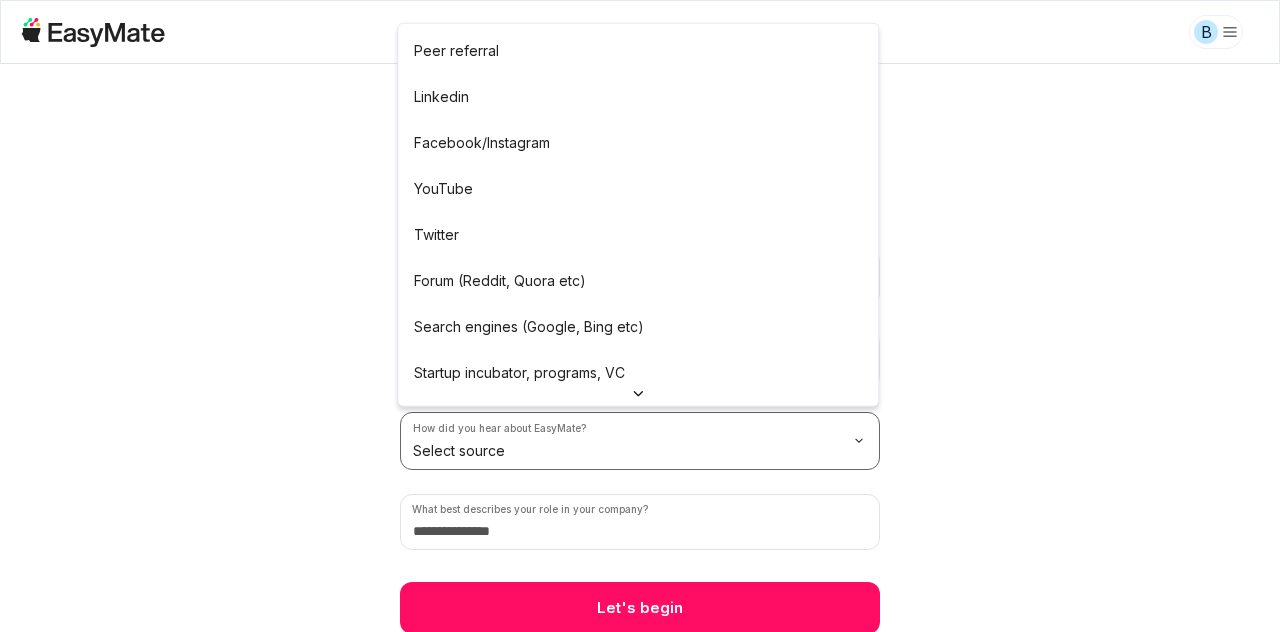 click on "B 2 / 2 Before we begin Tell us a little about you and your business so we can tailor the experience just for you. How experienced are you with building apps? No experience at all How many employees does your company have? Solo How did you hear about EasyMate? Select source What best describes your role in your company? Let's begin Peer referral Linkedin Facebook/Instagram YouTube Twitter Forum (Reddit, Quora etc) Search engines (Google, Bing etc) Startup incubator, programs, VC Podcast Press or news outlet Other" at bounding box center [640, 316] 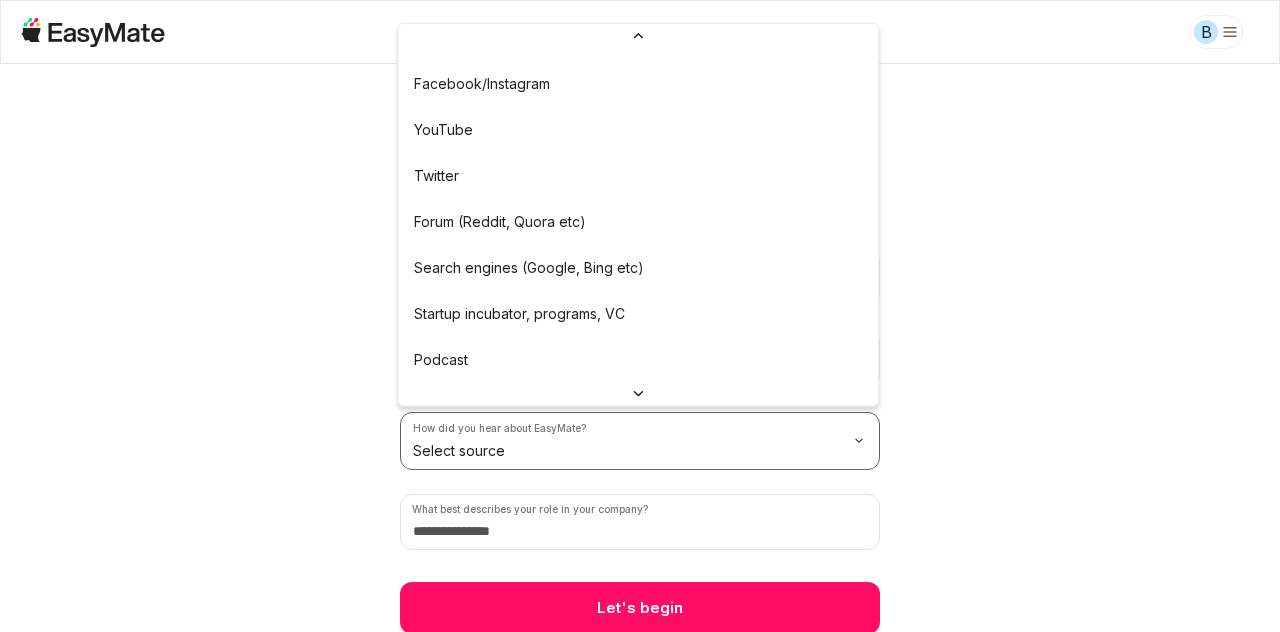 scroll, scrollTop: 155, scrollLeft: 0, axis: vertical 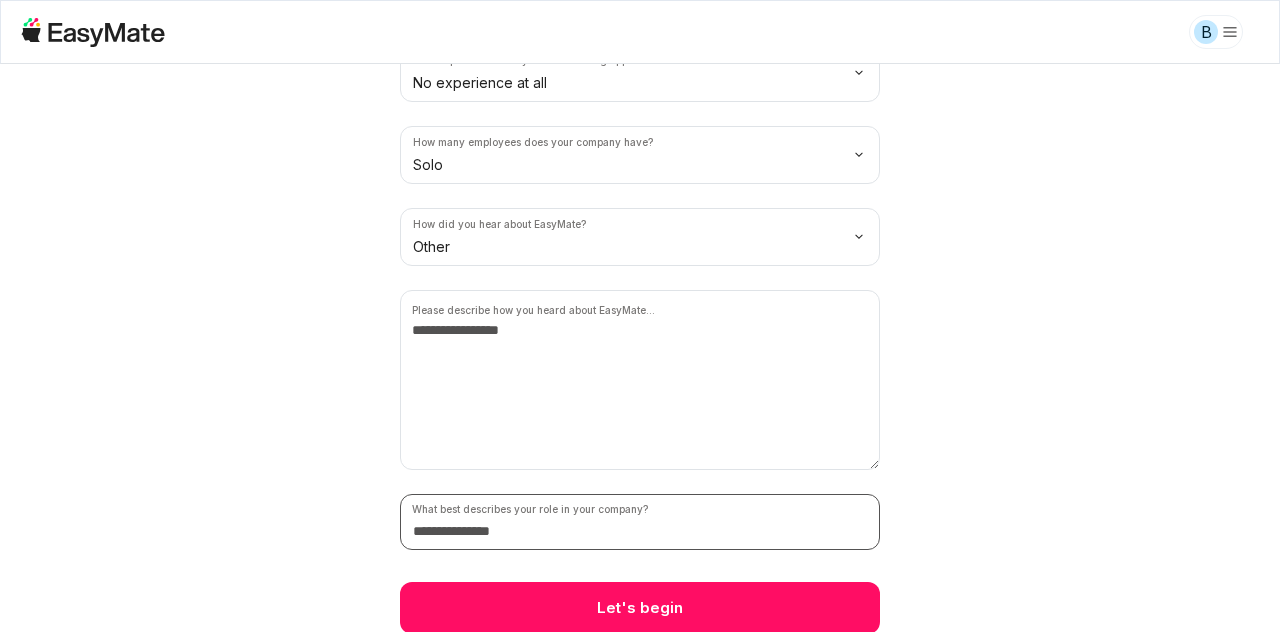 click at bounding box center (640, 522) 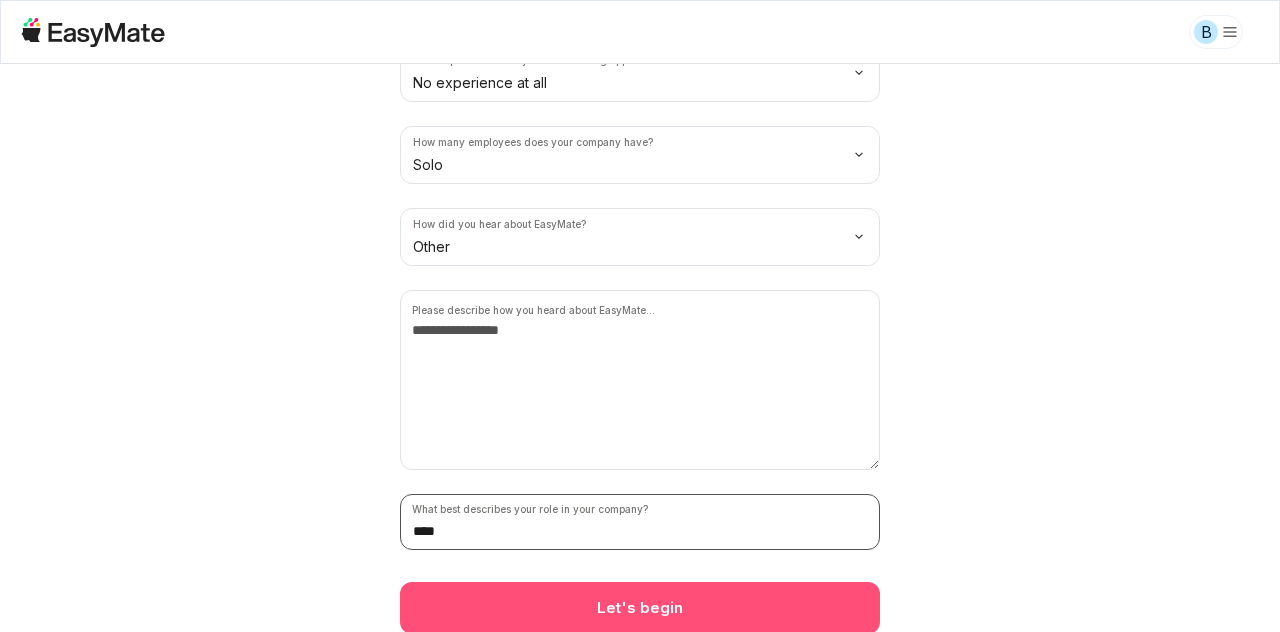 type on "****" 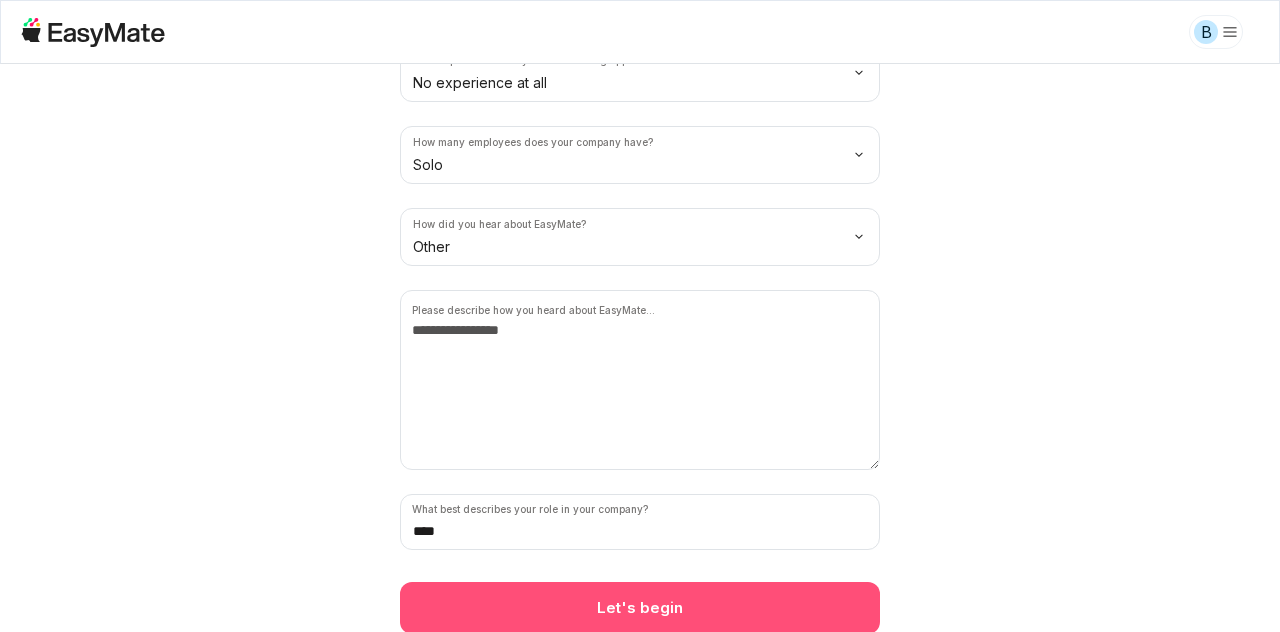 click on "Let's begin" at bounding box center [640, 608] 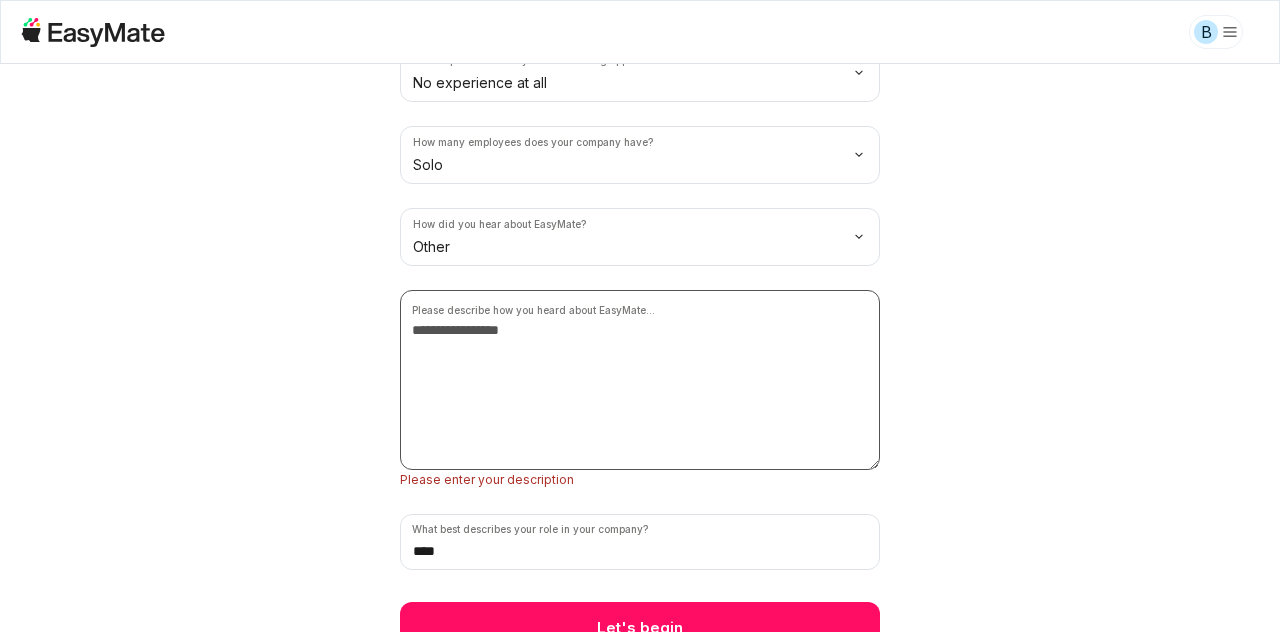click at bounding box center (640, 380) 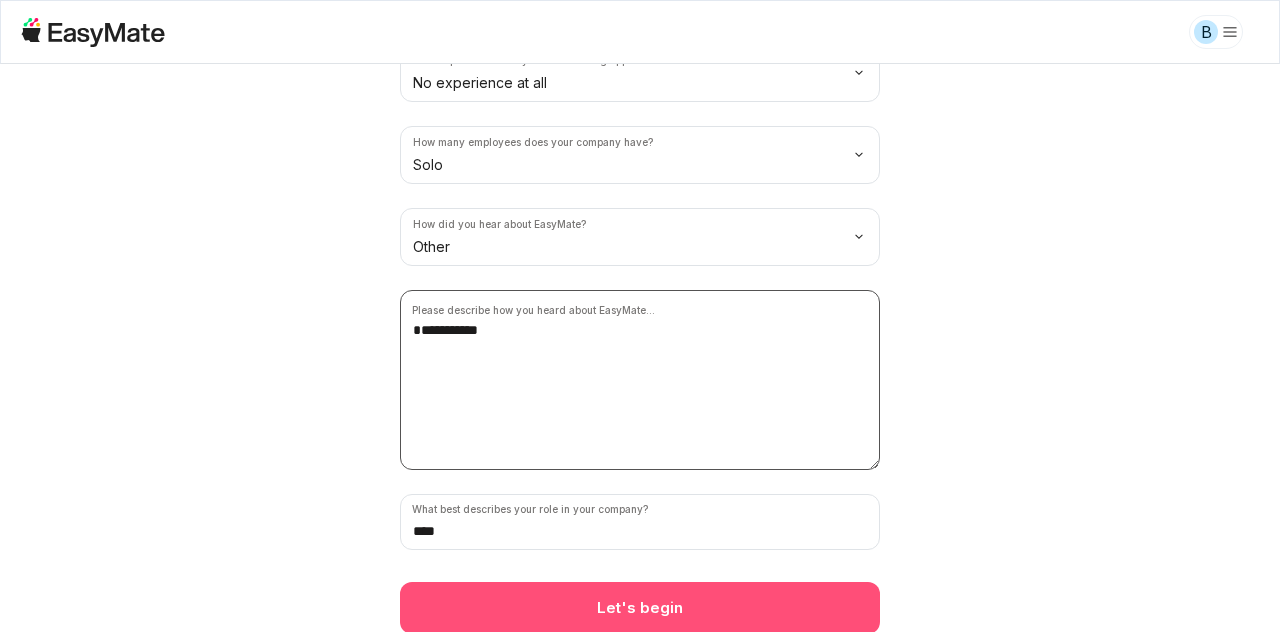 type on "**********" 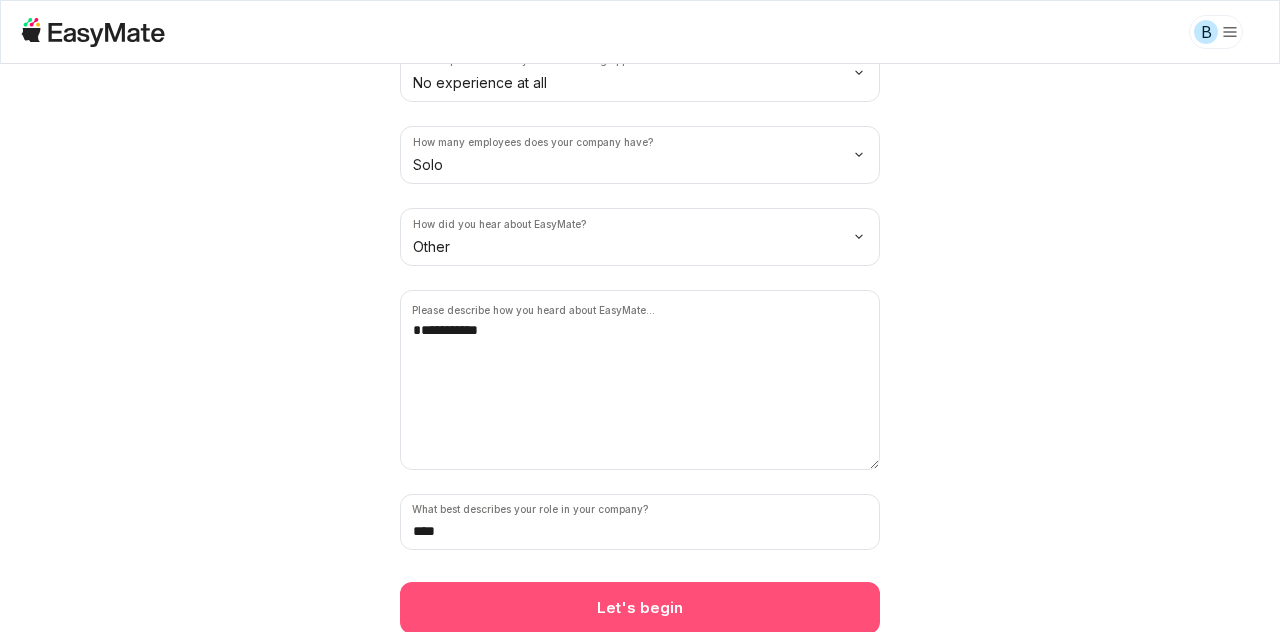 click on "Let's begin" at bounding box center (640, 608) 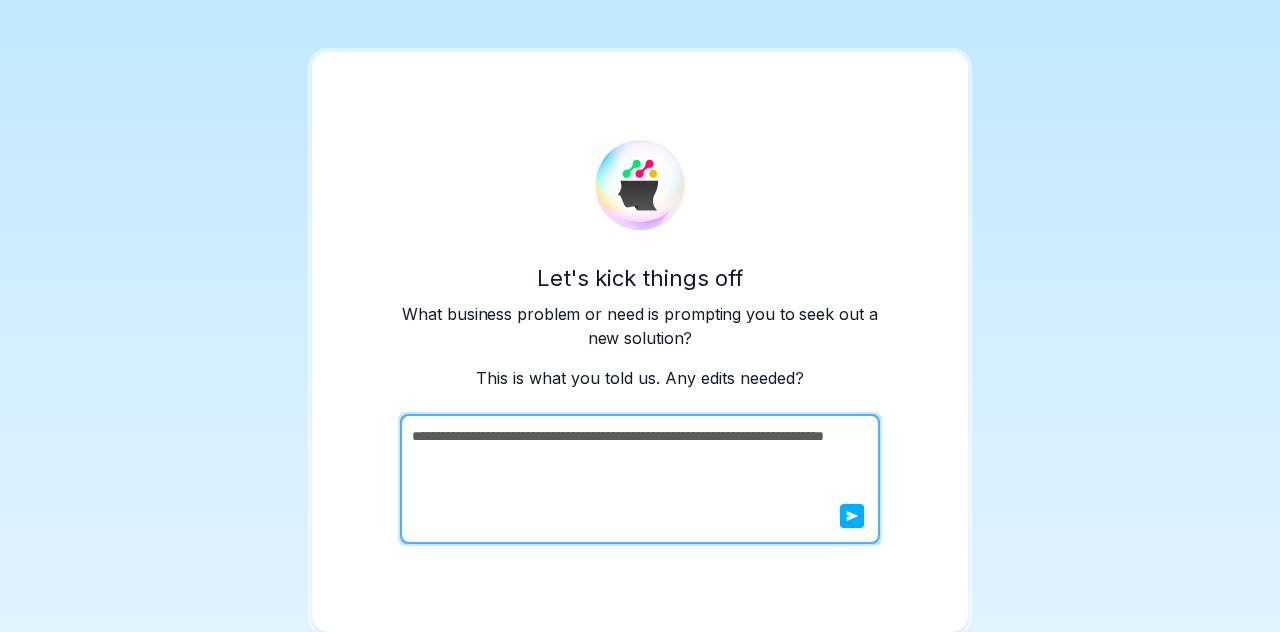 scroll, scrollTop: 12, scrollLeft: 0, axis: vertical 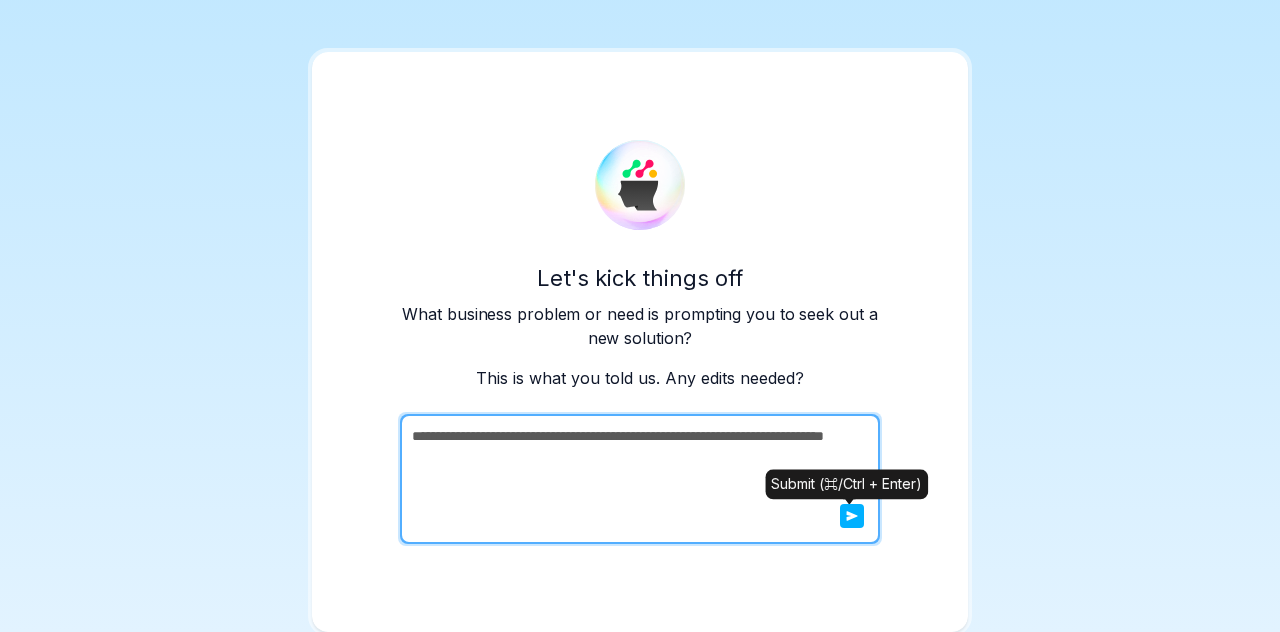 click at bounding box center (852, 516) 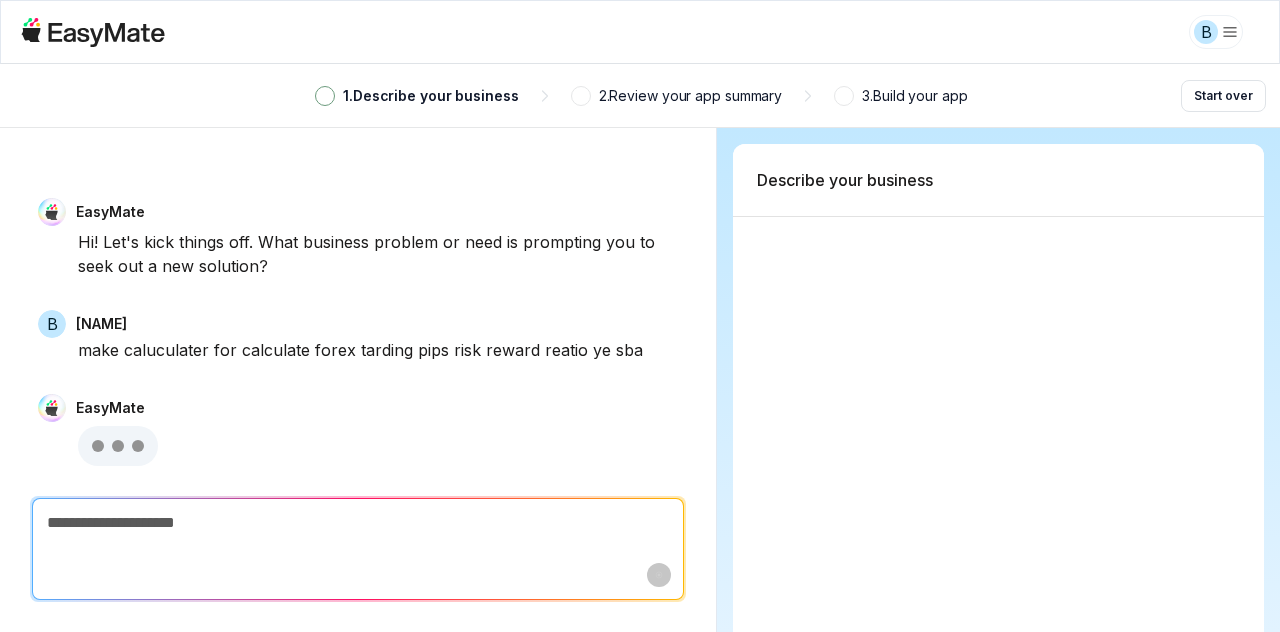 scroll, scrollTop: 0, scrollLeft: 0, axis: both 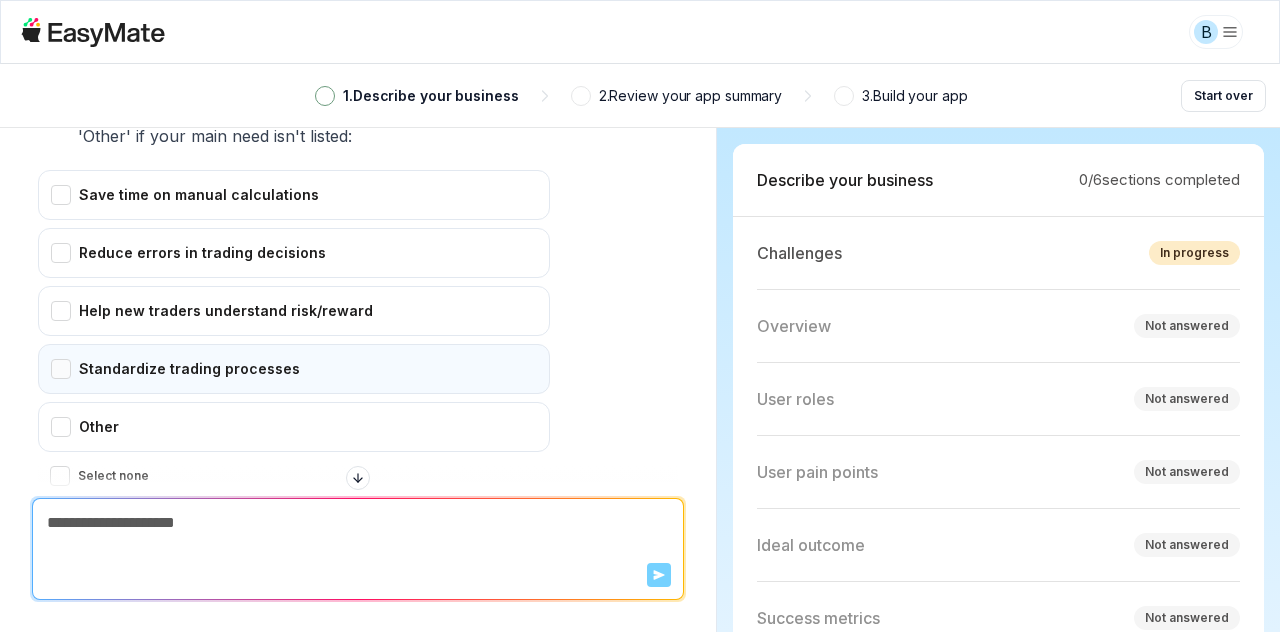 click on "Standardize trading processes" at bounding box center [294, 369] 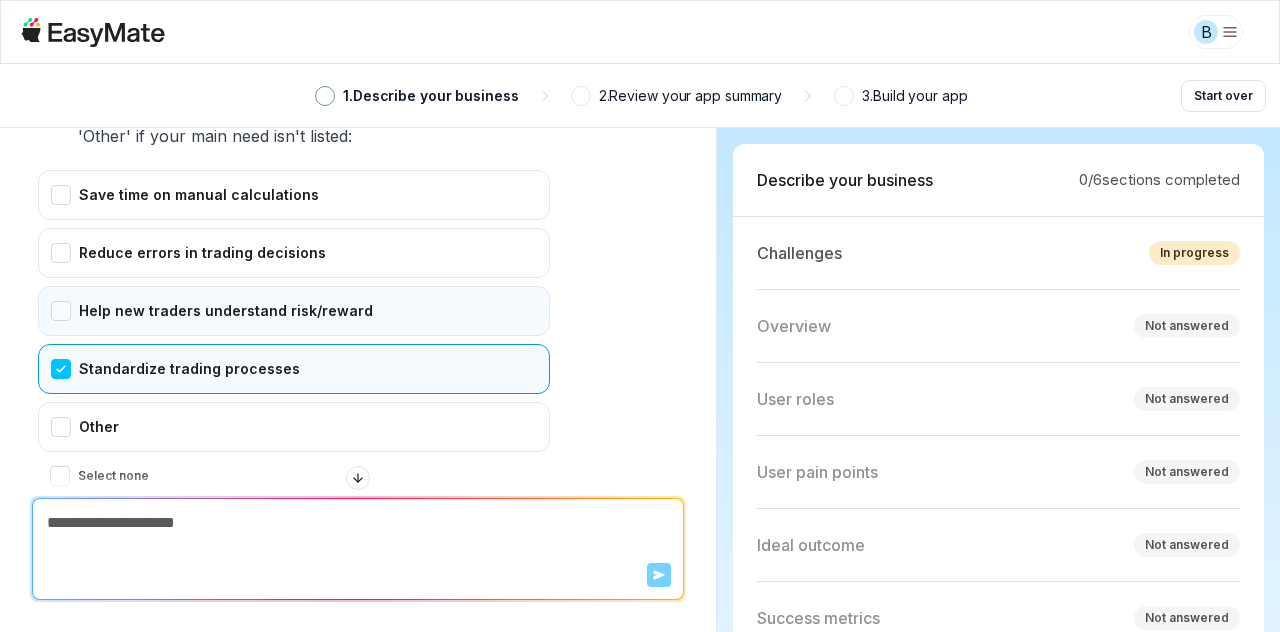 click on "Help new traders understand risk/reward" at bounding box center [294, 311] 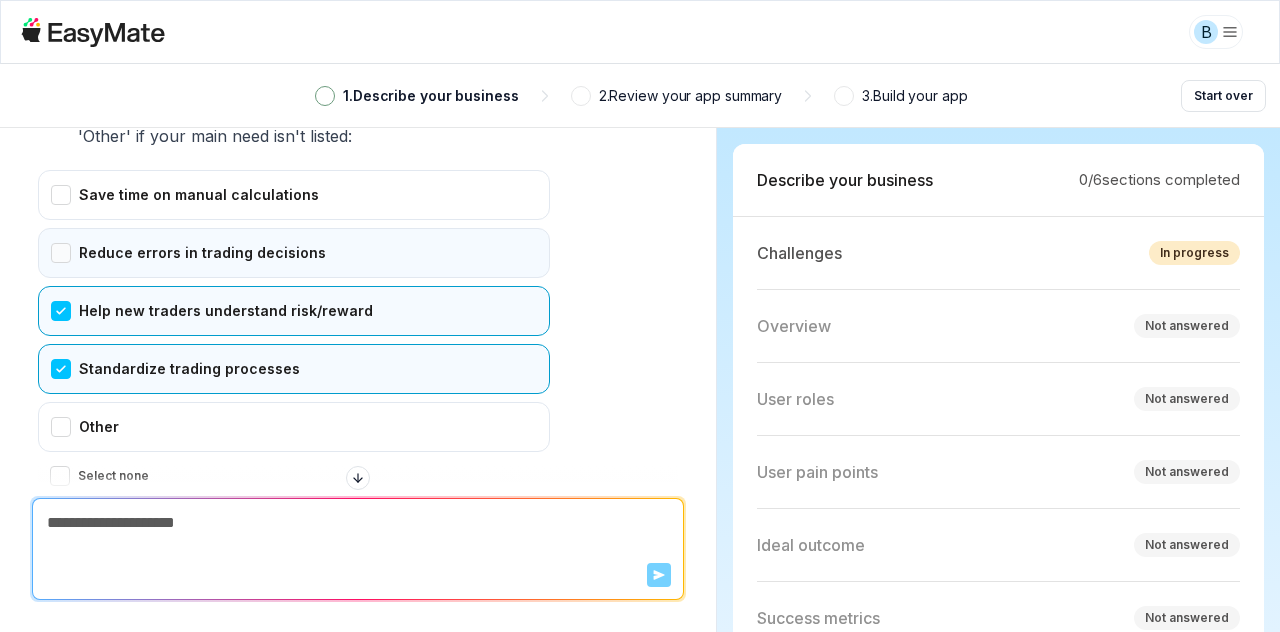click on "Reduce errors in trading decisions" at bounding box center (294, 253) 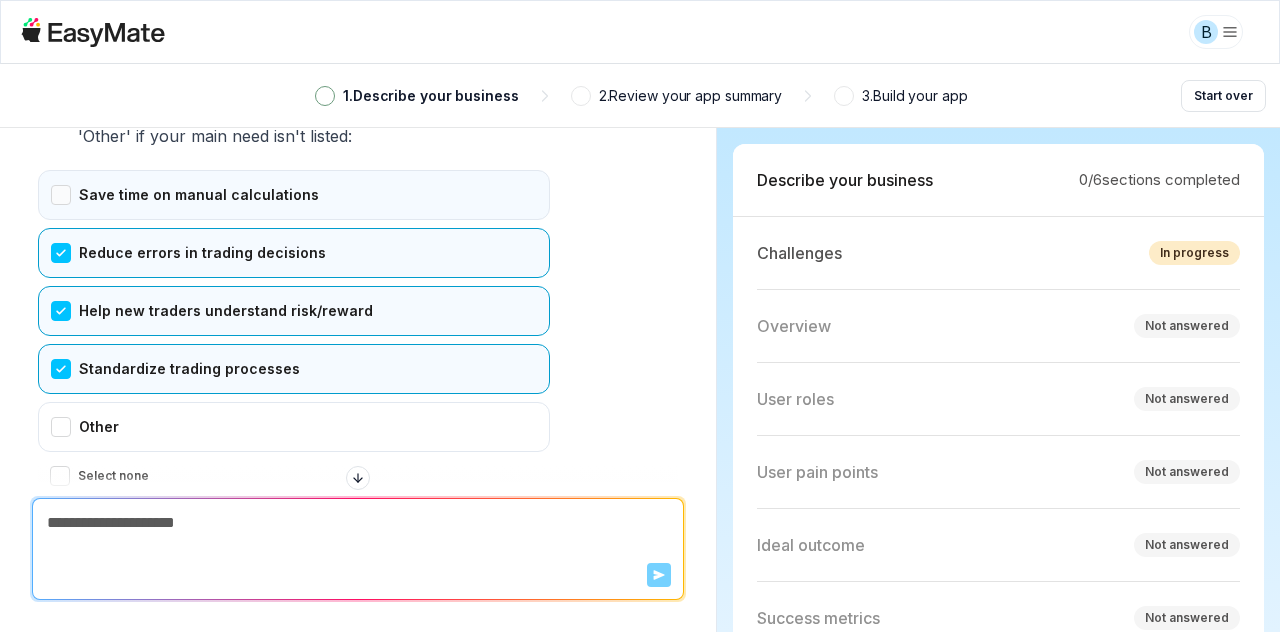 click on "Save time on manual calculations" at bounding box center (294, 195) 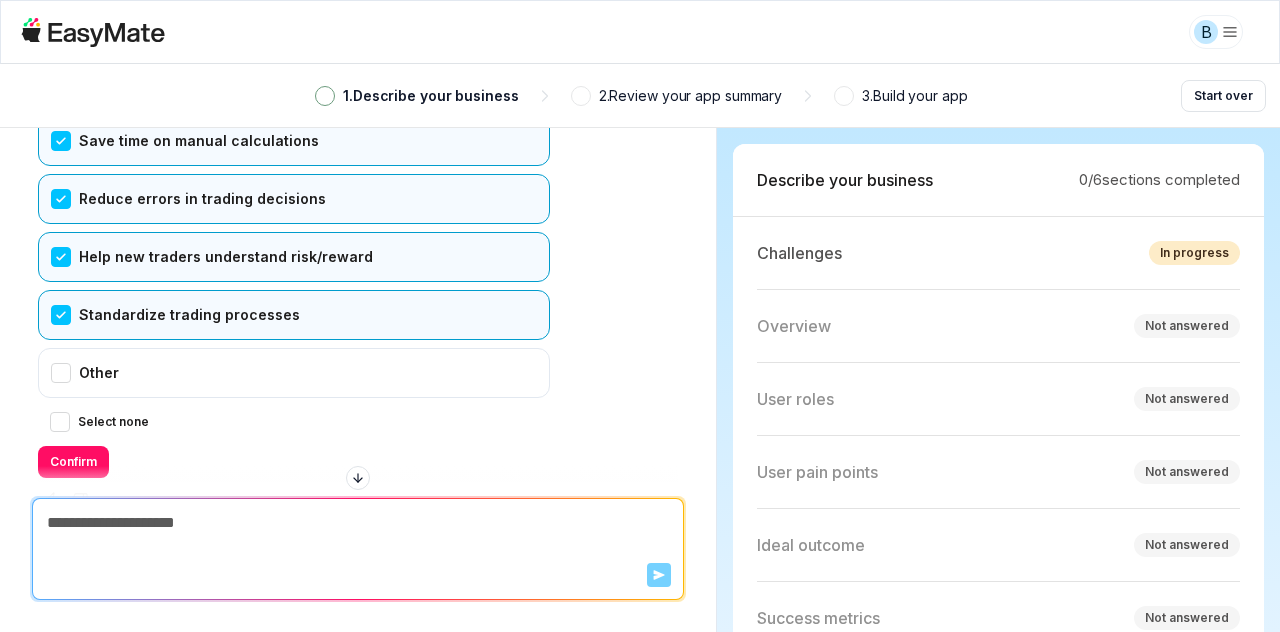 scroll, scrollTop: 512, scrollLeft: 0, axis: vertical 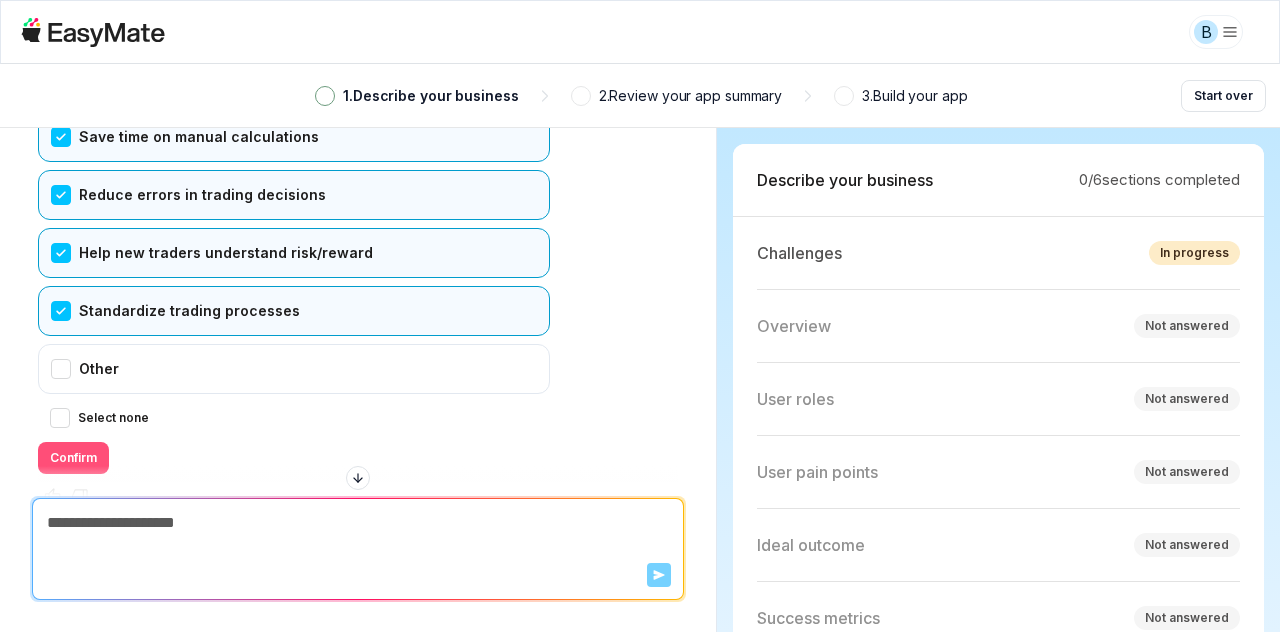 click on "Confirm" at bounding box center [73, 458] 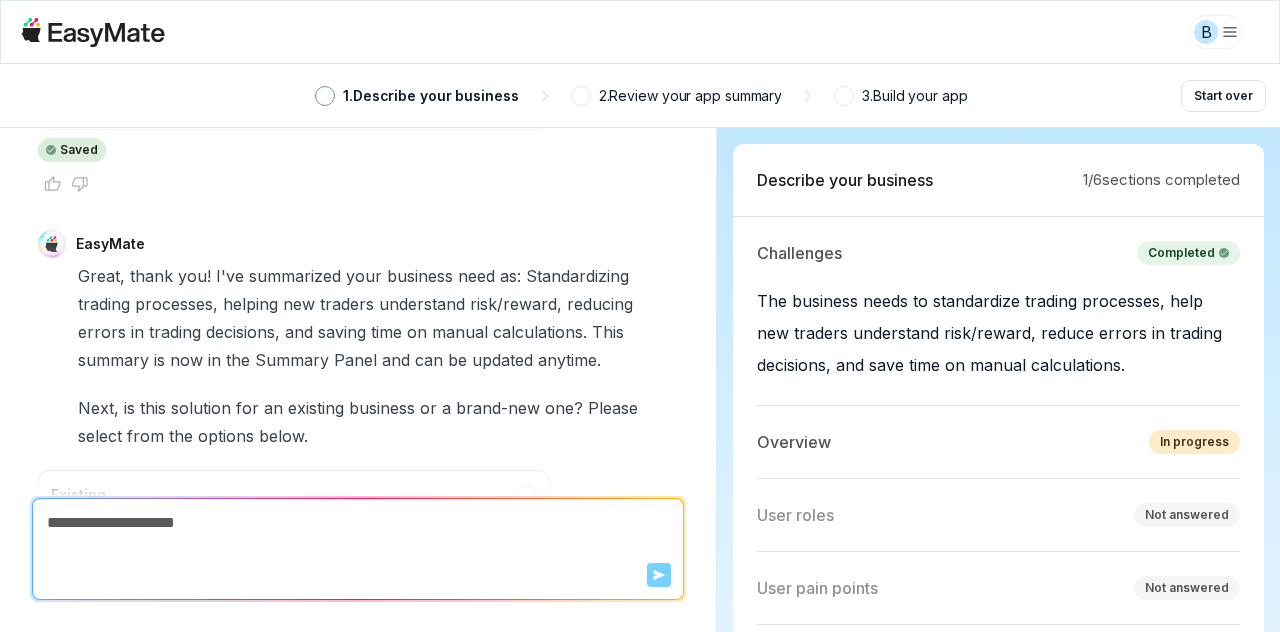 scroll, scrollTop: 919, scrollLeft: 0, axis: vertical 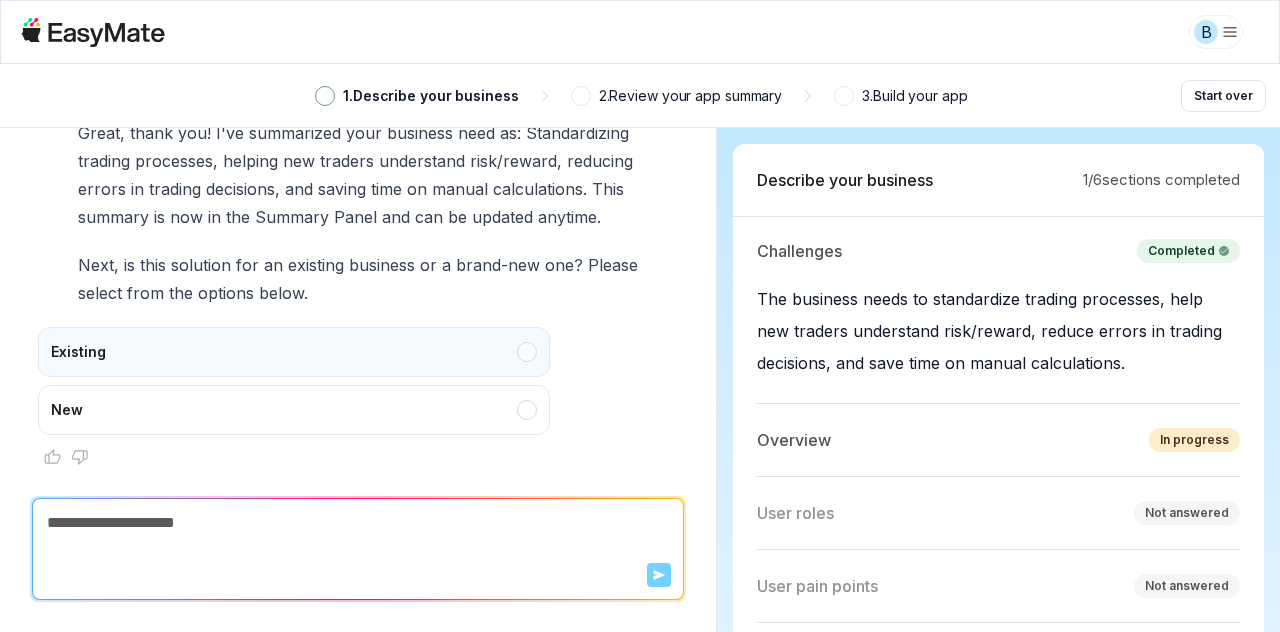 click on "Existing" at bounding box center [294, 352] 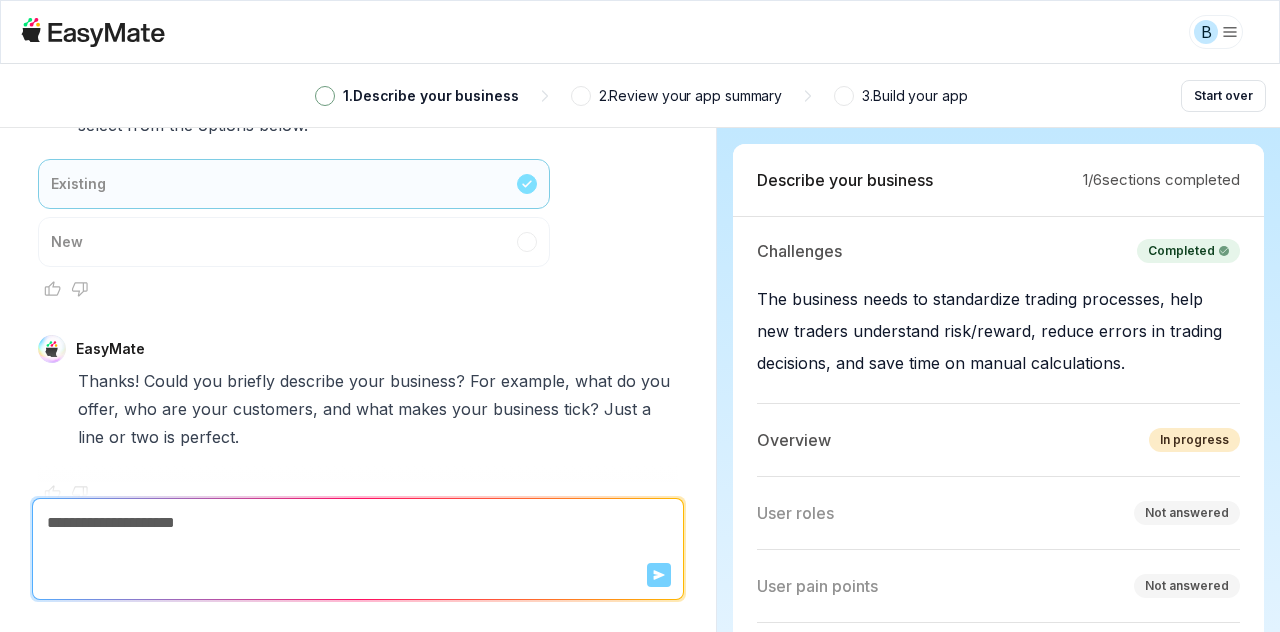 scroll, scrollTop: 1123, scrollLeft: 0, axis: vertical 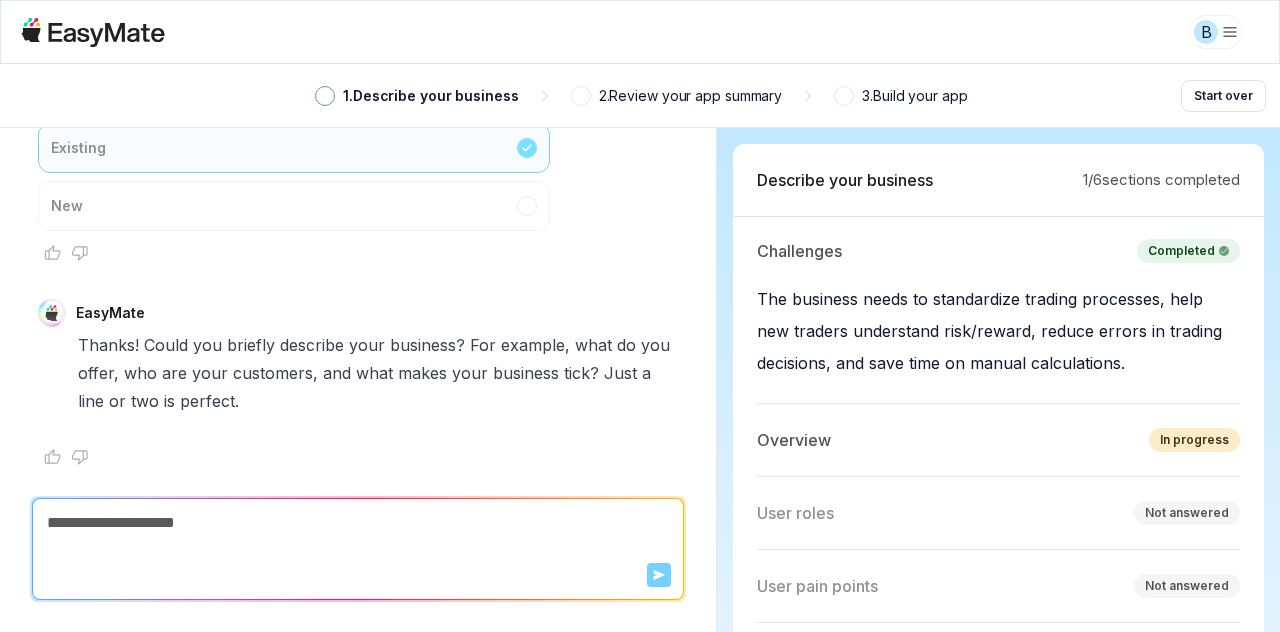 type on "*" 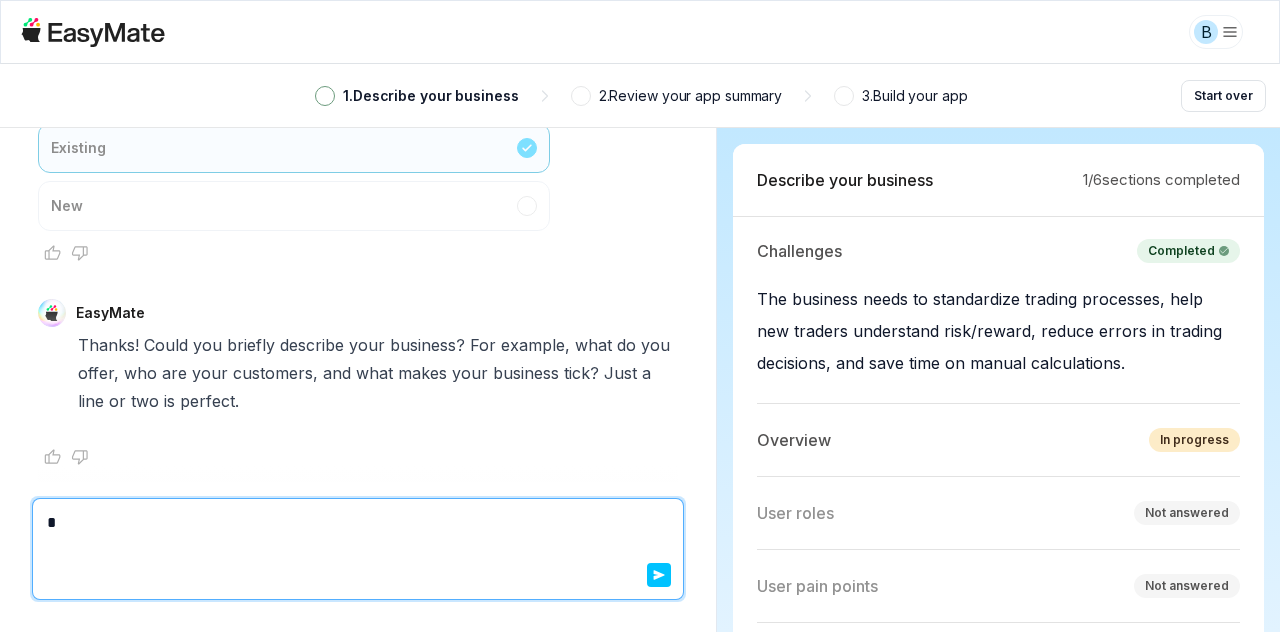 type on "*" 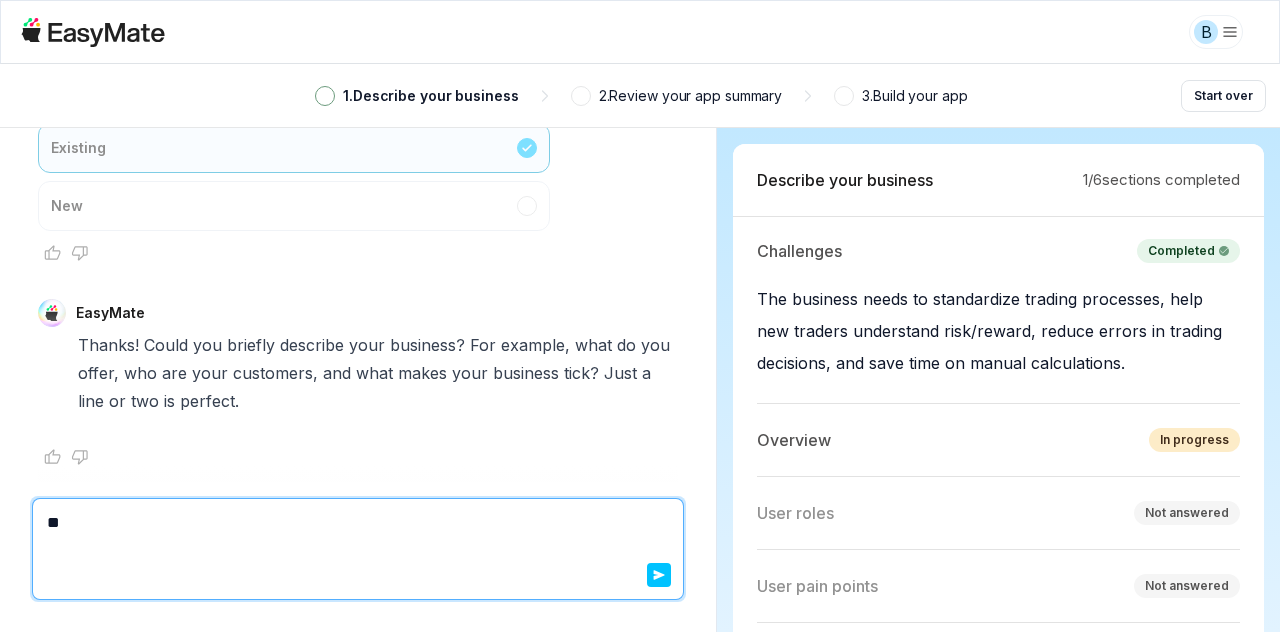 type 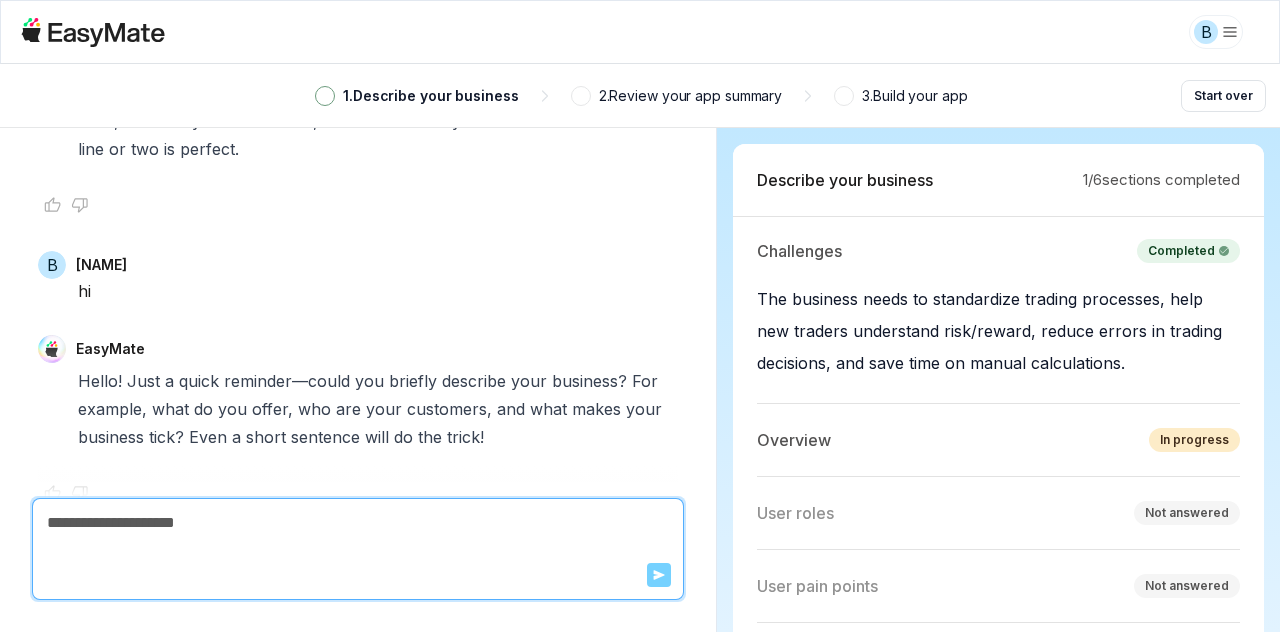 scroll, scrollTop: 1411, scrollLeft: 0, axis: vertical 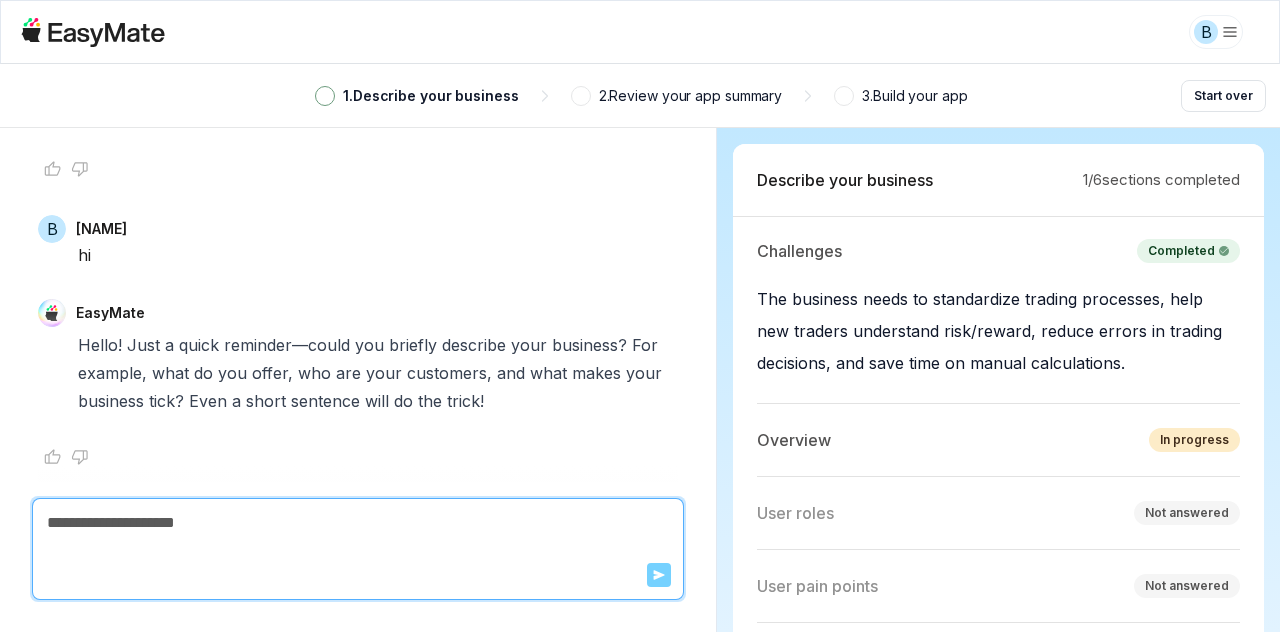 type on "*" 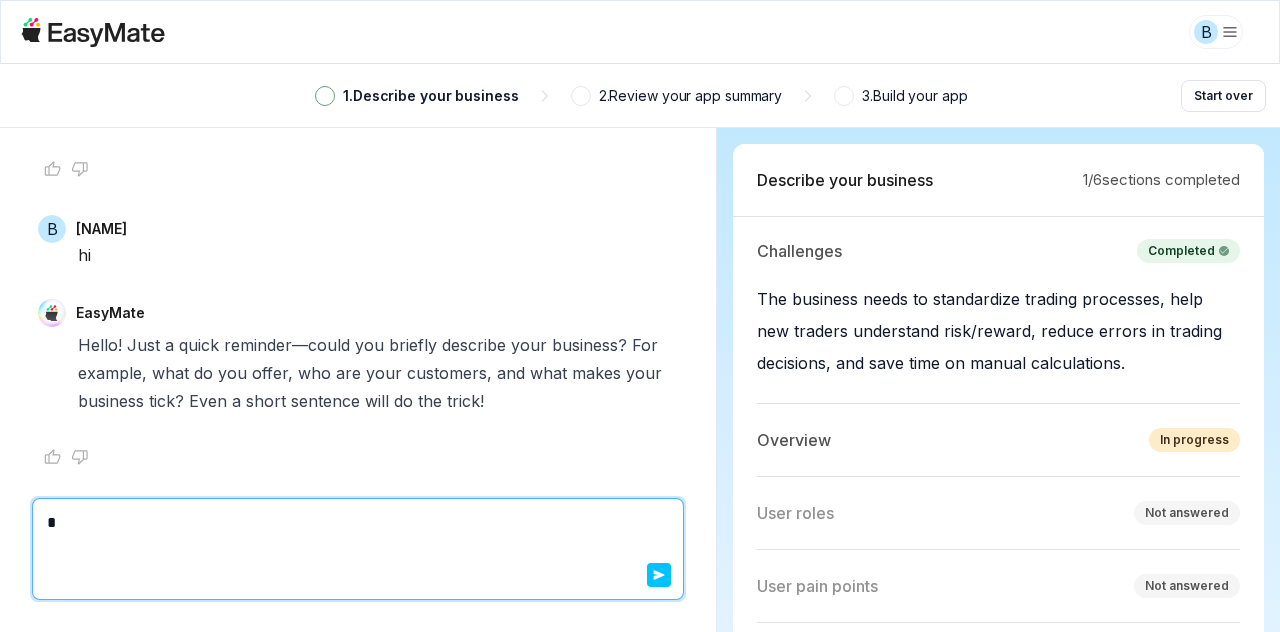 type on "*" 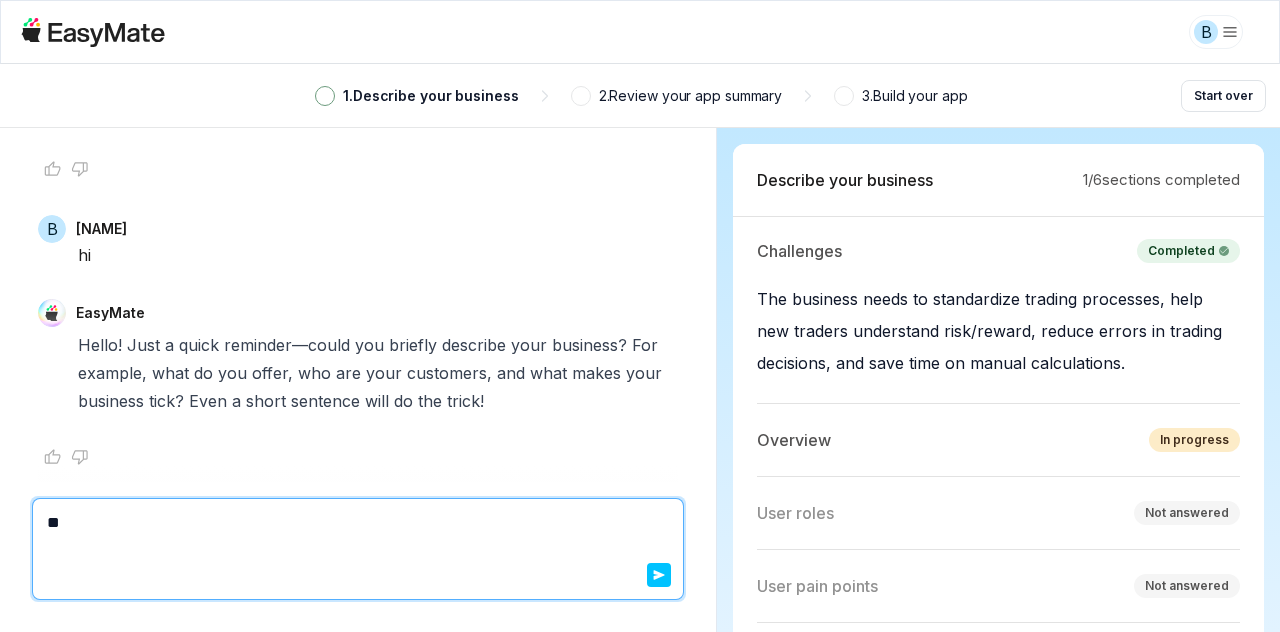type on "*" 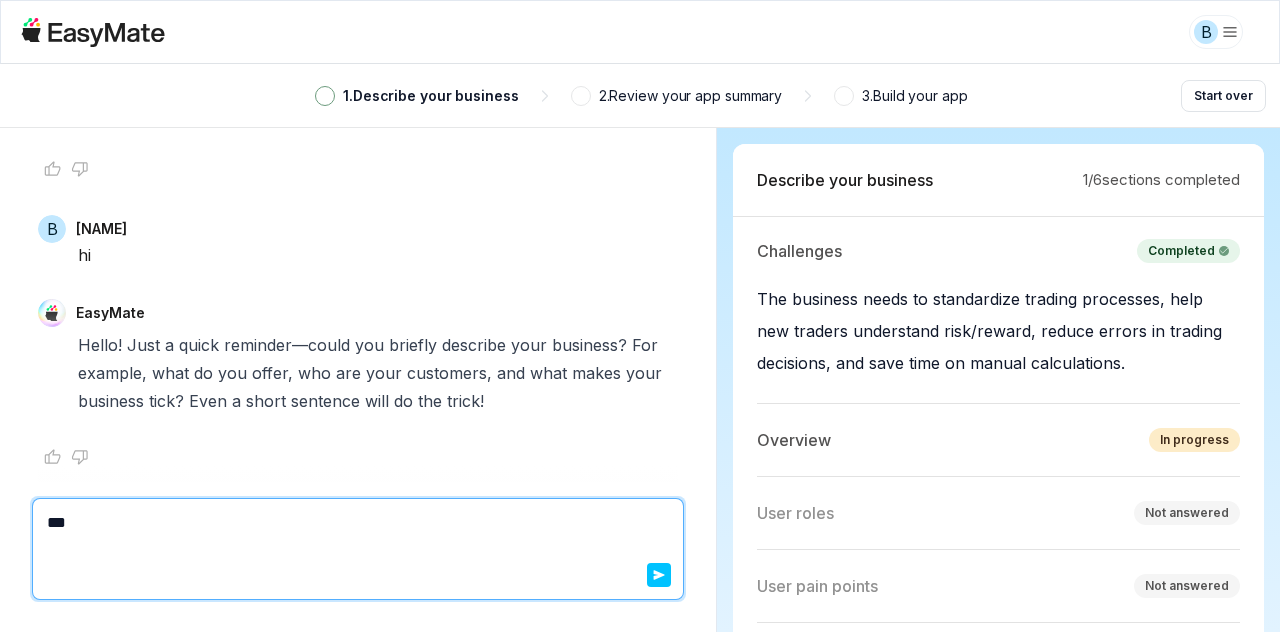 type on "*" 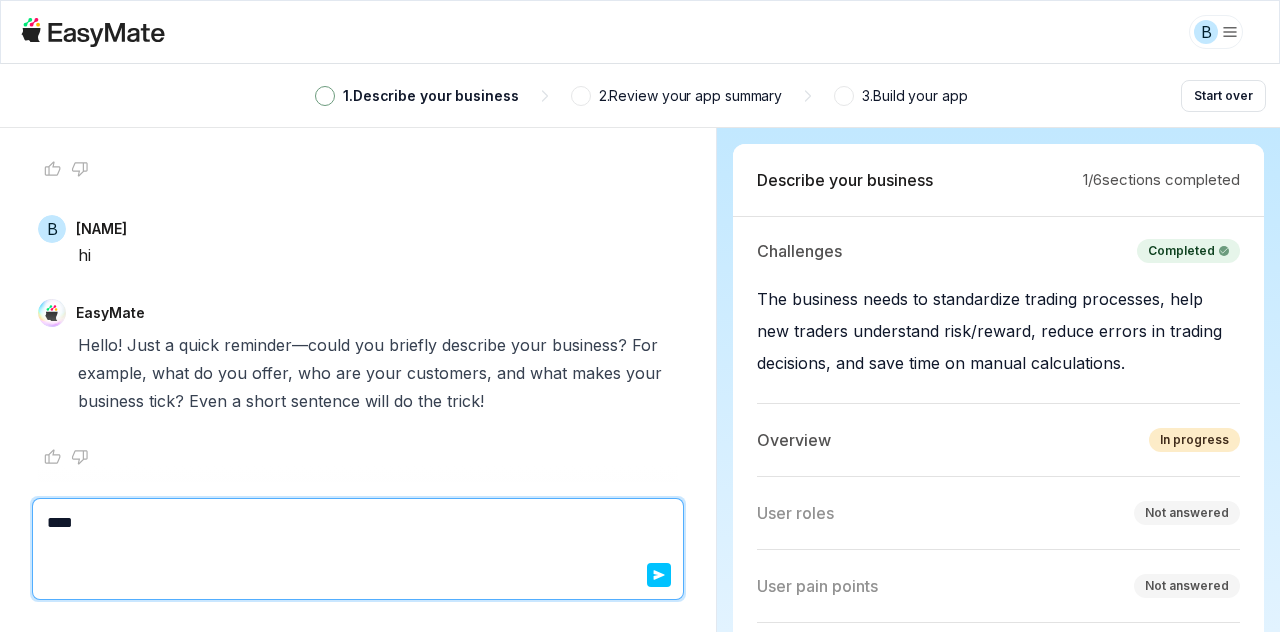 type on "*" 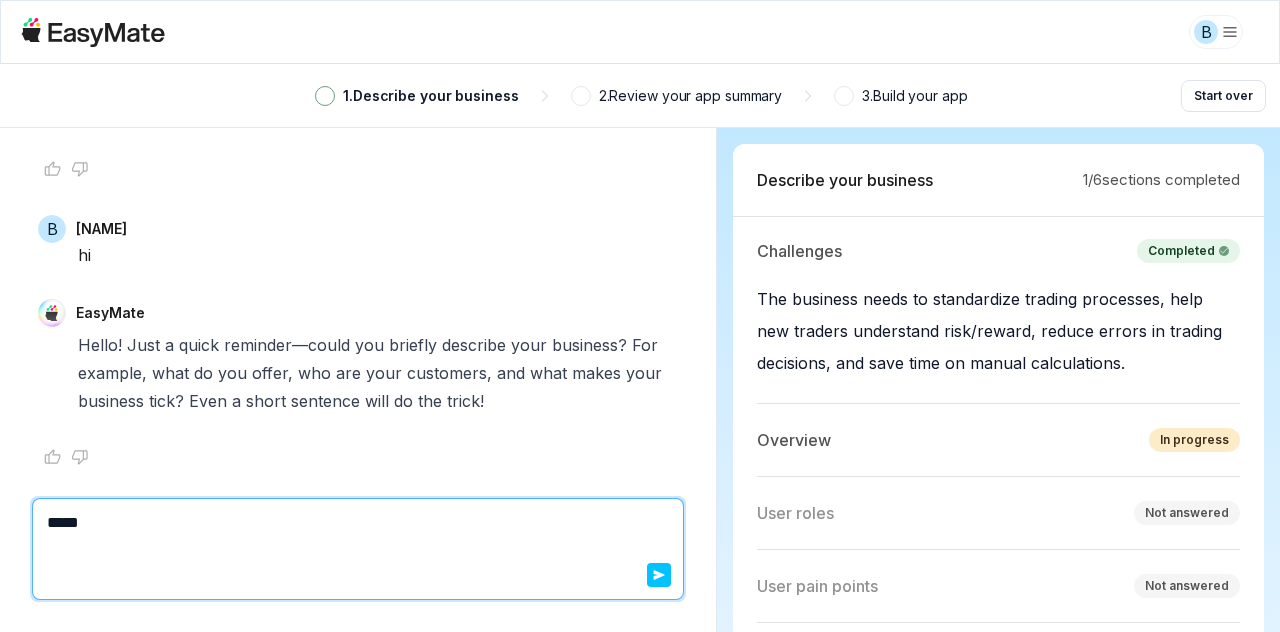 type on "*" 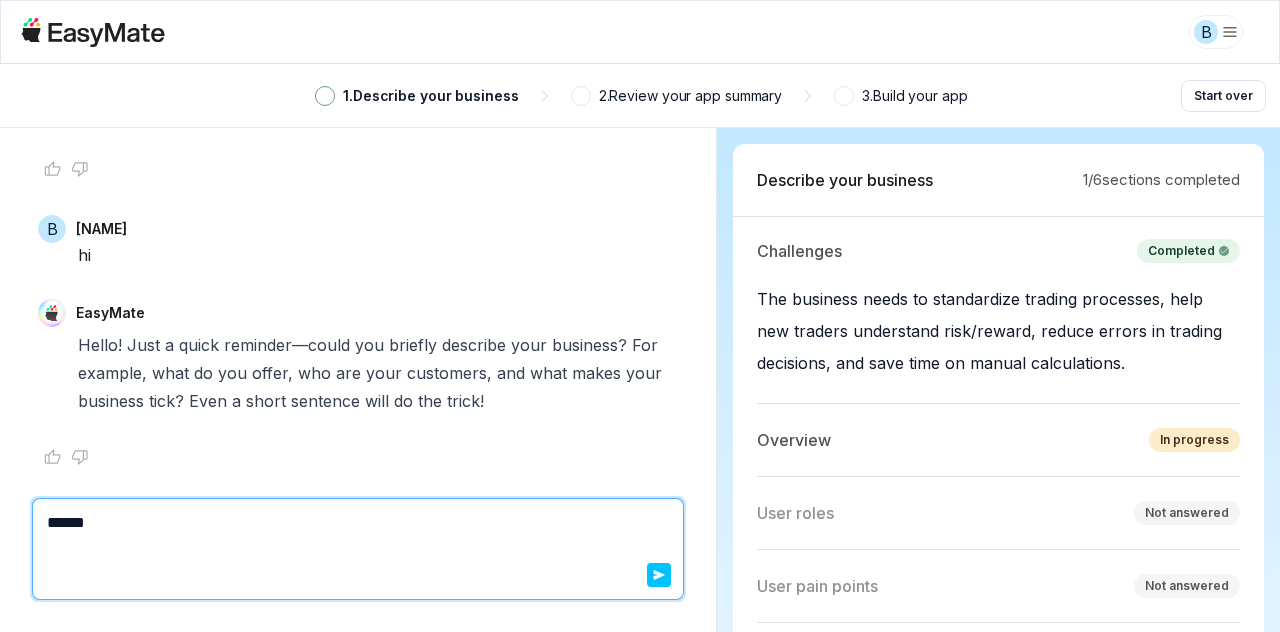 type on "*" 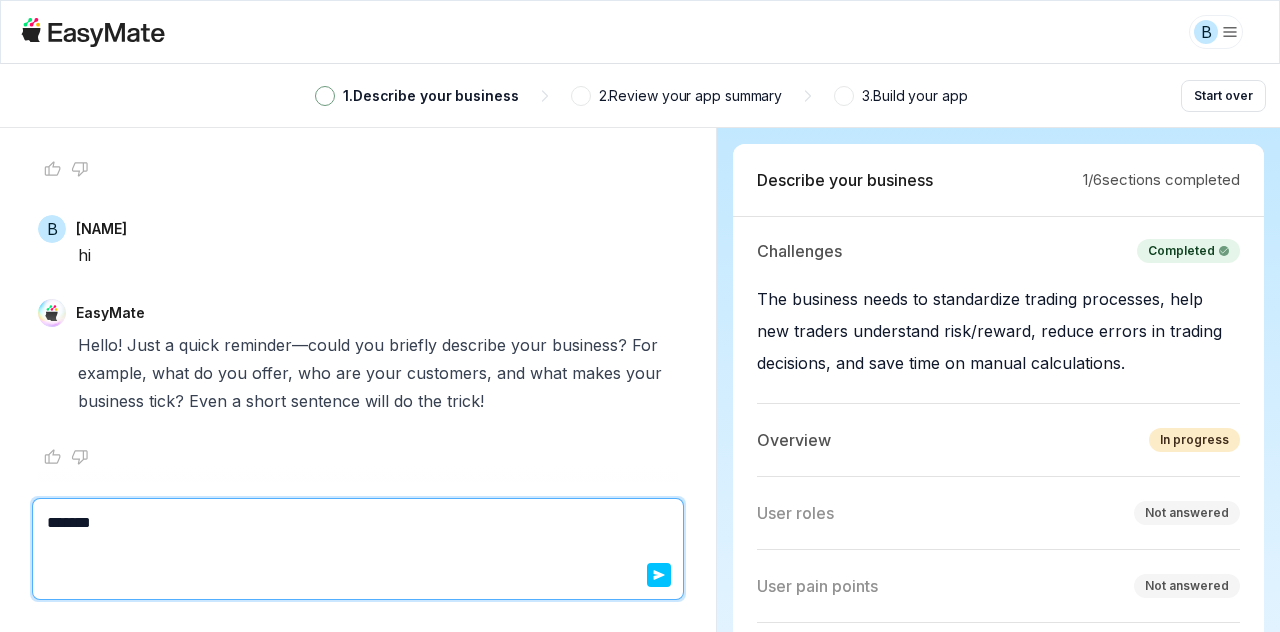 type on "*" 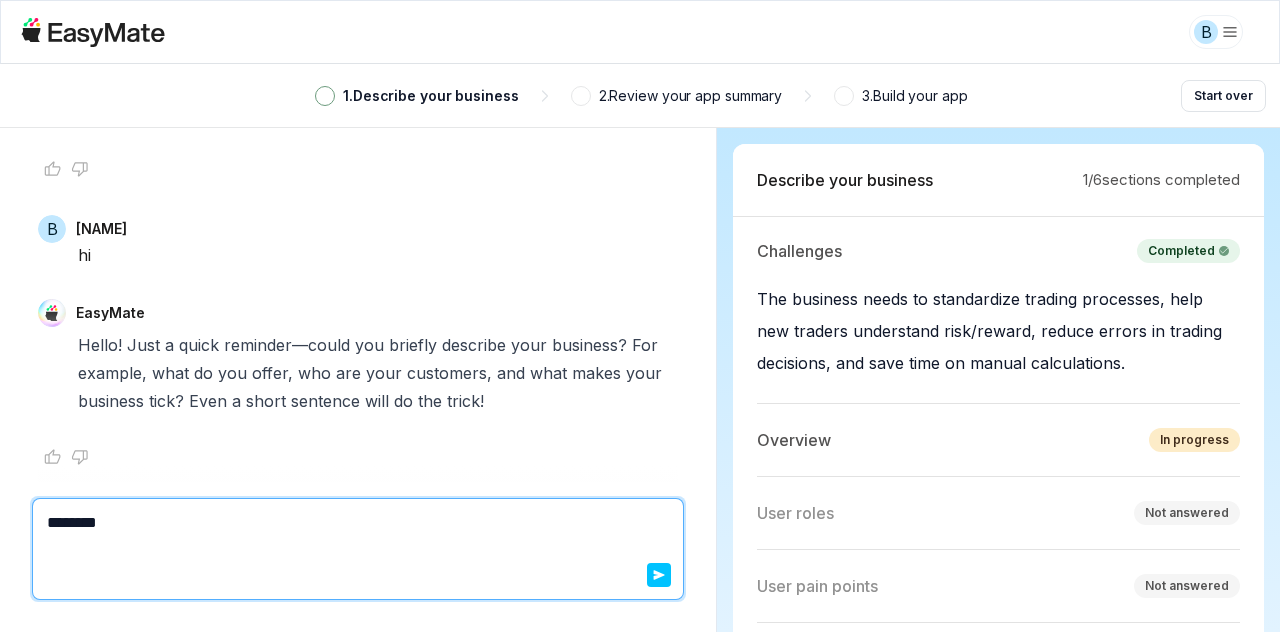type on "*" 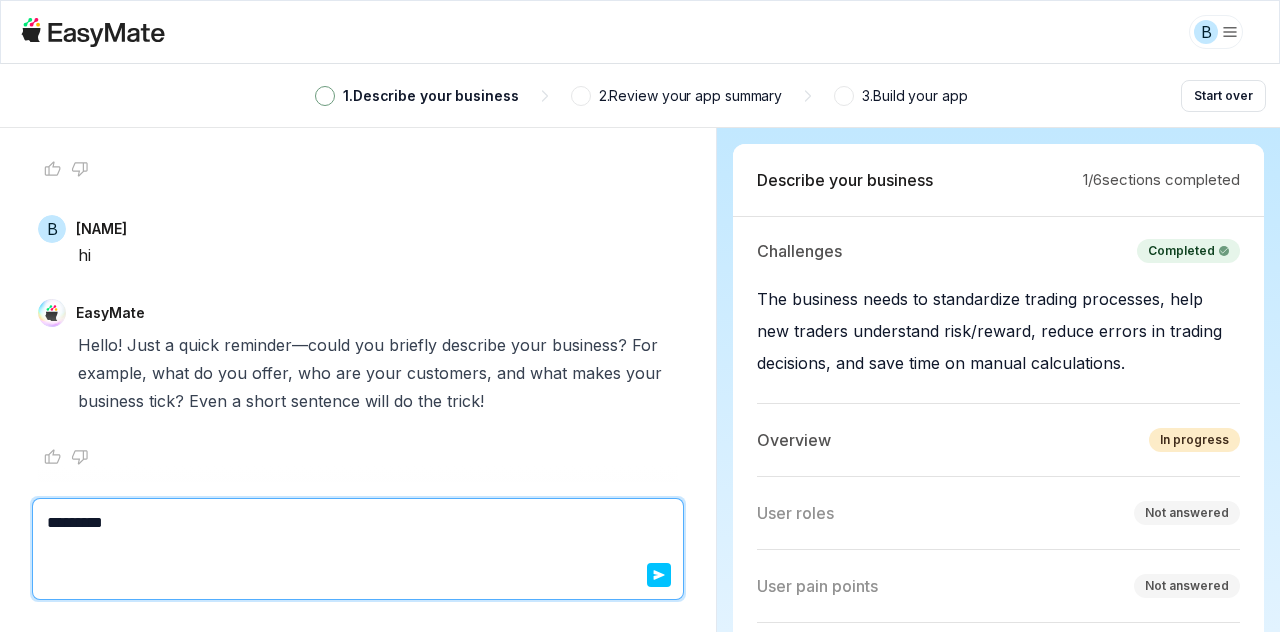 type on "*" 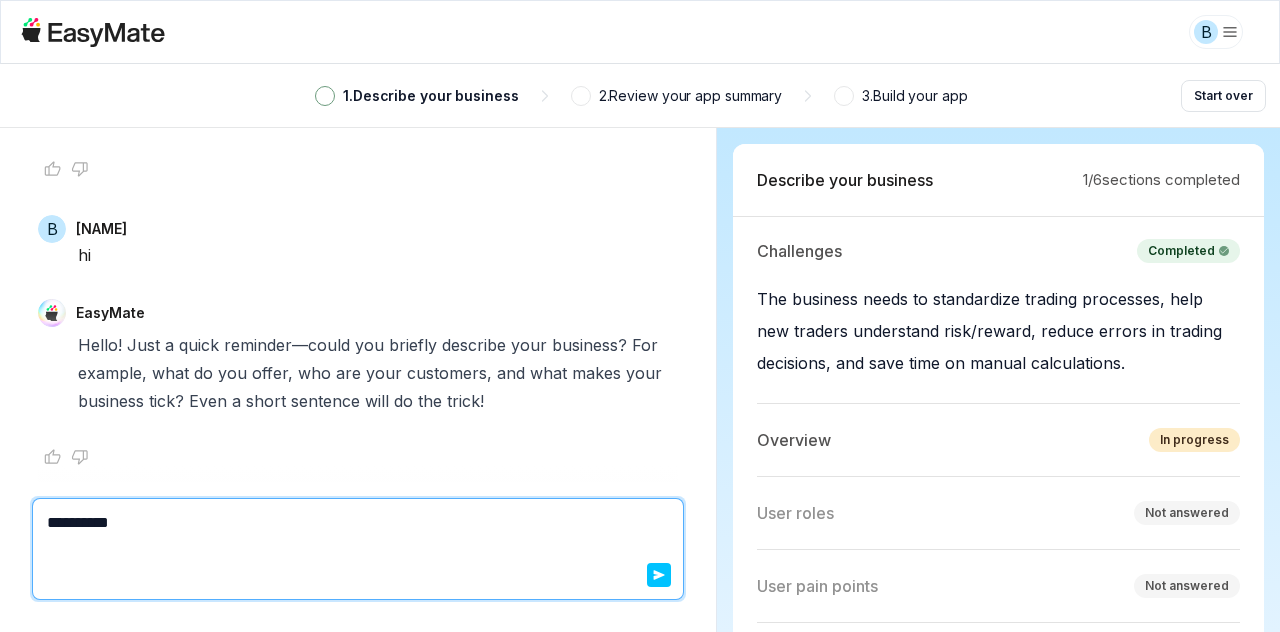 type on "*" 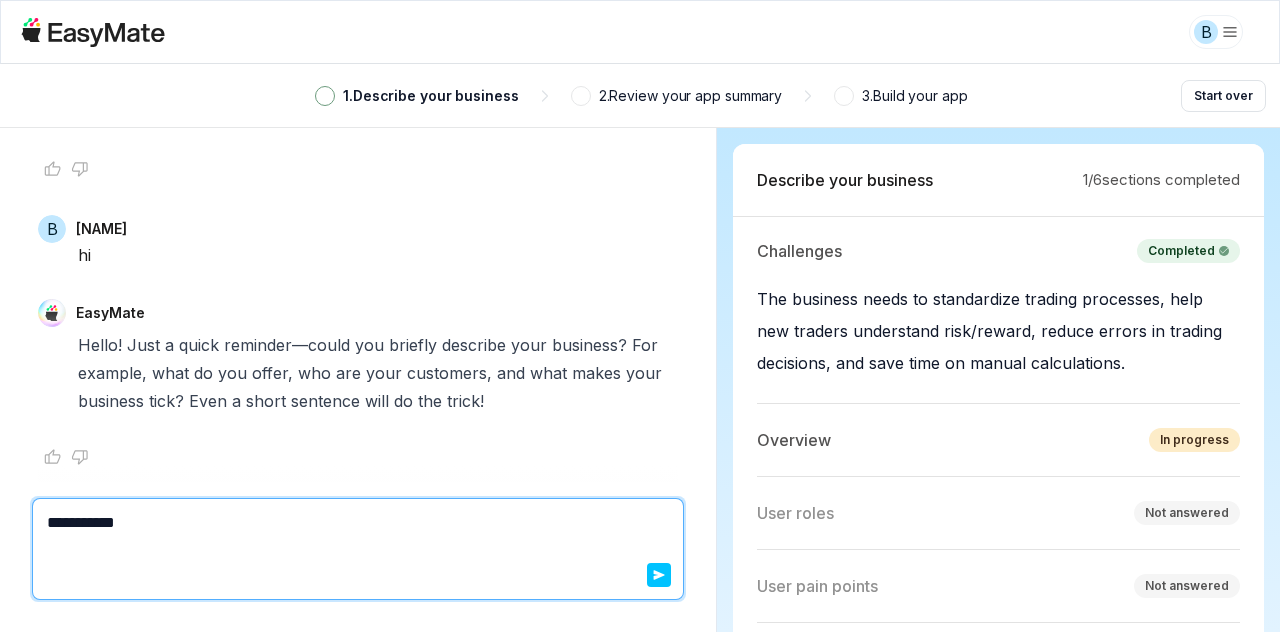 type on "**********" 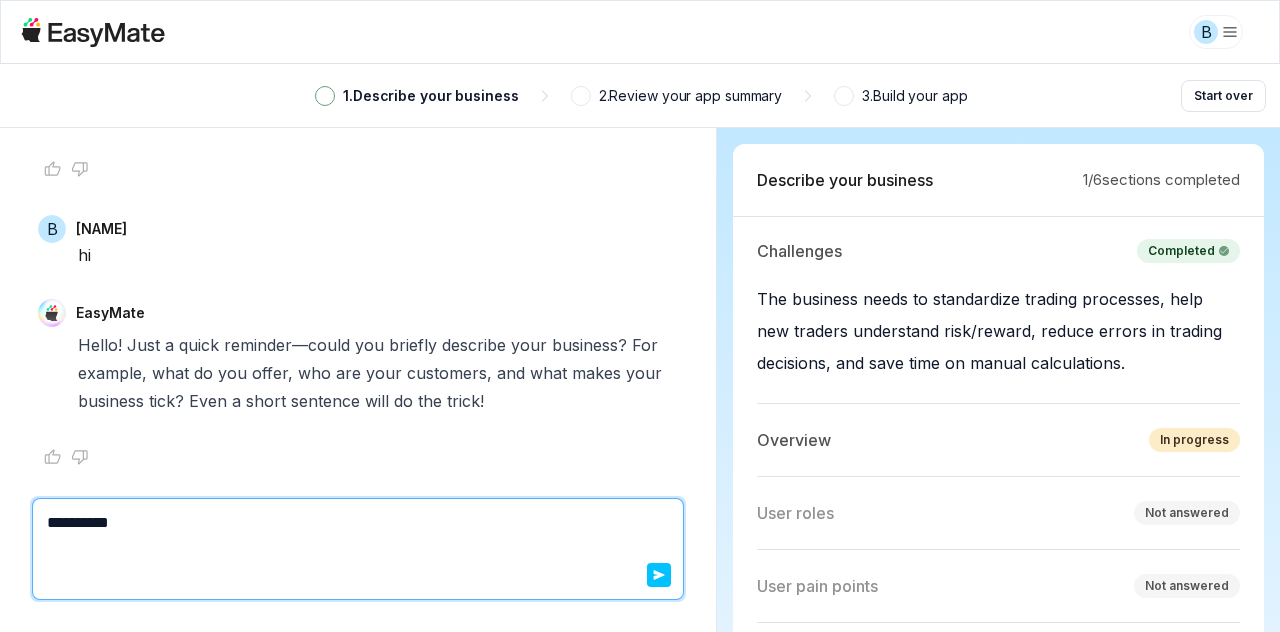 type on "*" 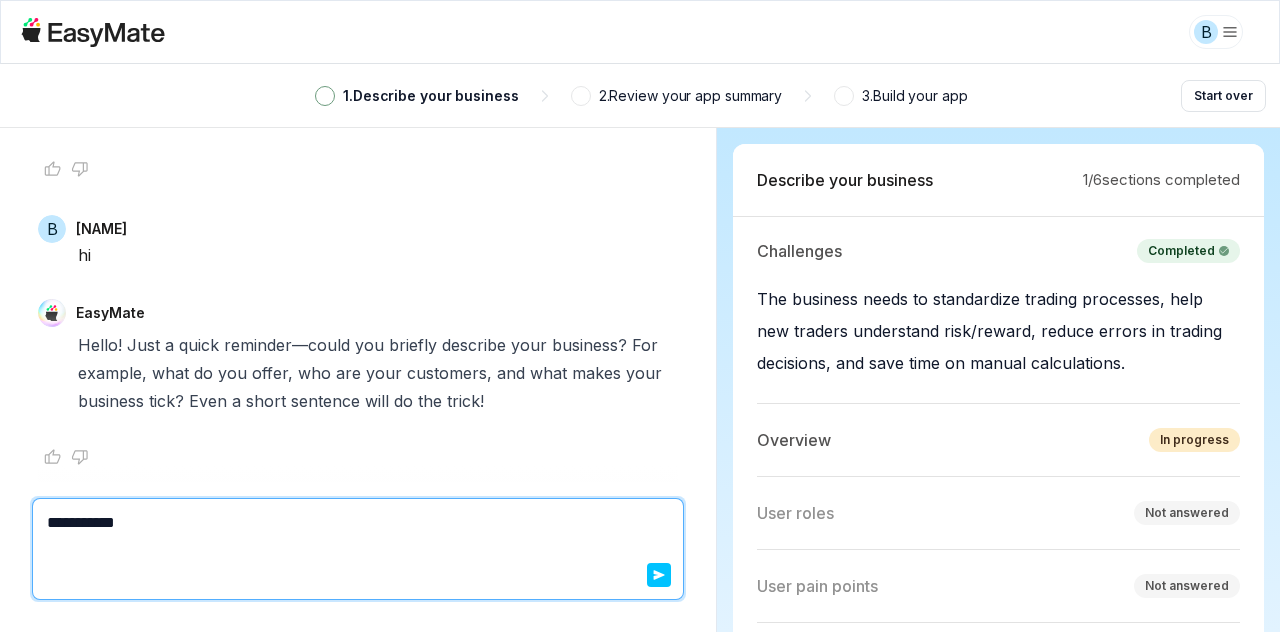 type on "*" 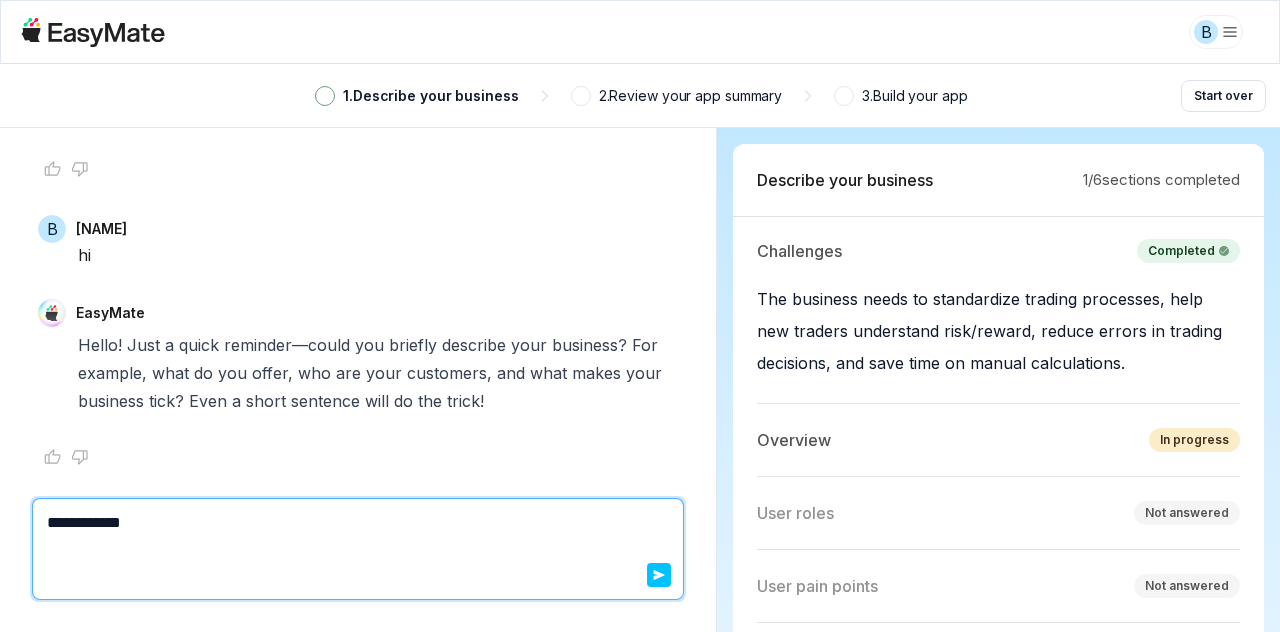 type on "*" 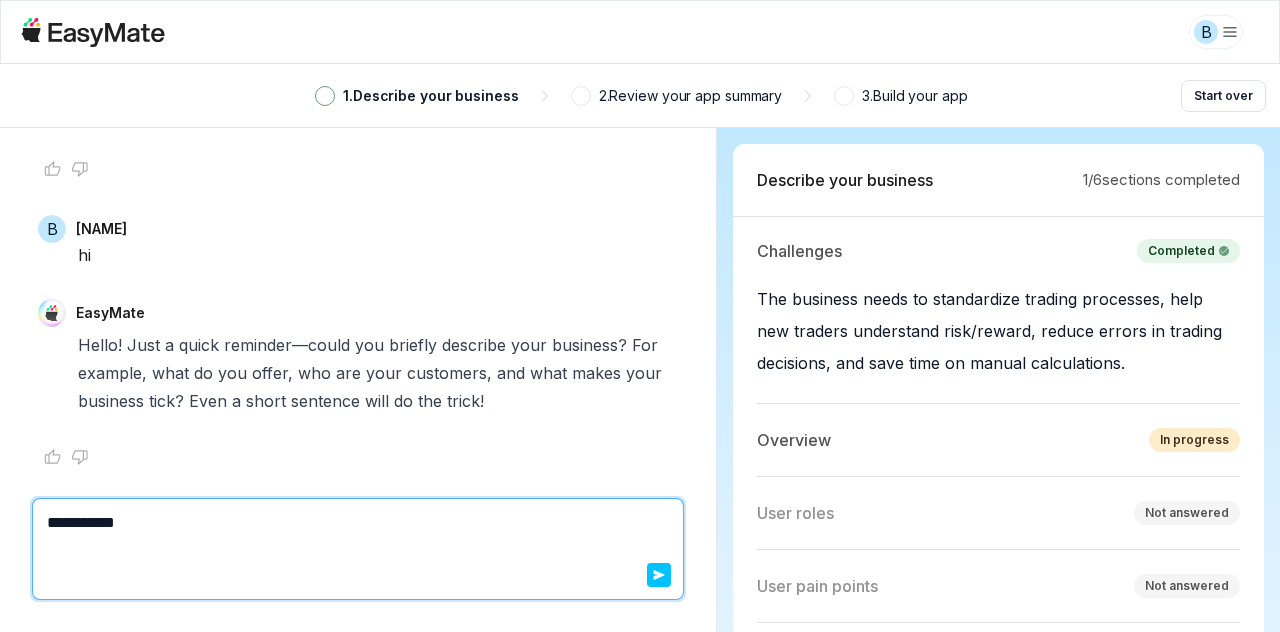 type on "*" 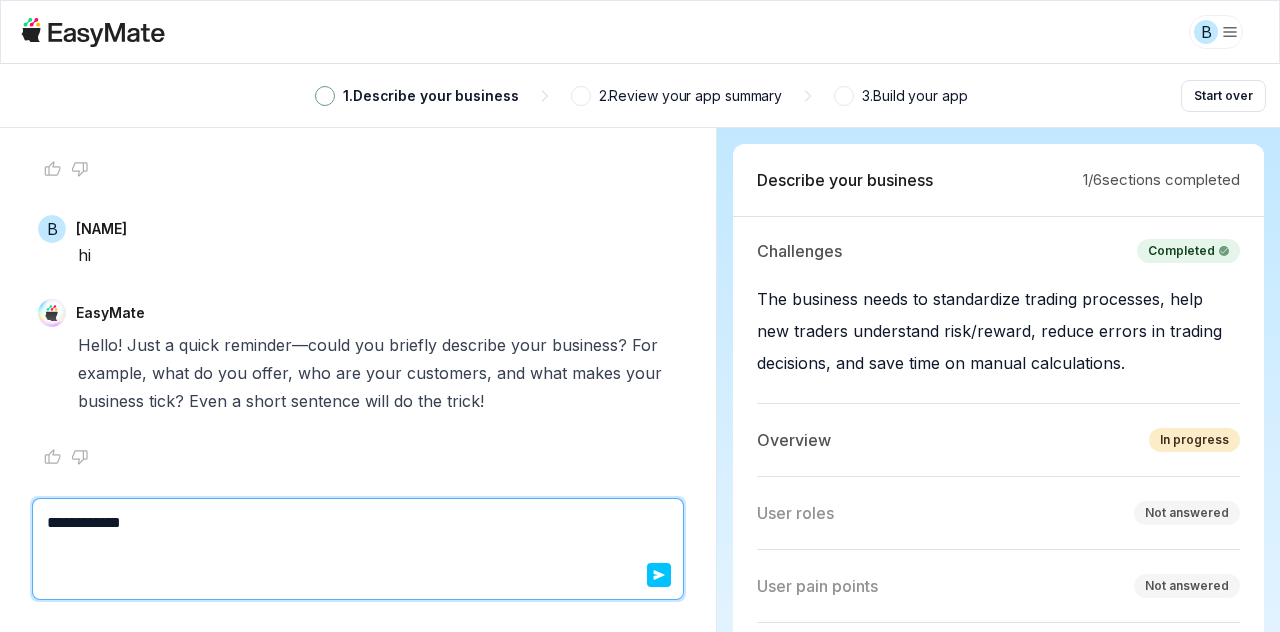 type on "*" 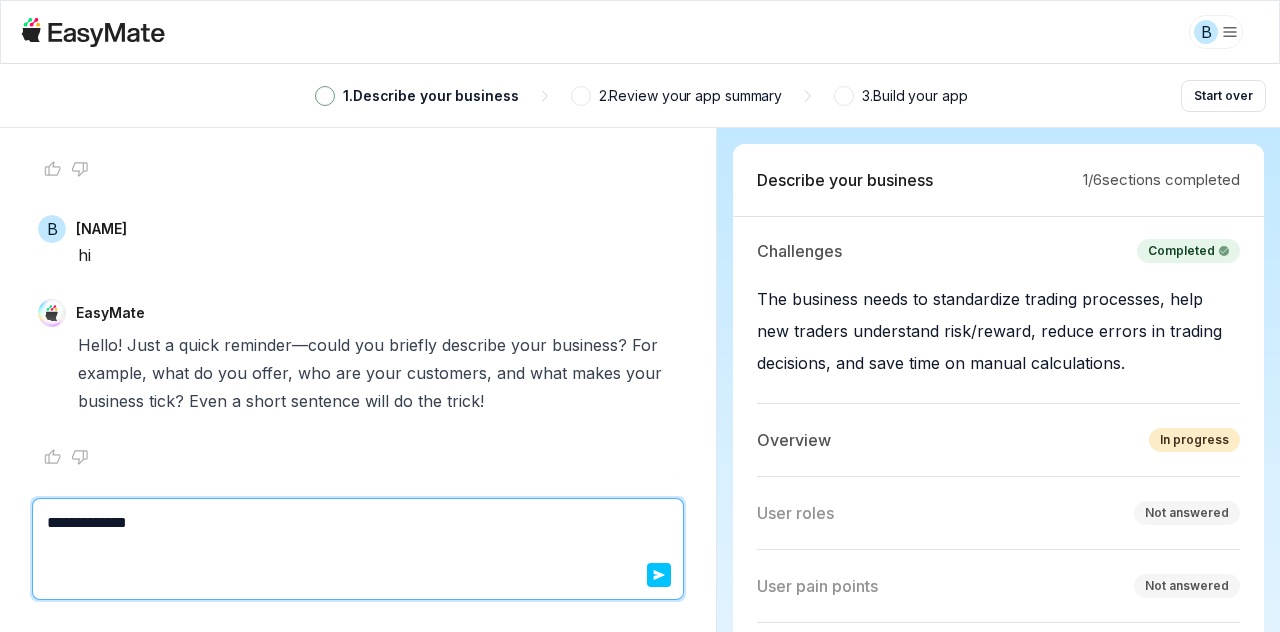 type 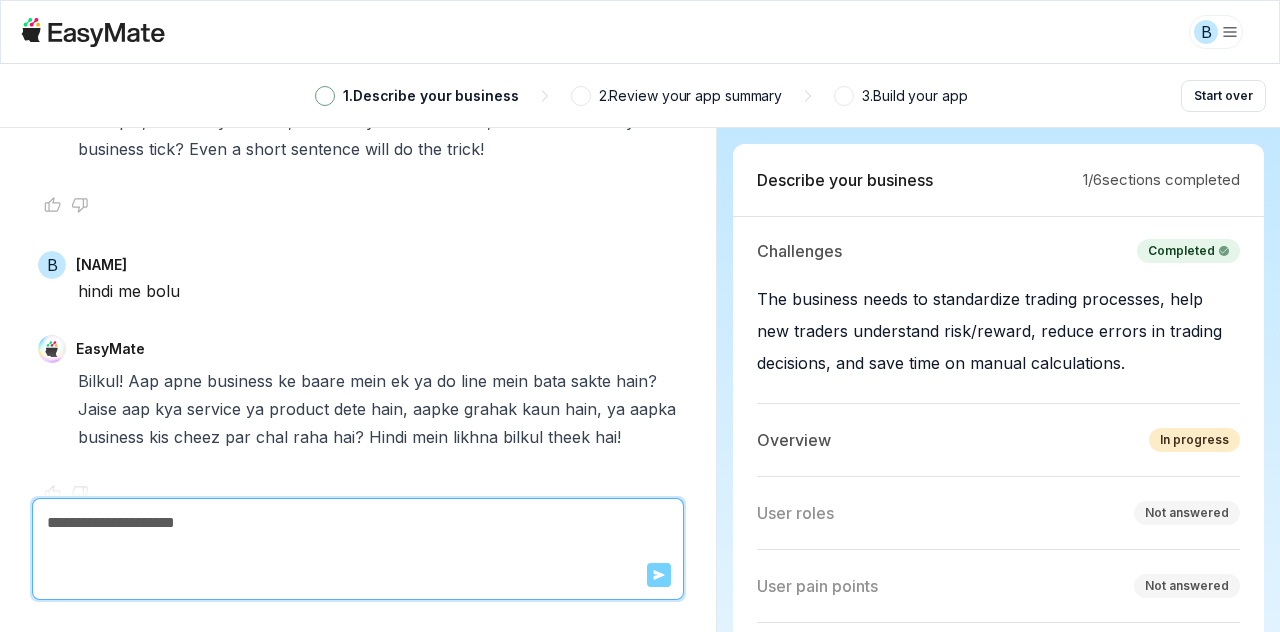 scroll, scrollTop: 1699, scrollLeft: 0, axis: vertical 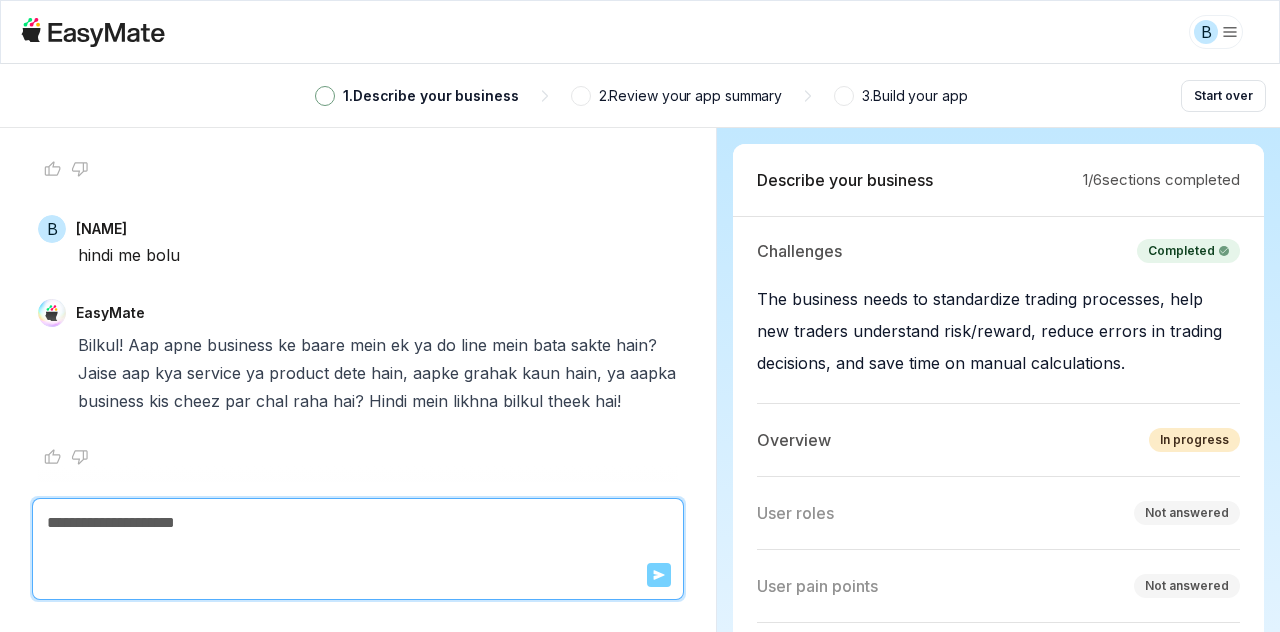 click at bounding box center (358, 523) 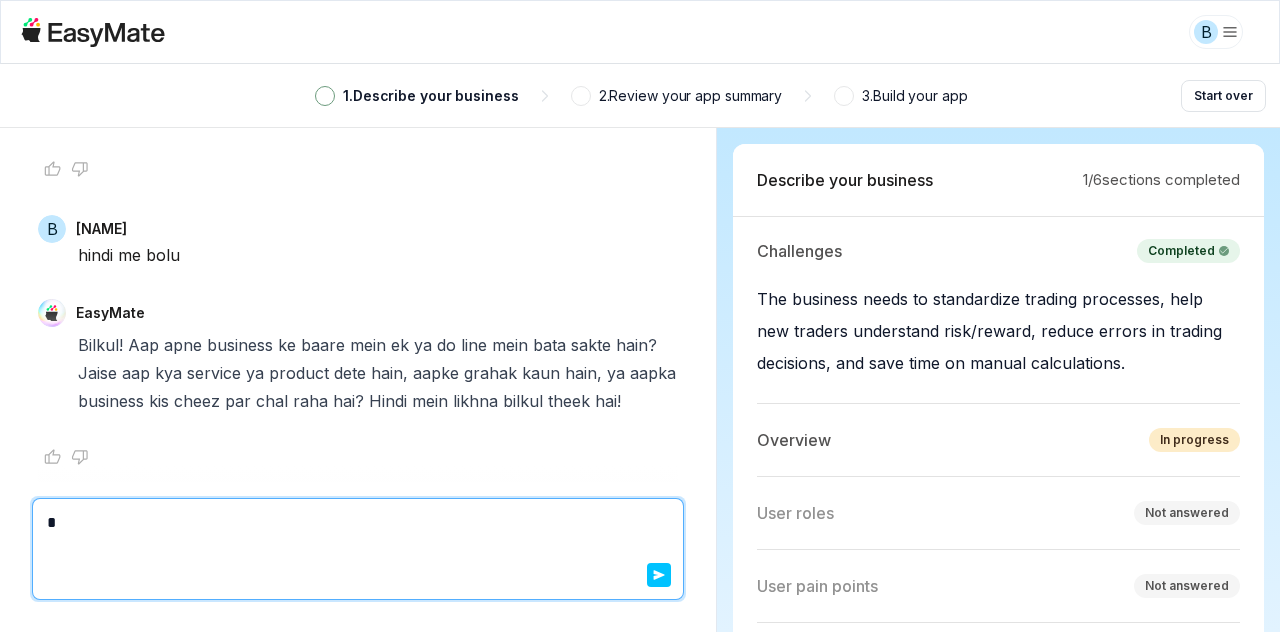 type on "*" 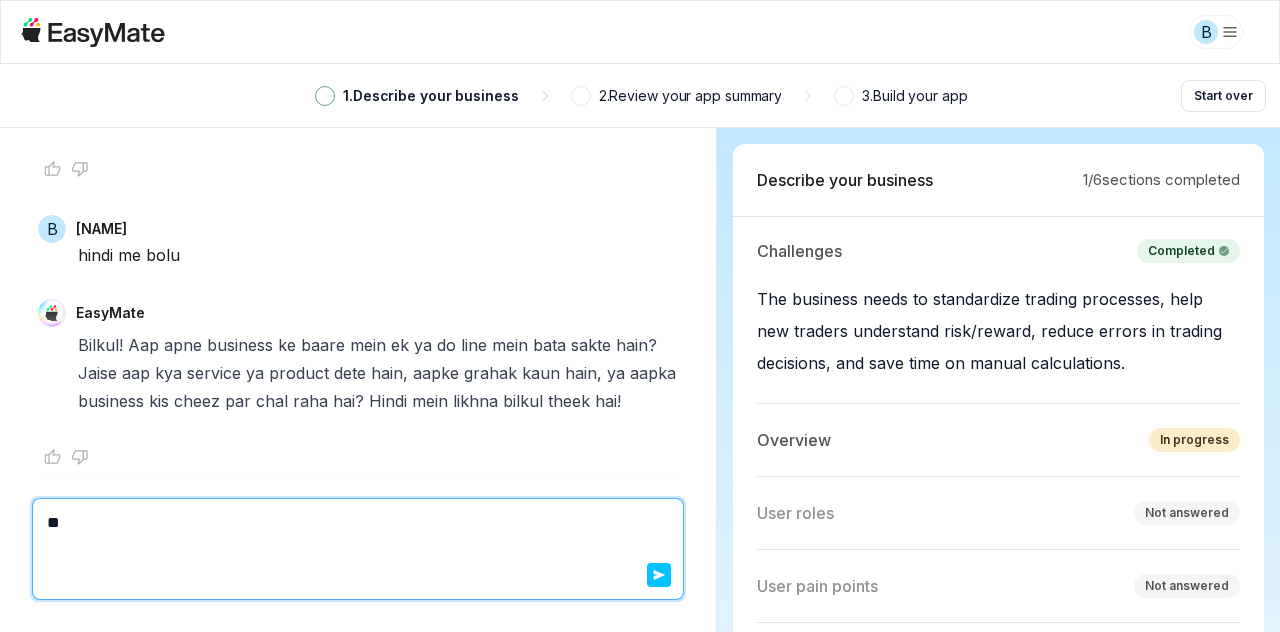 type on "*" 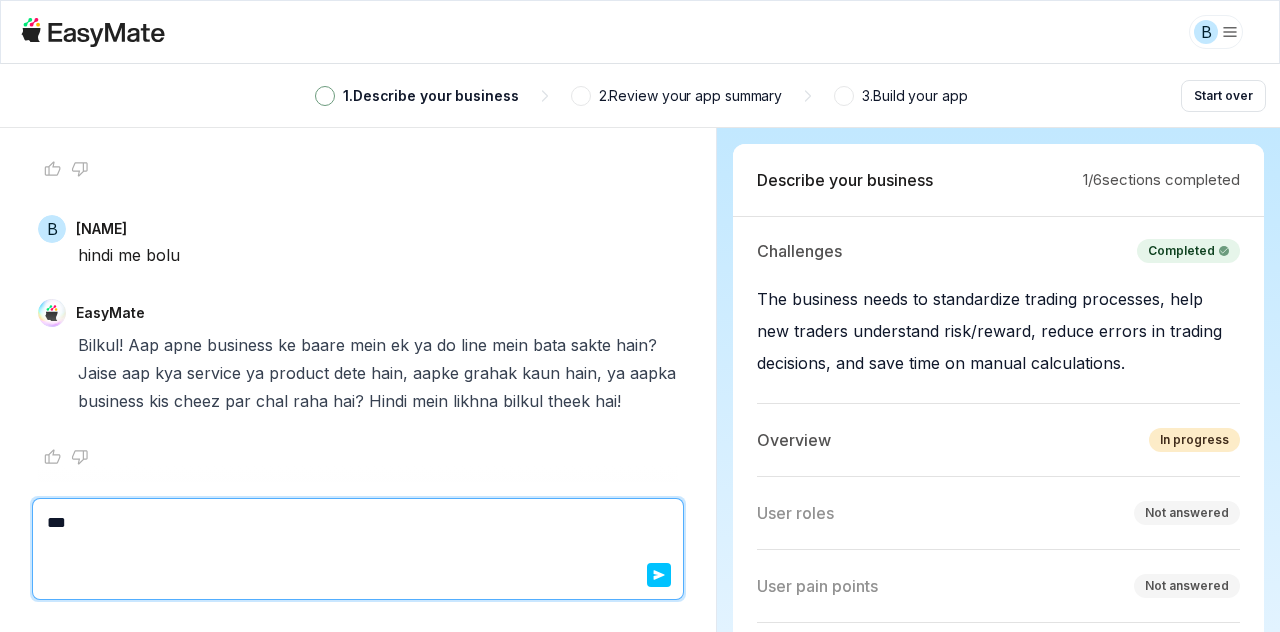 type on "****" 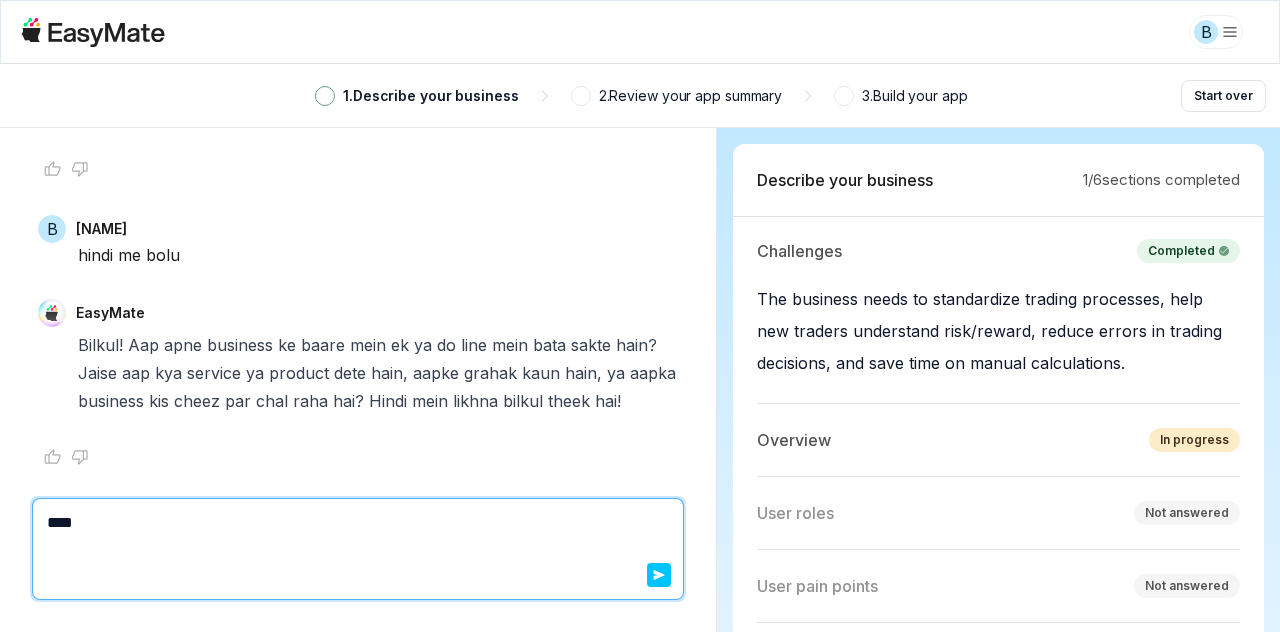 type on "*" 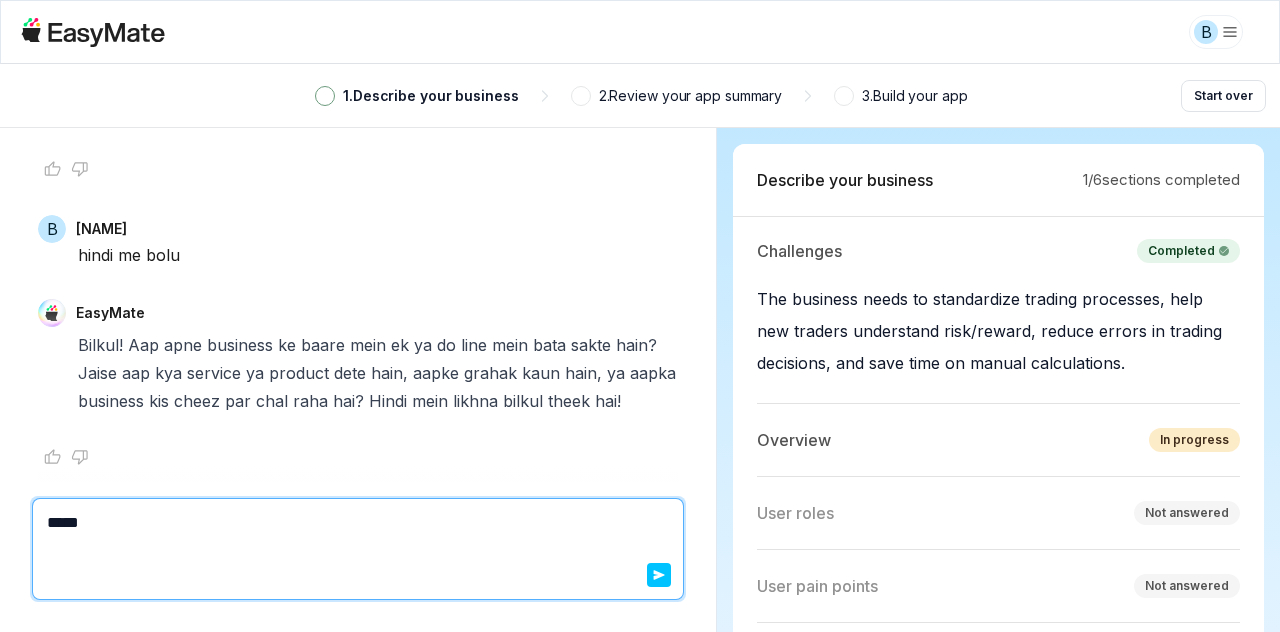 type on "*" 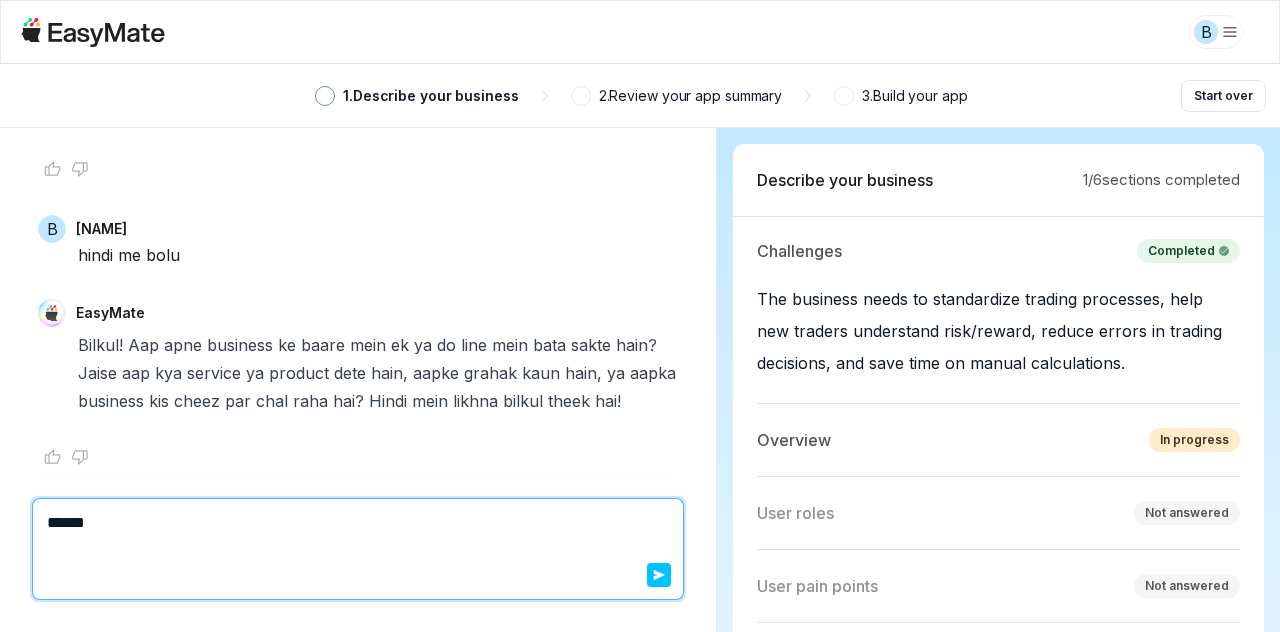 type on "*" 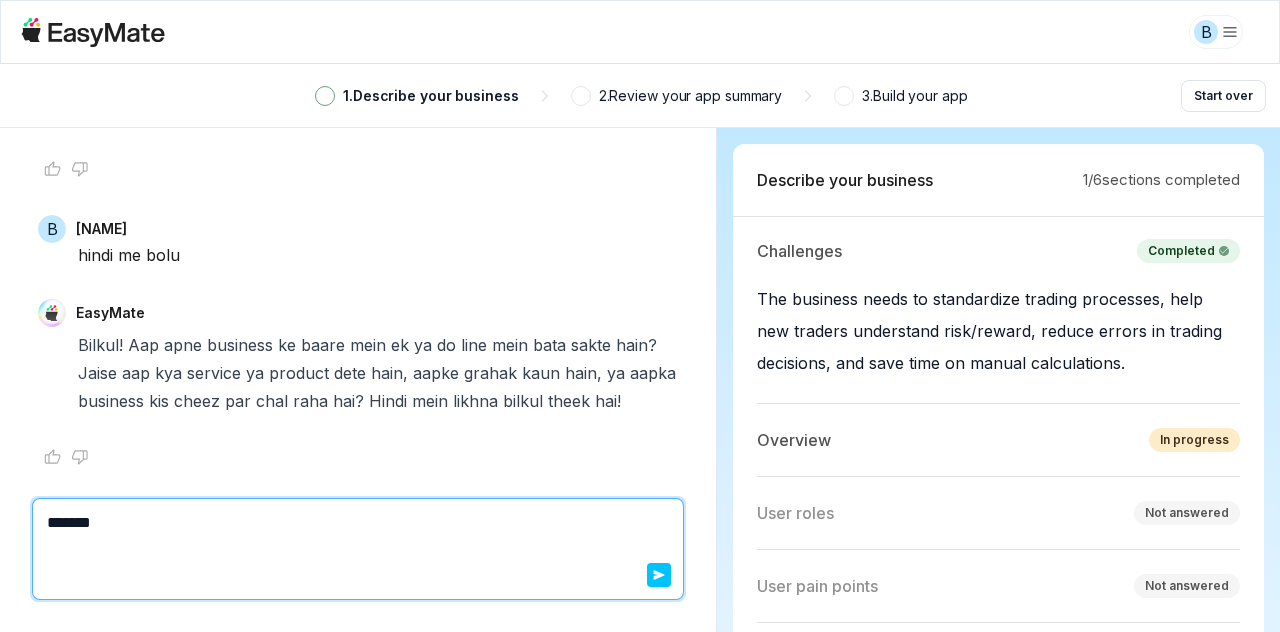 type on "*" 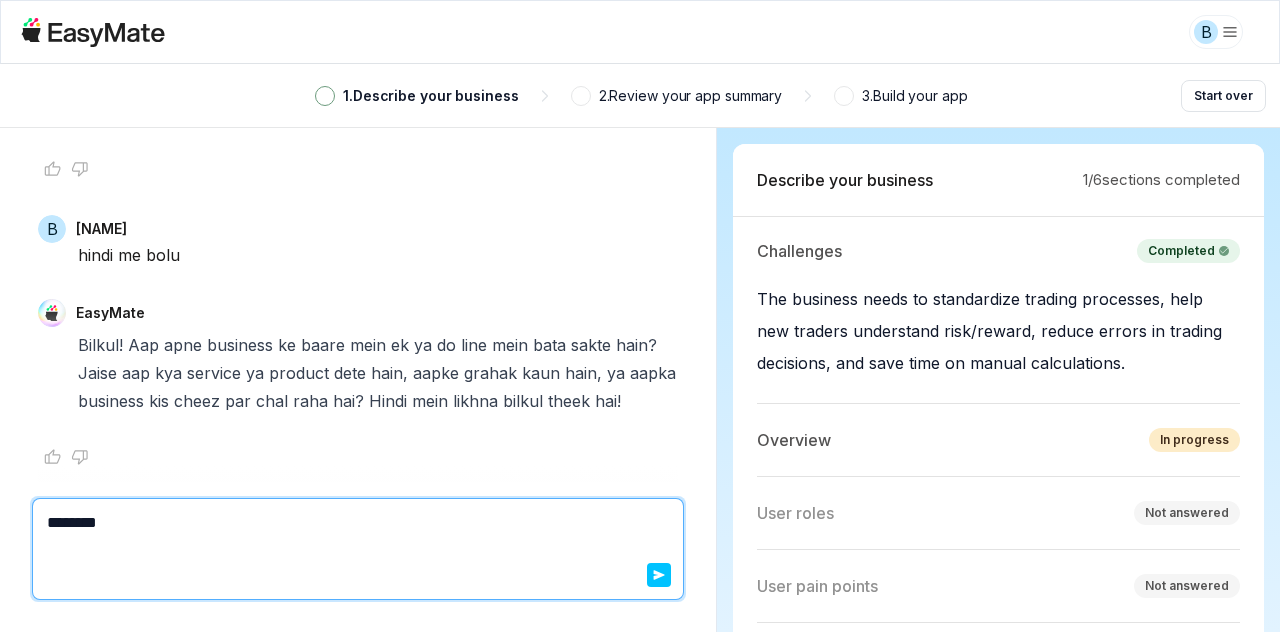 type on "*" 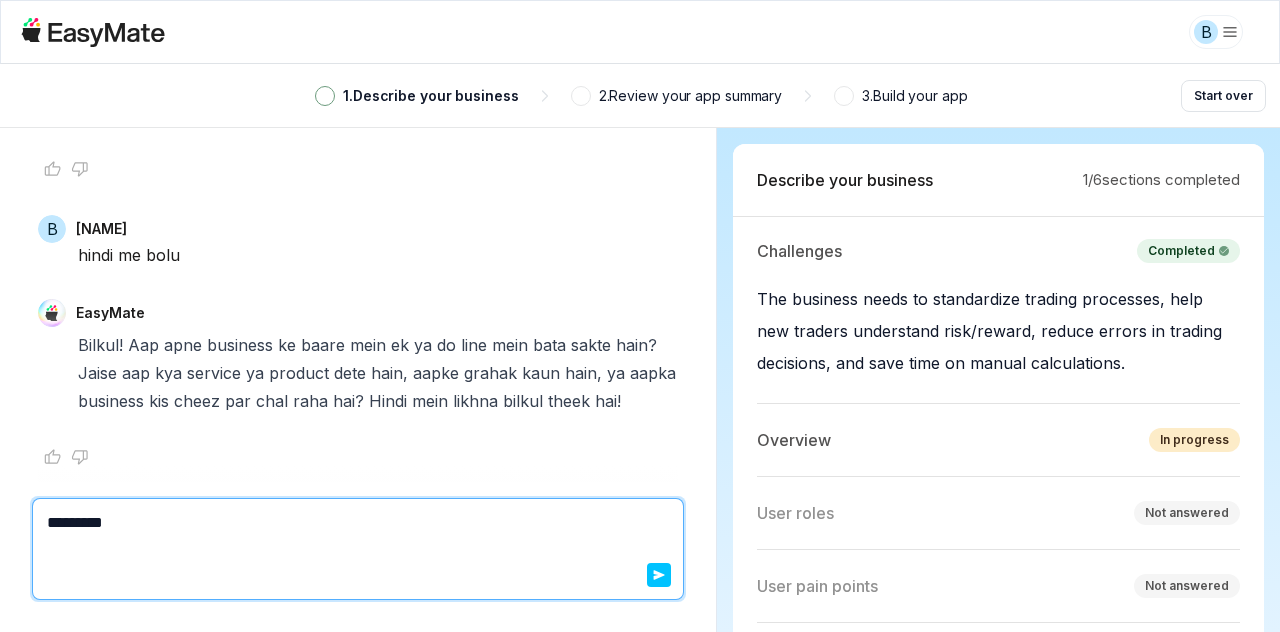 type on "*" 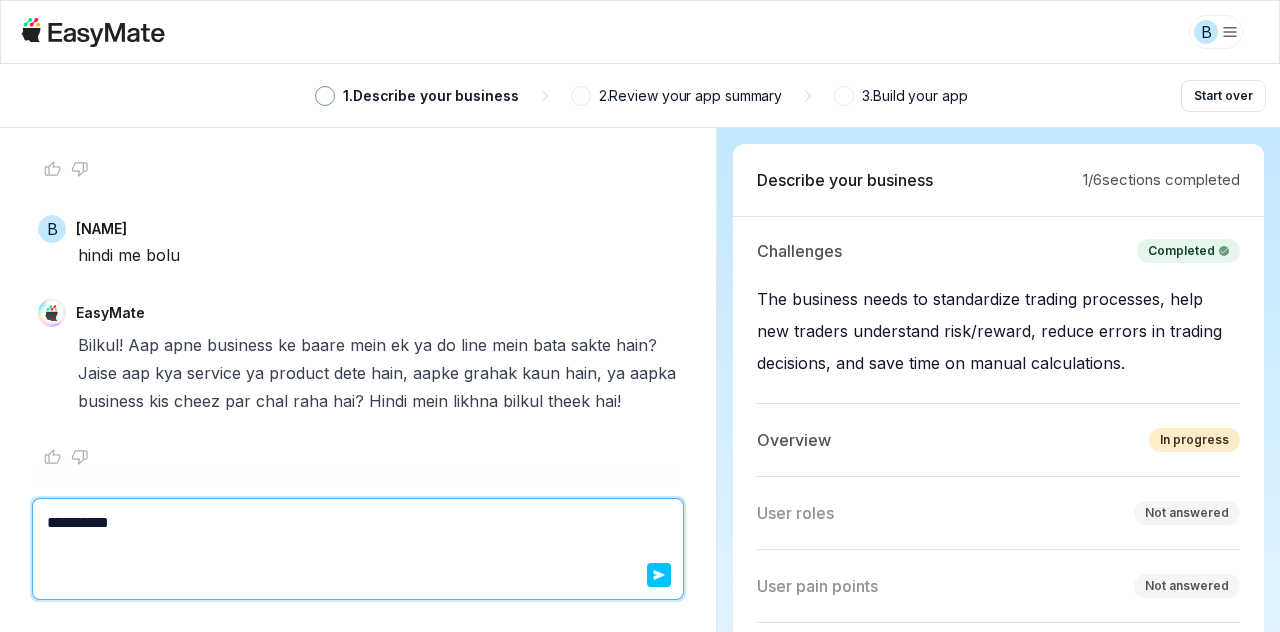 type on "*" 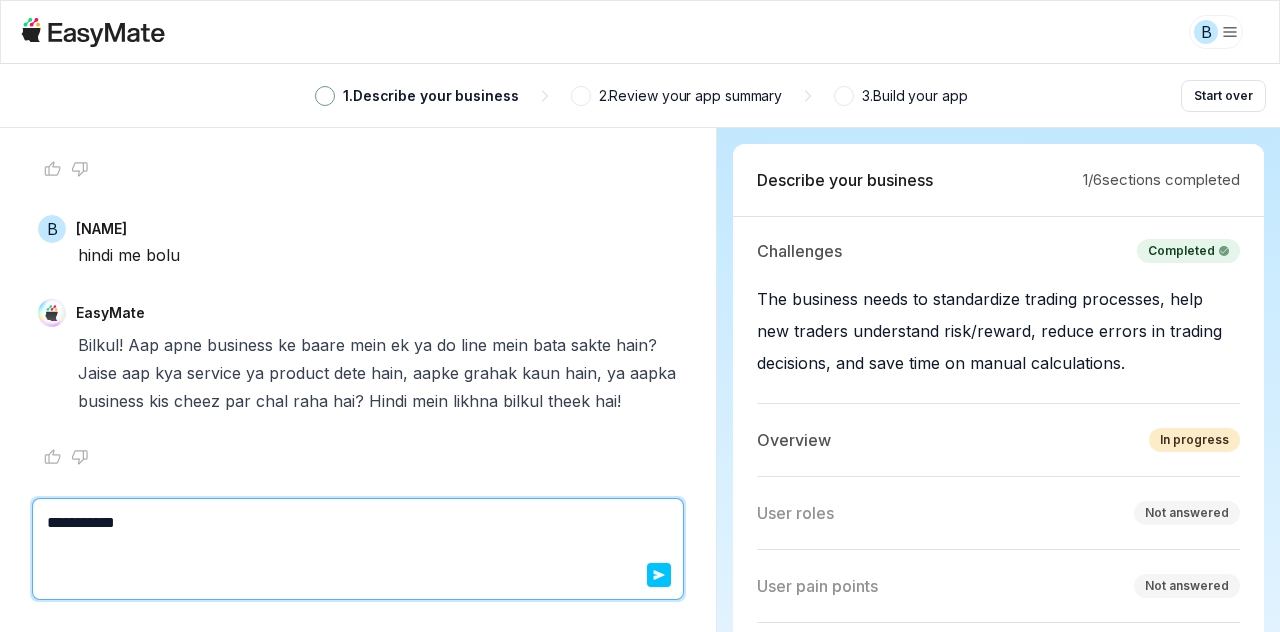 type on "*" 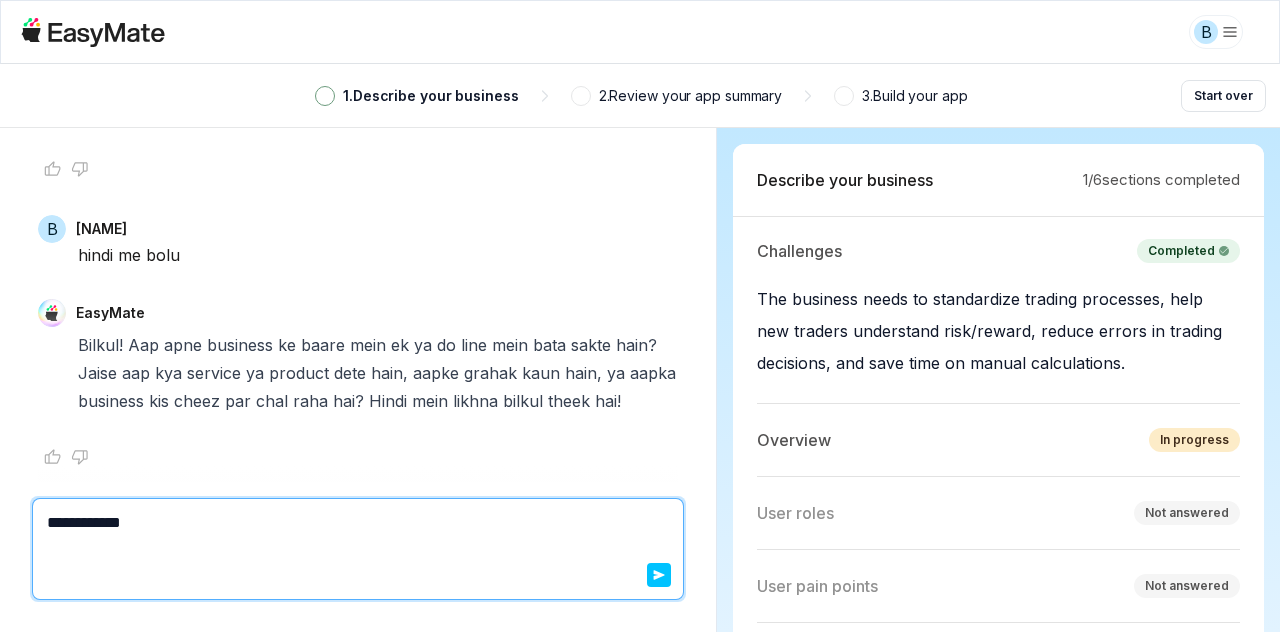 type on "*" 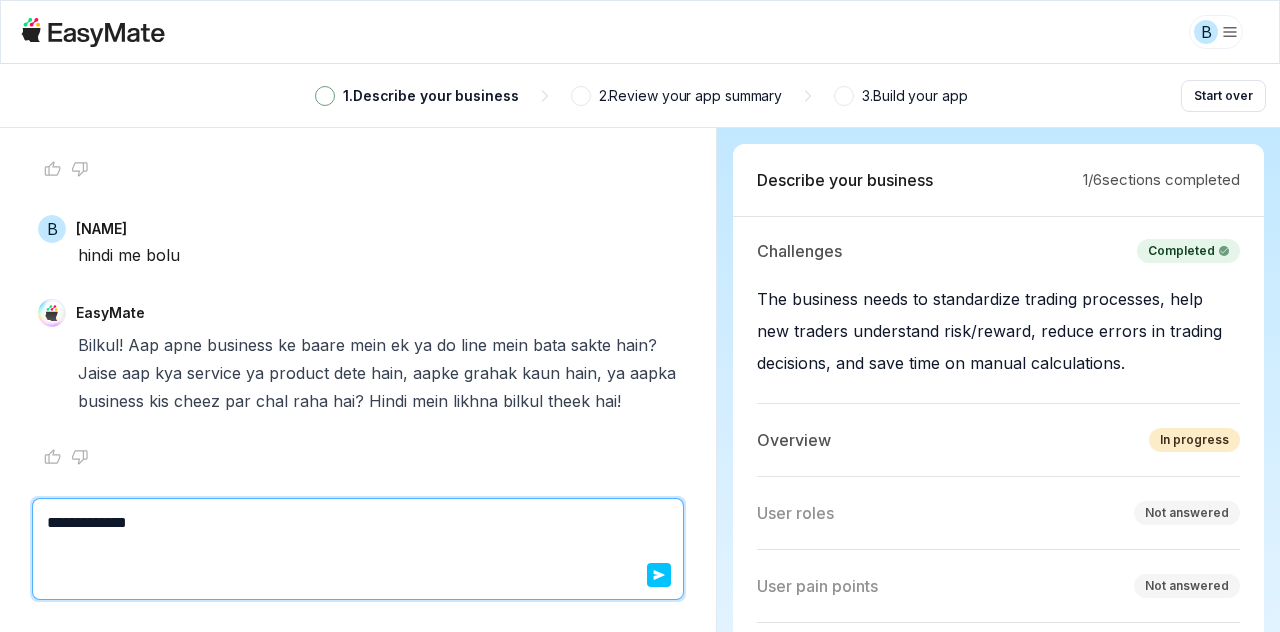 type on "*" 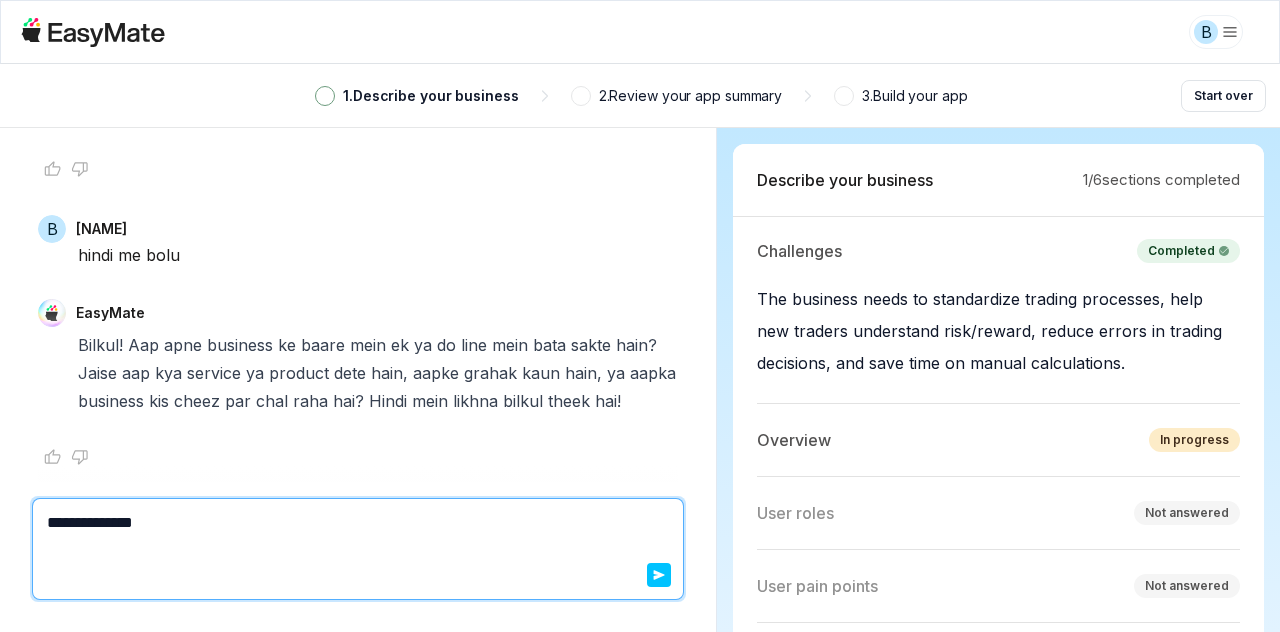 type on "*" 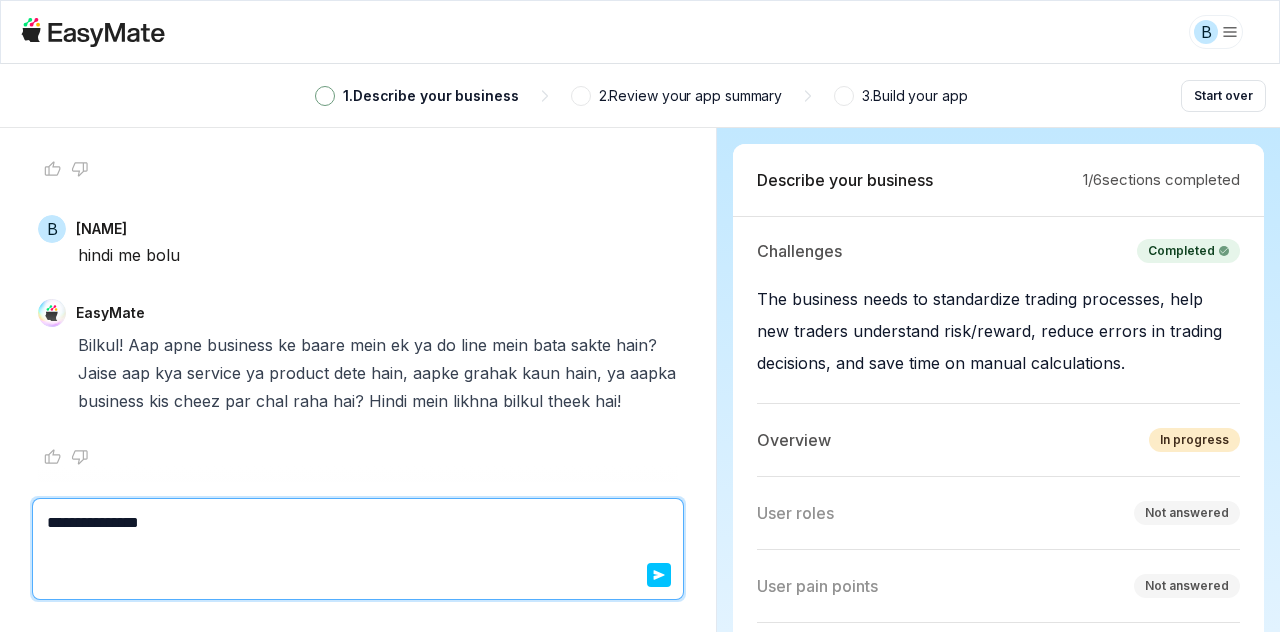 type on "*" 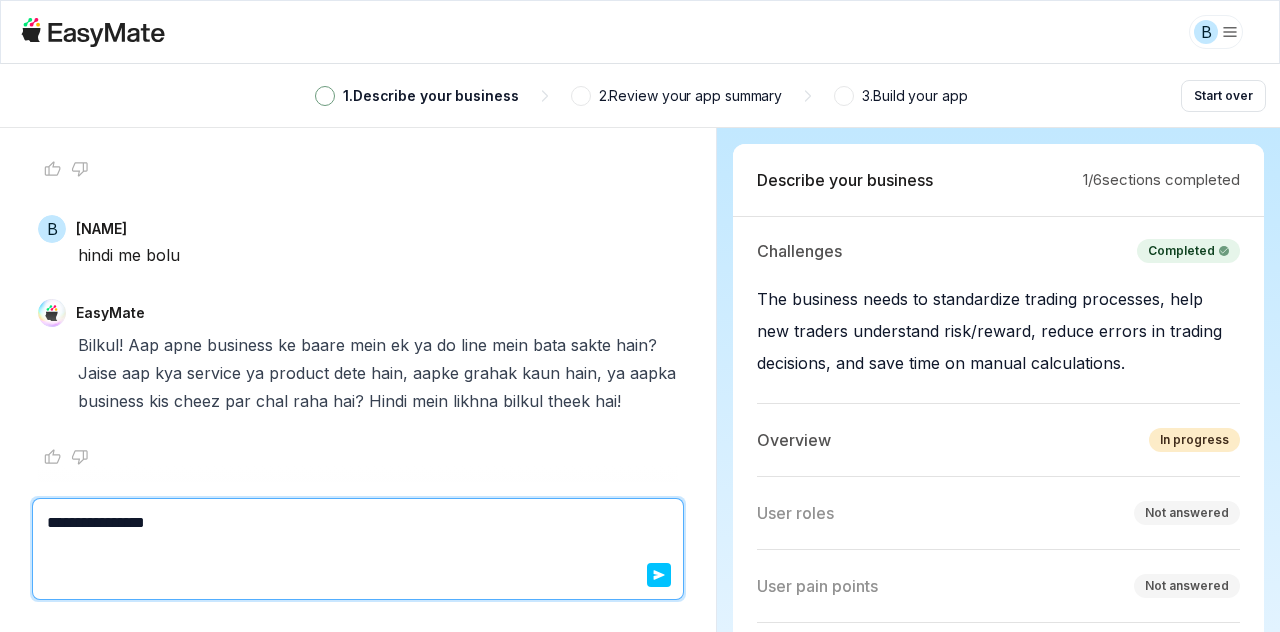 type on "*" 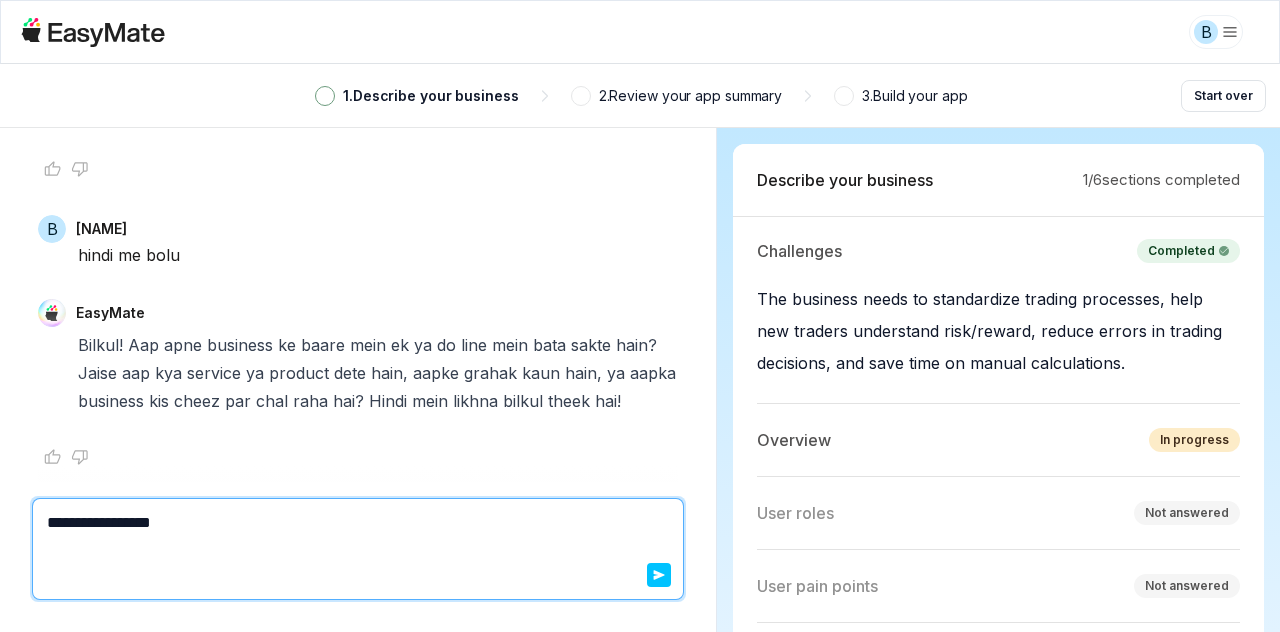 type on "*" 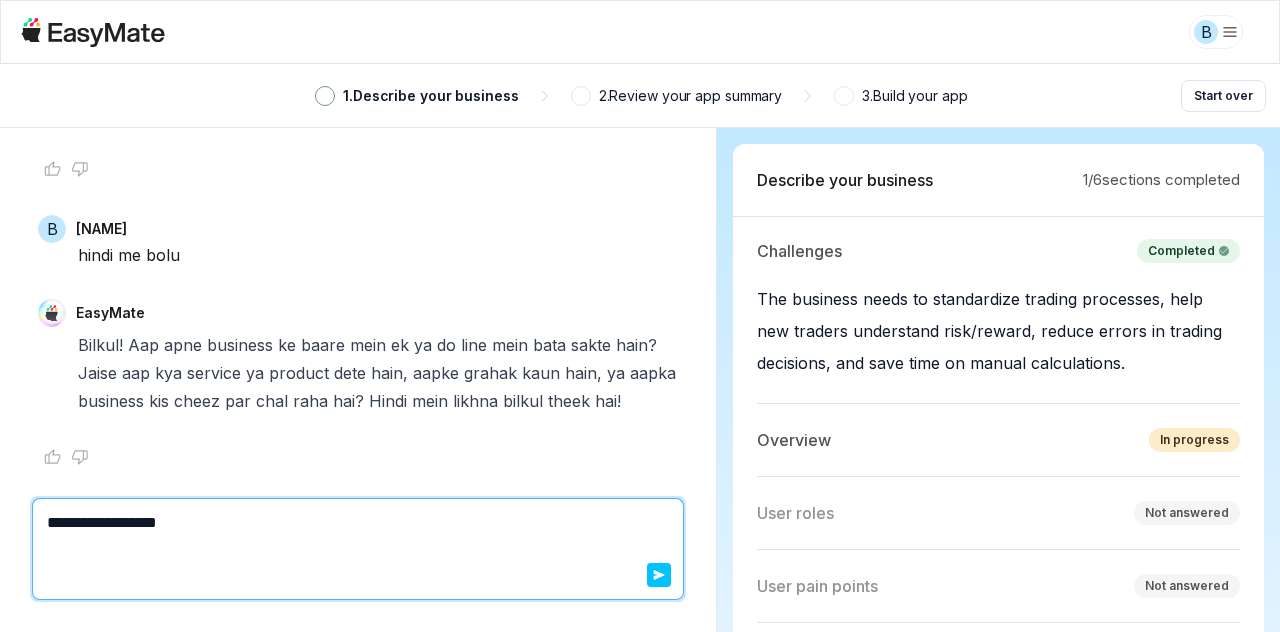 type on "*" 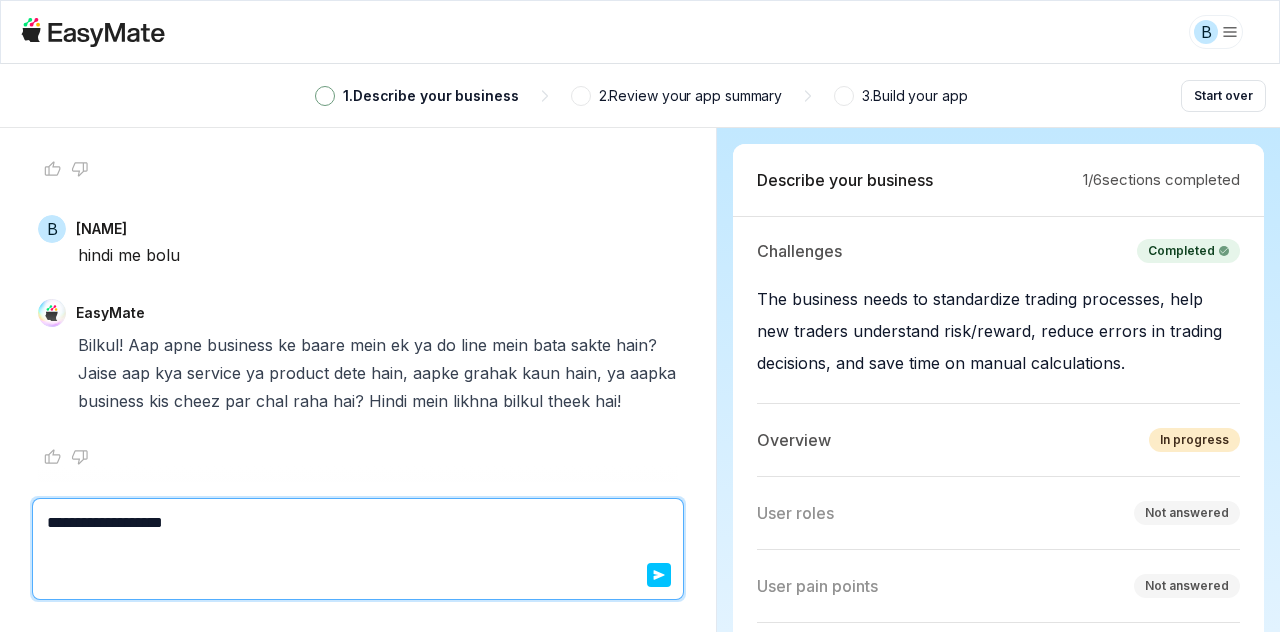 type on "*" 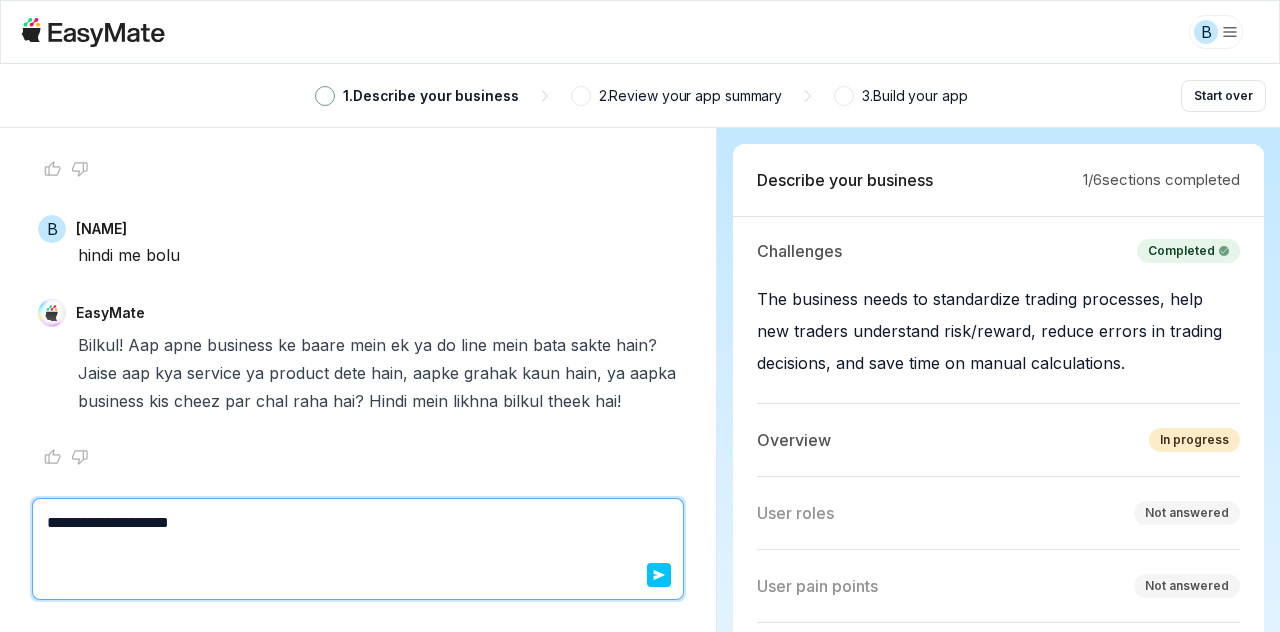 type on "**********" 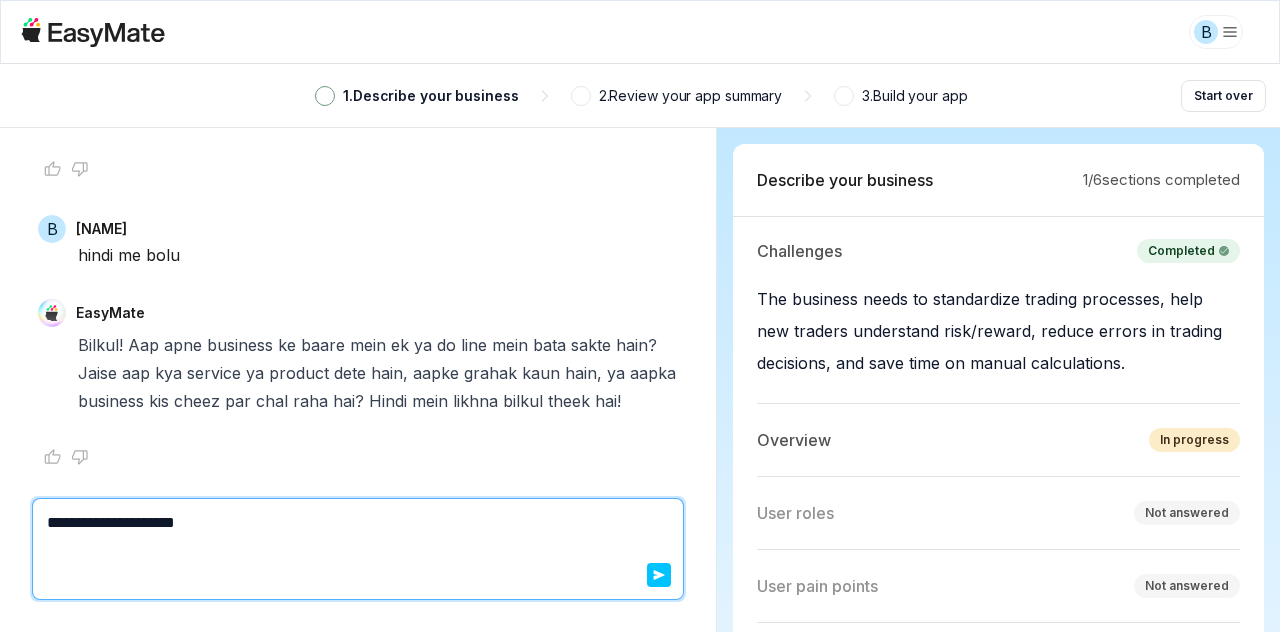 type on "*" 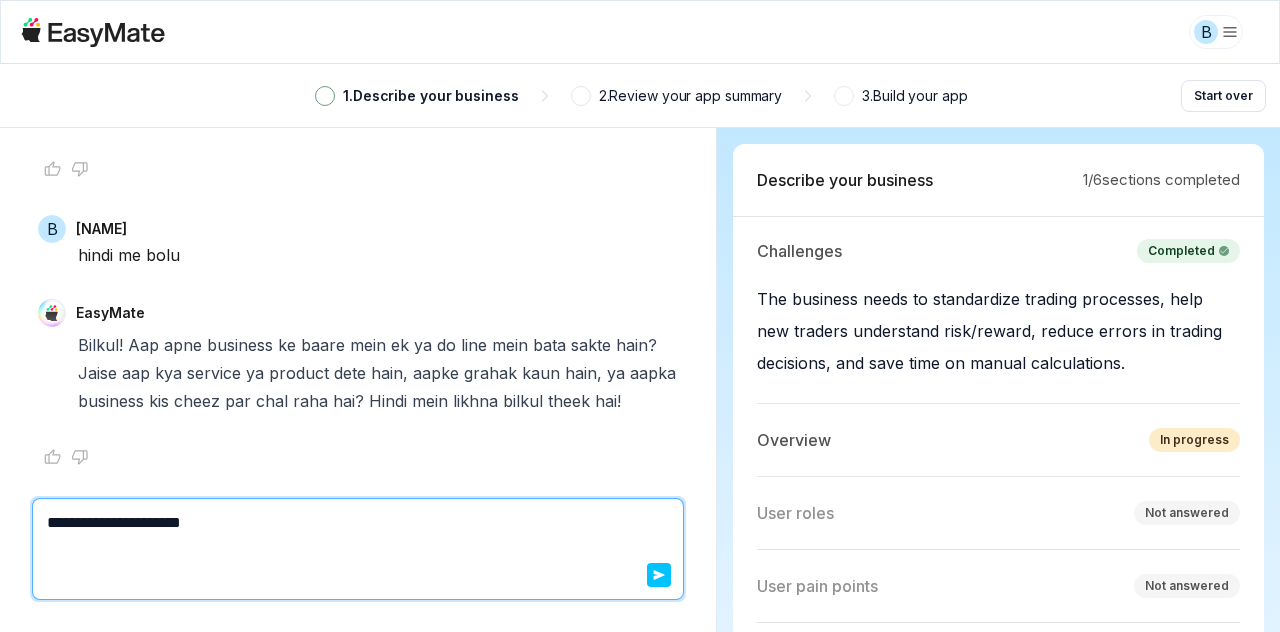 type on "*" 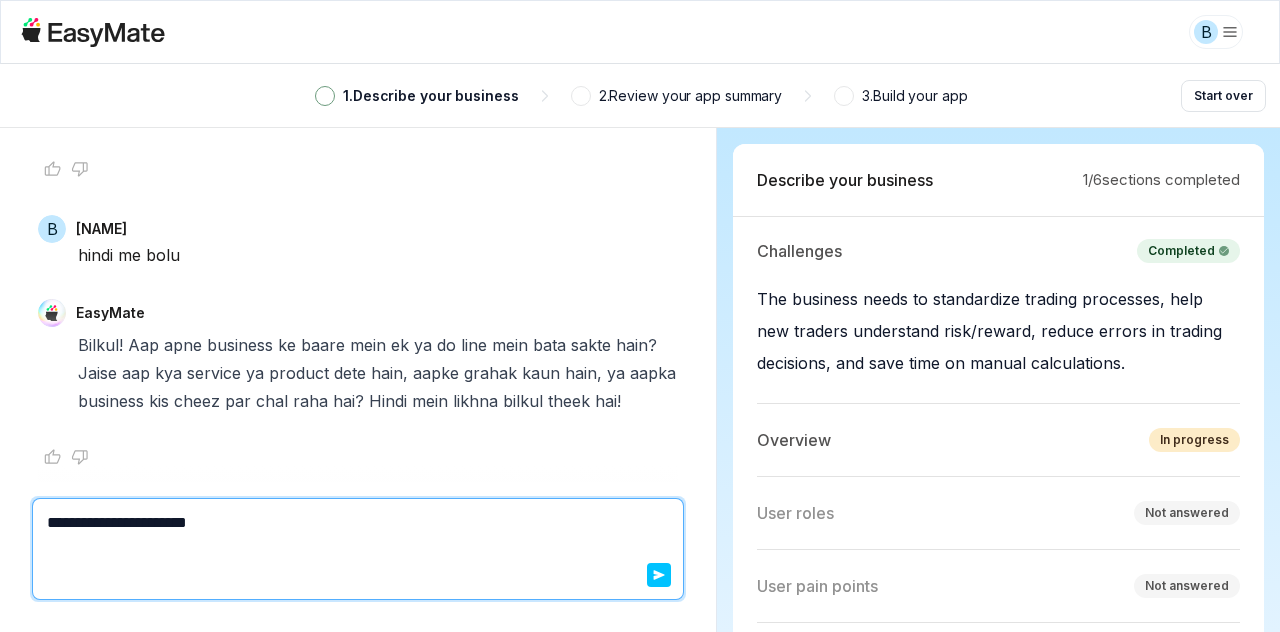 type on "*" 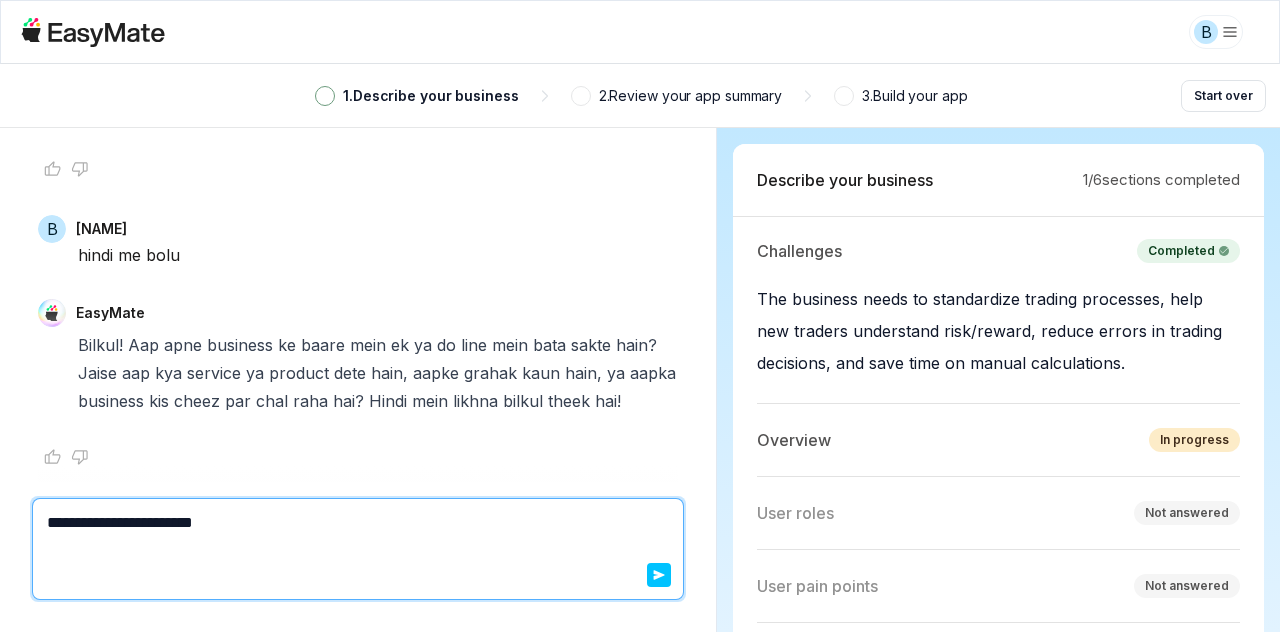 type on "*" 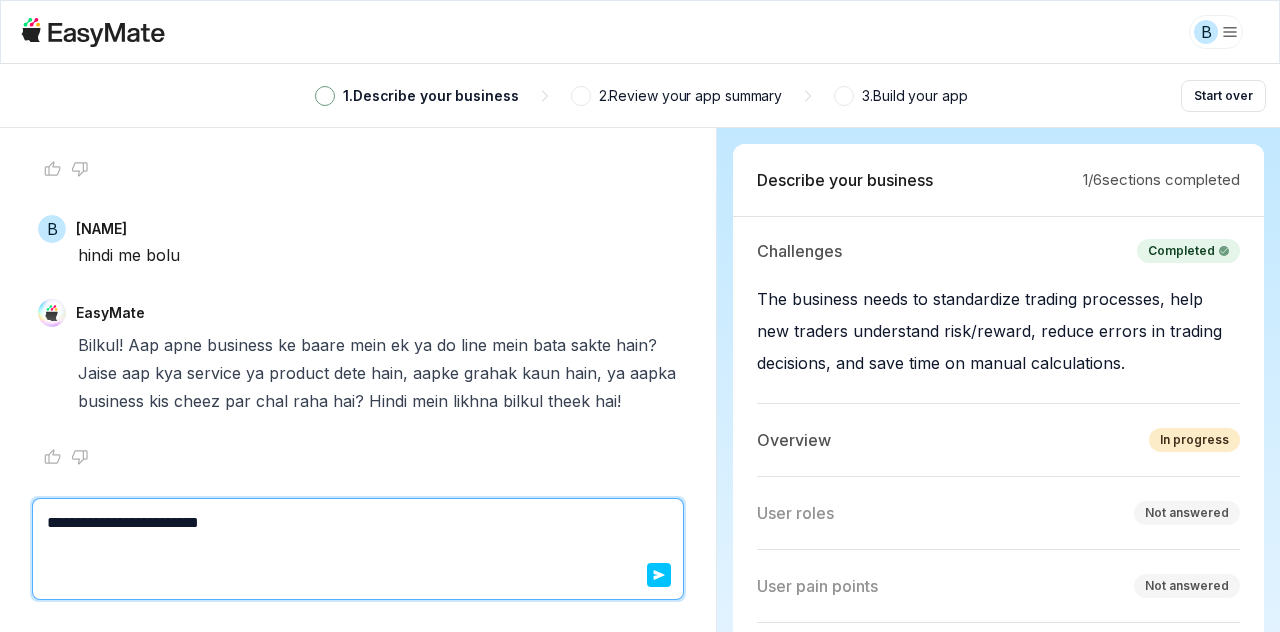 type on "*" 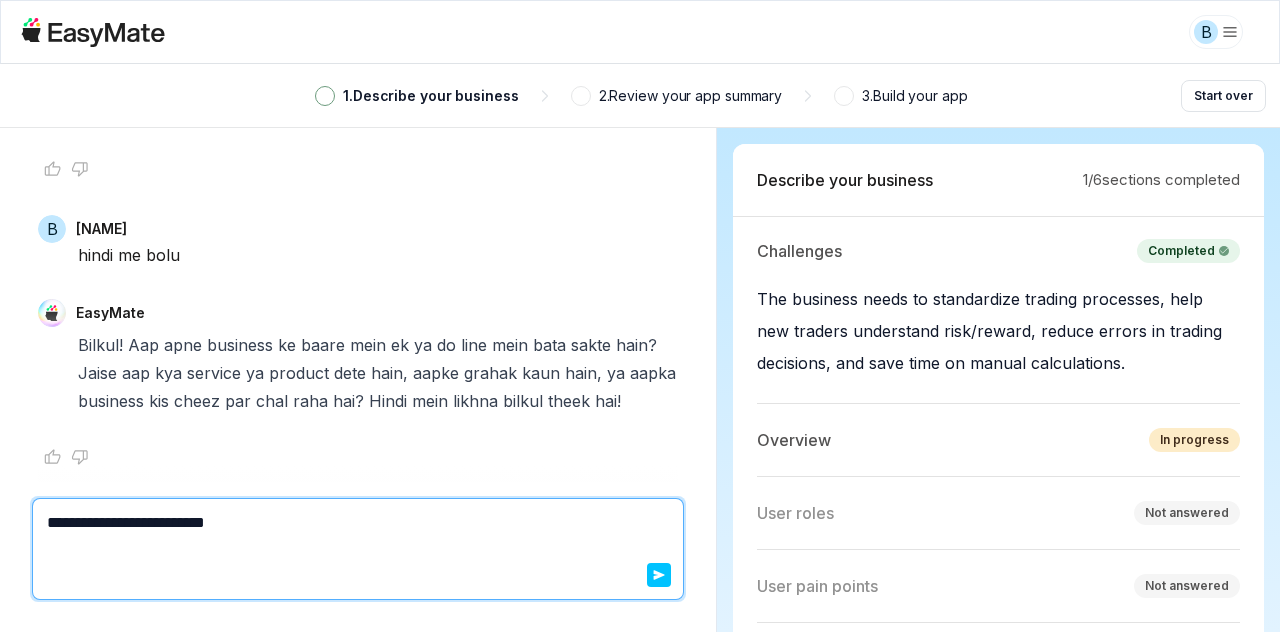 type on "*" 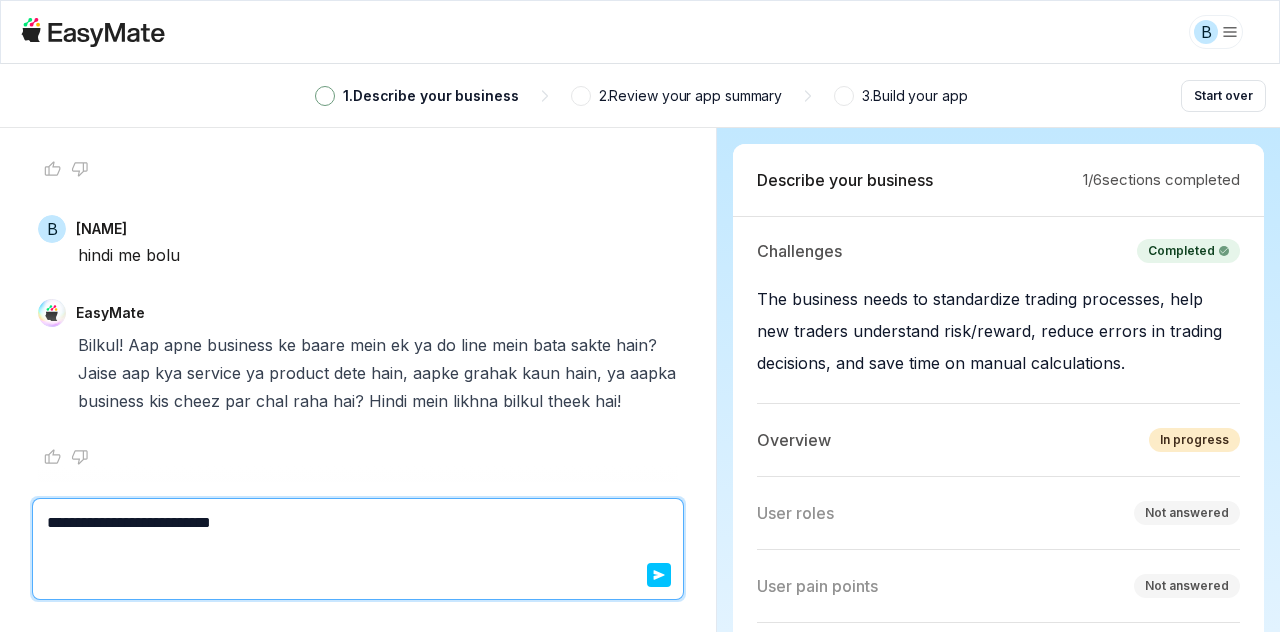 type on "**********" 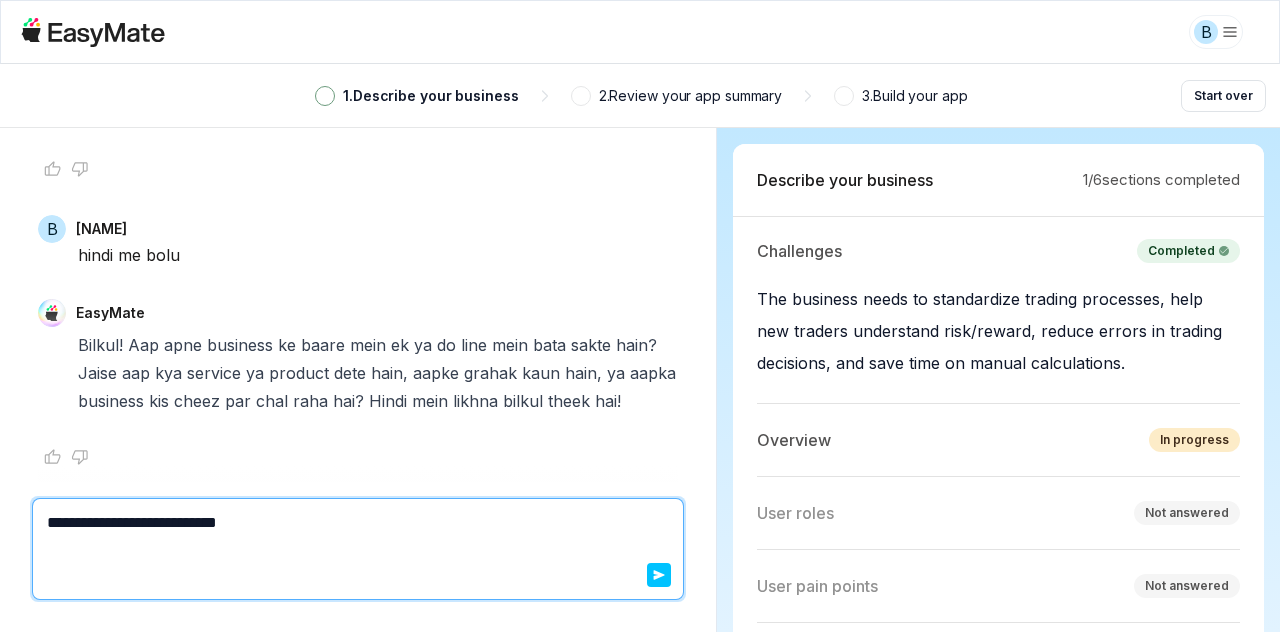type on "*" 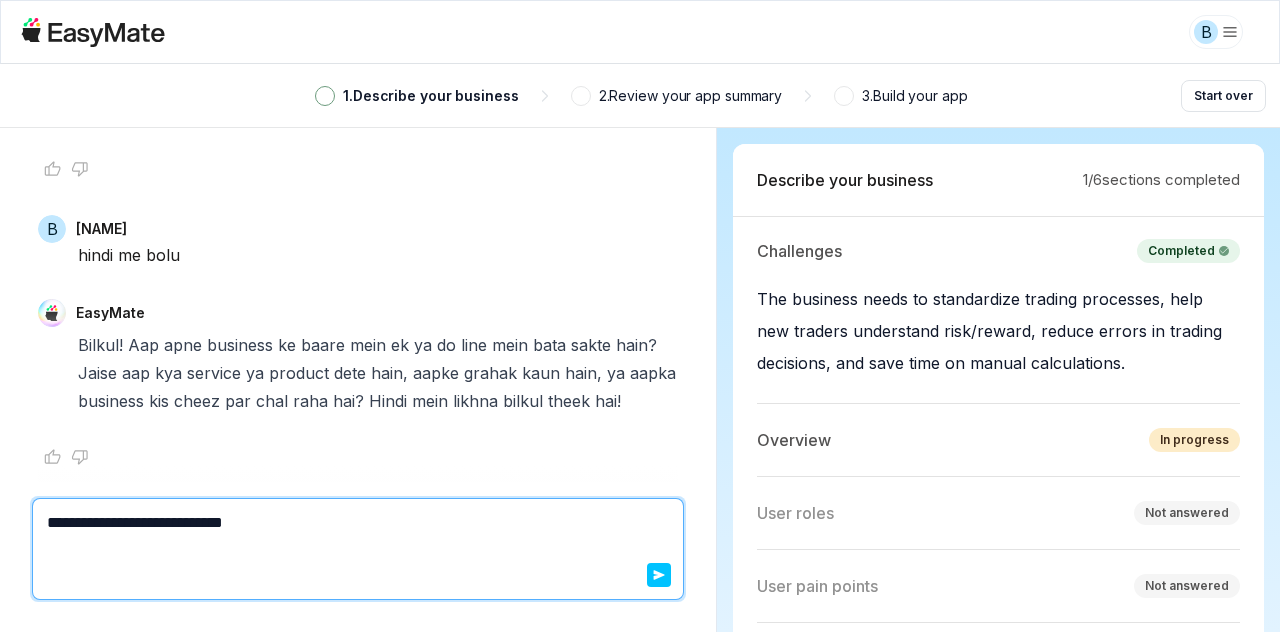 type on "*" 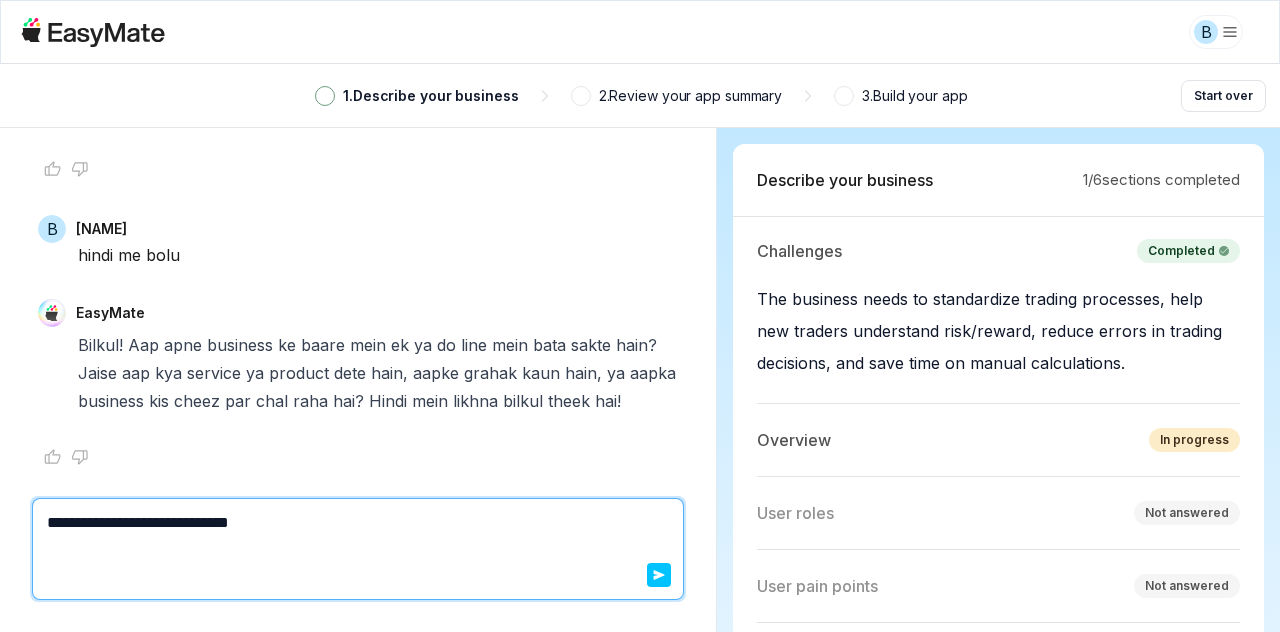 type on "*" 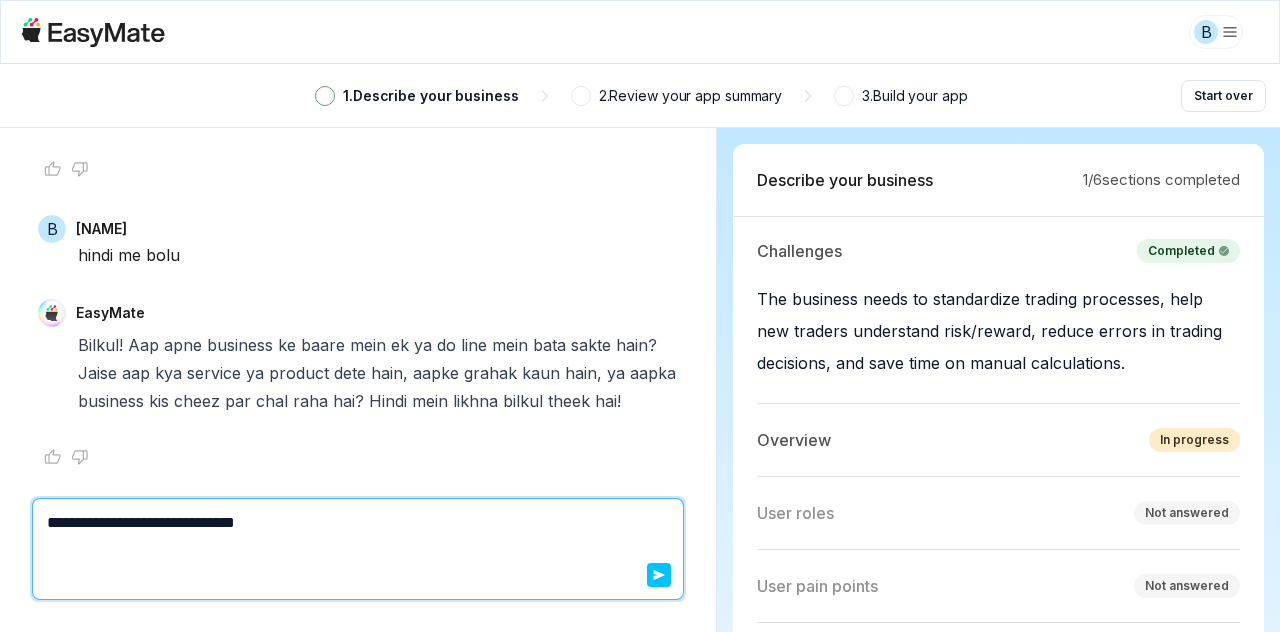 type on "*" 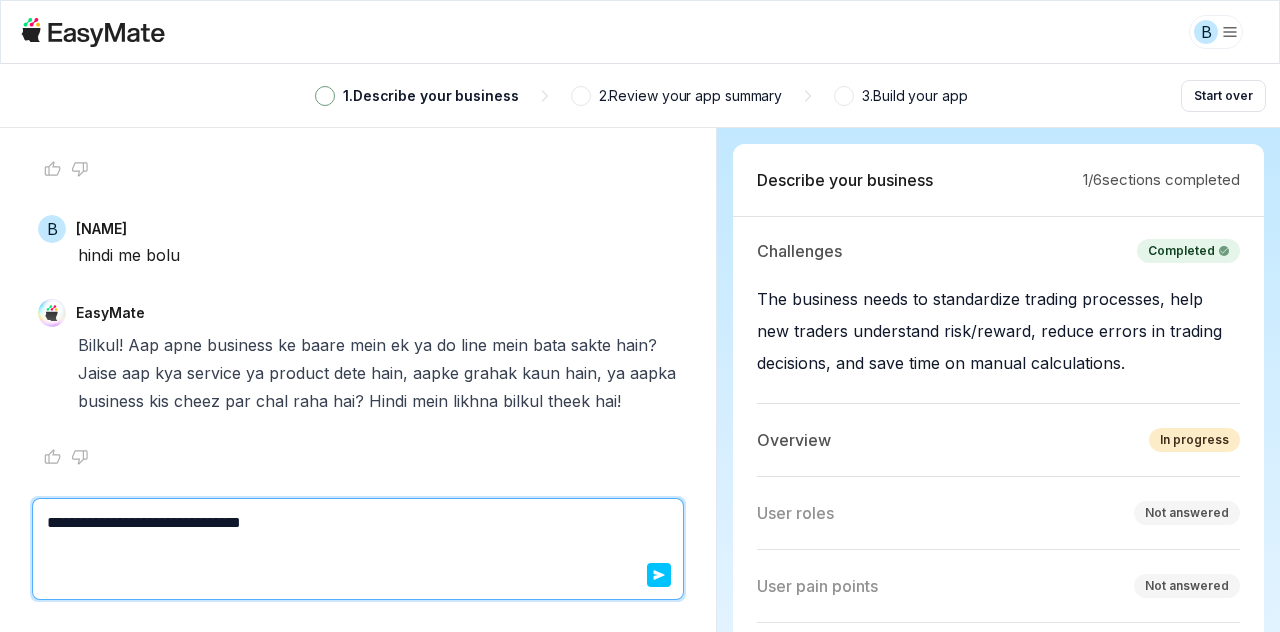 type on "*" 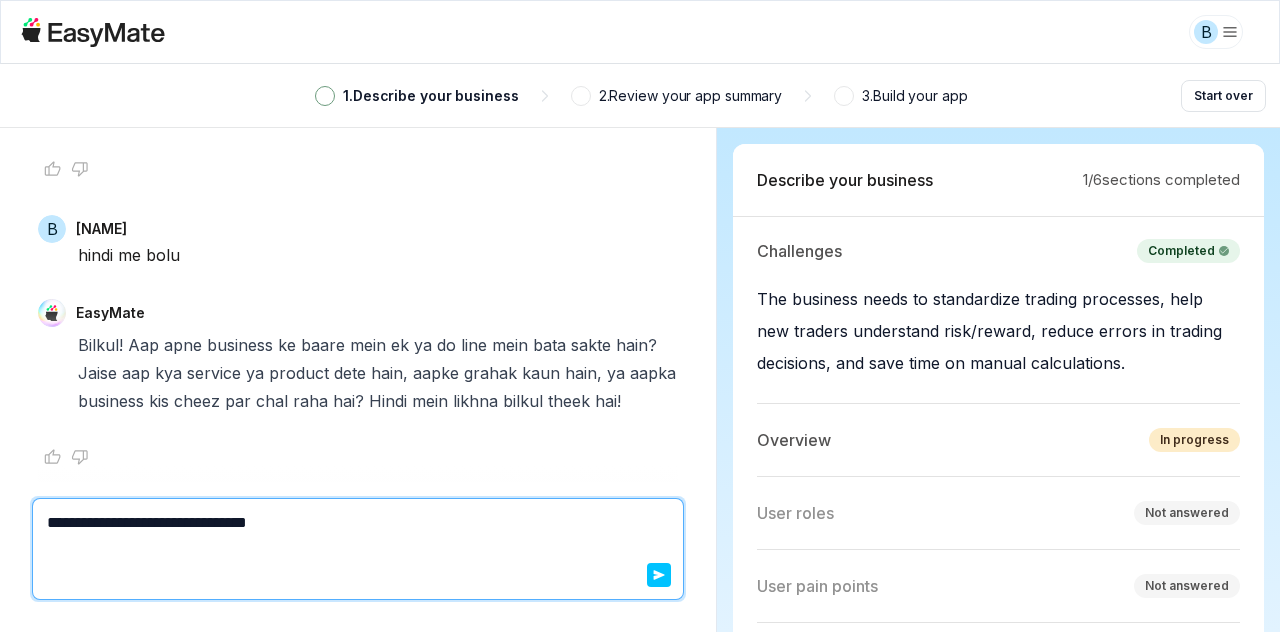 type on "*" 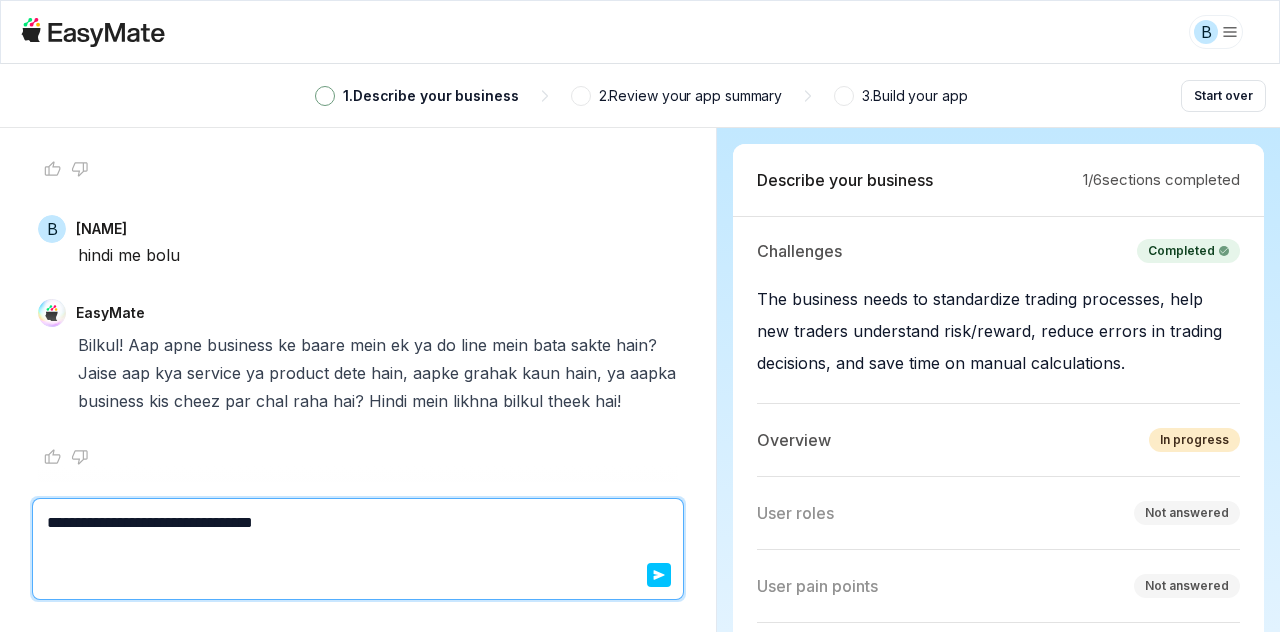 type on "*" 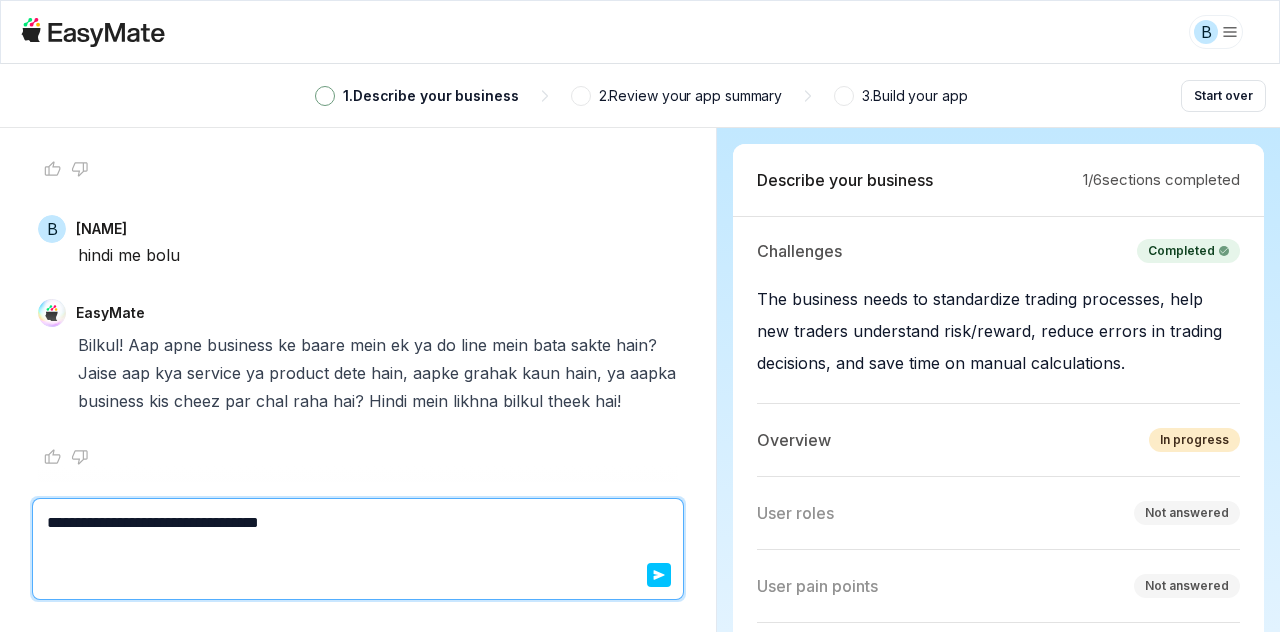 type on "*" 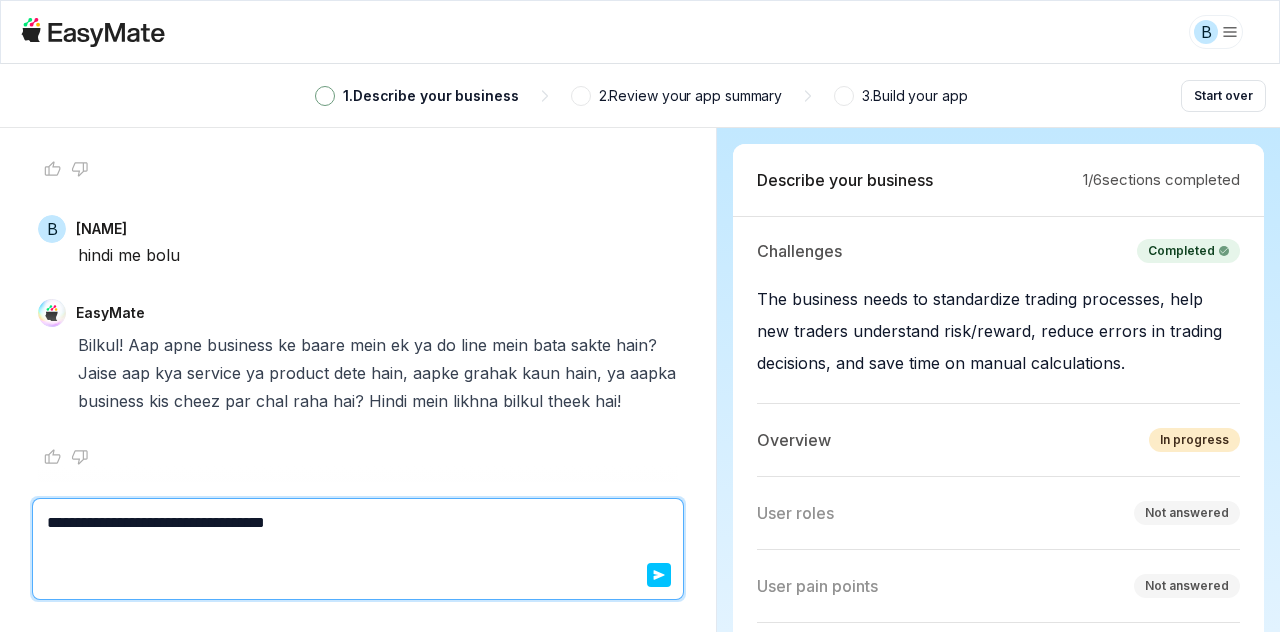 type on "*" 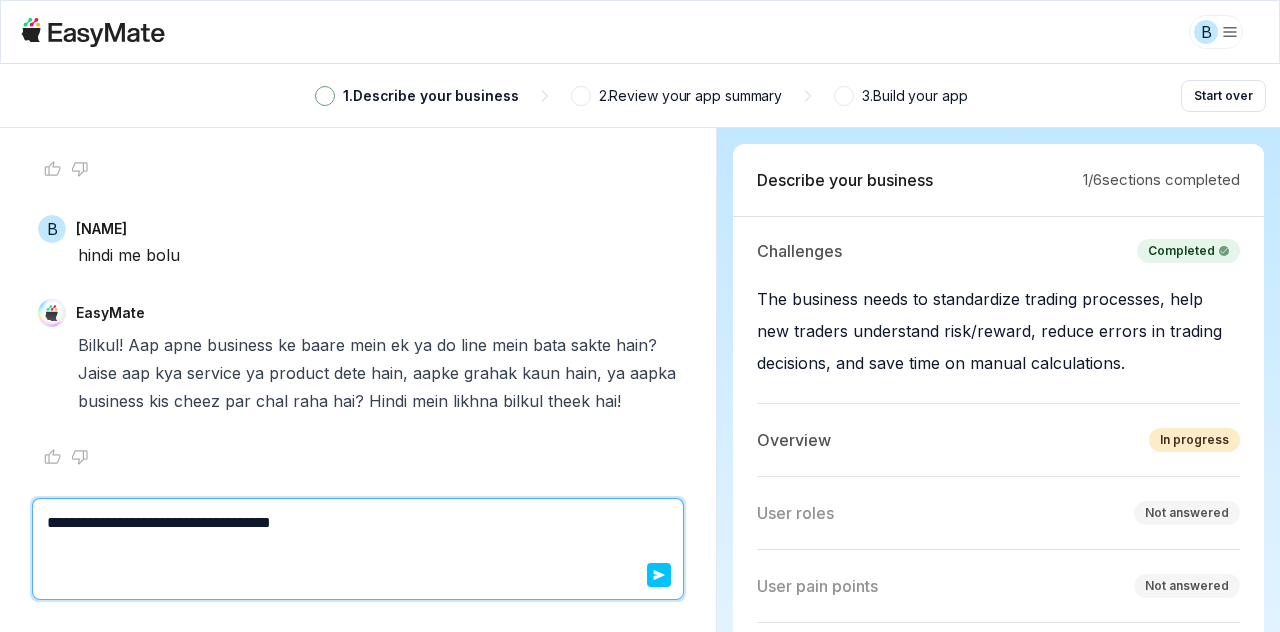type on "*" 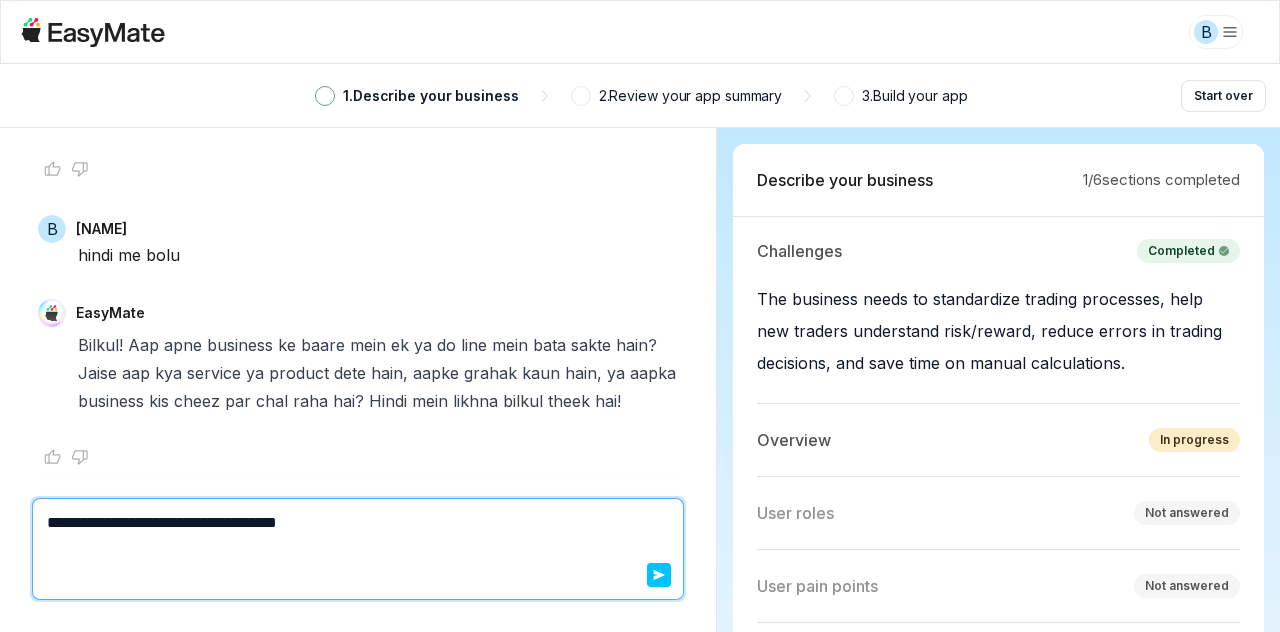 type on "*" 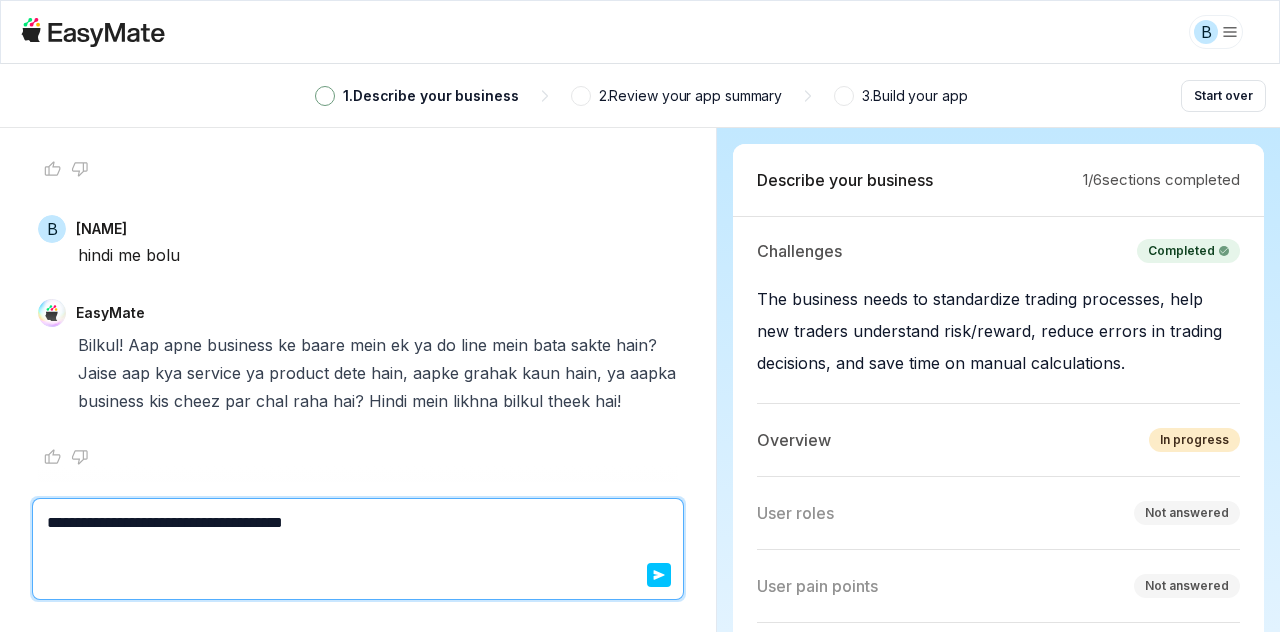 type on "*" 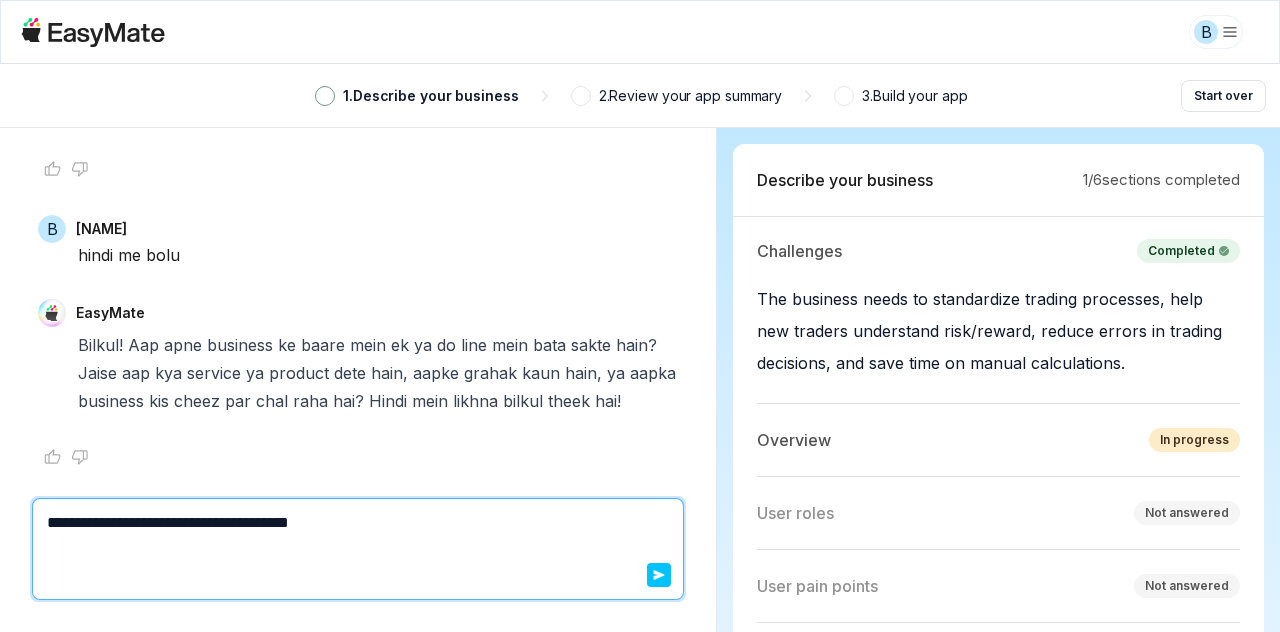 type on "*" 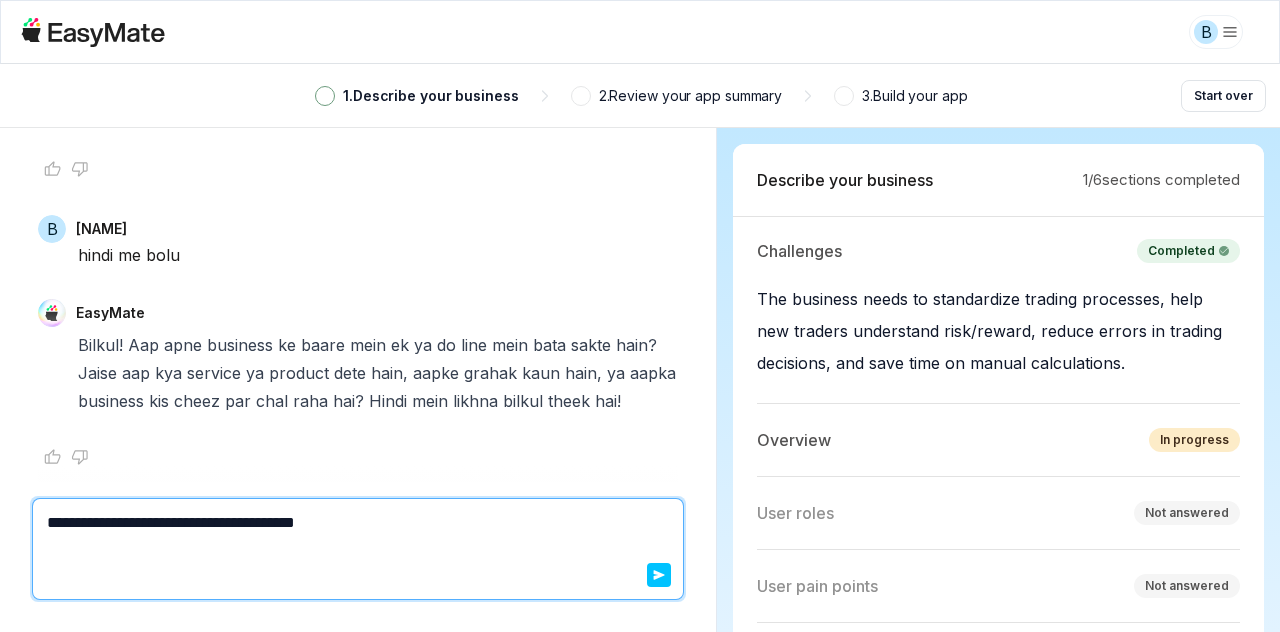 type on "*" 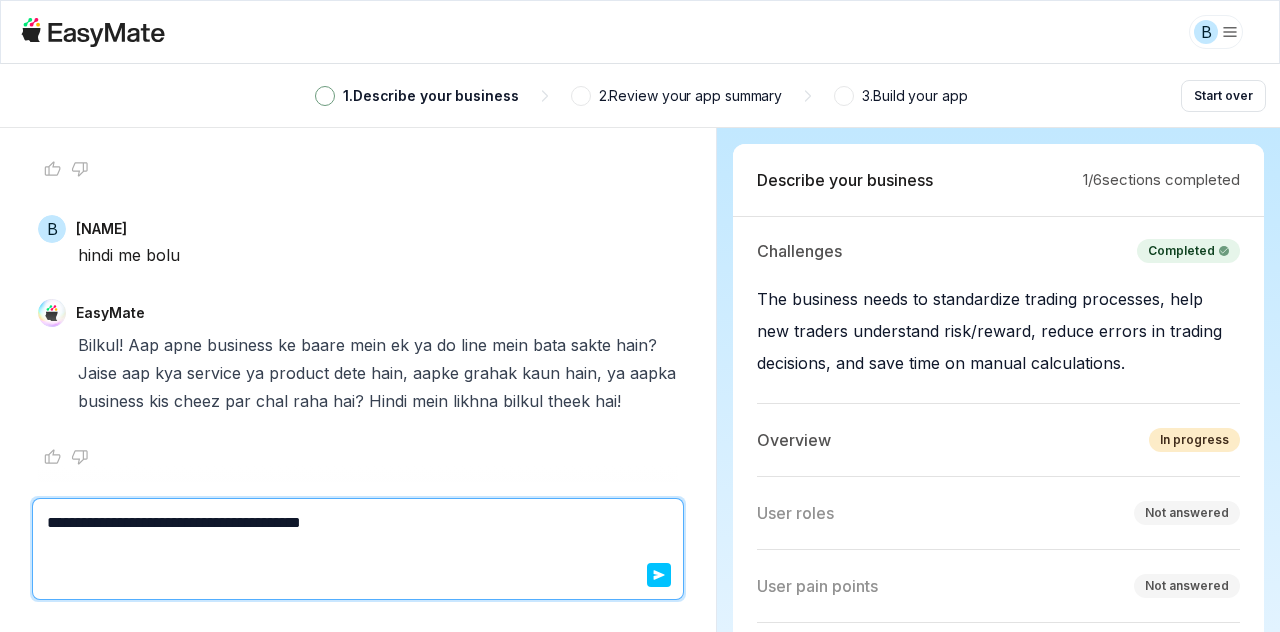 type on "*" 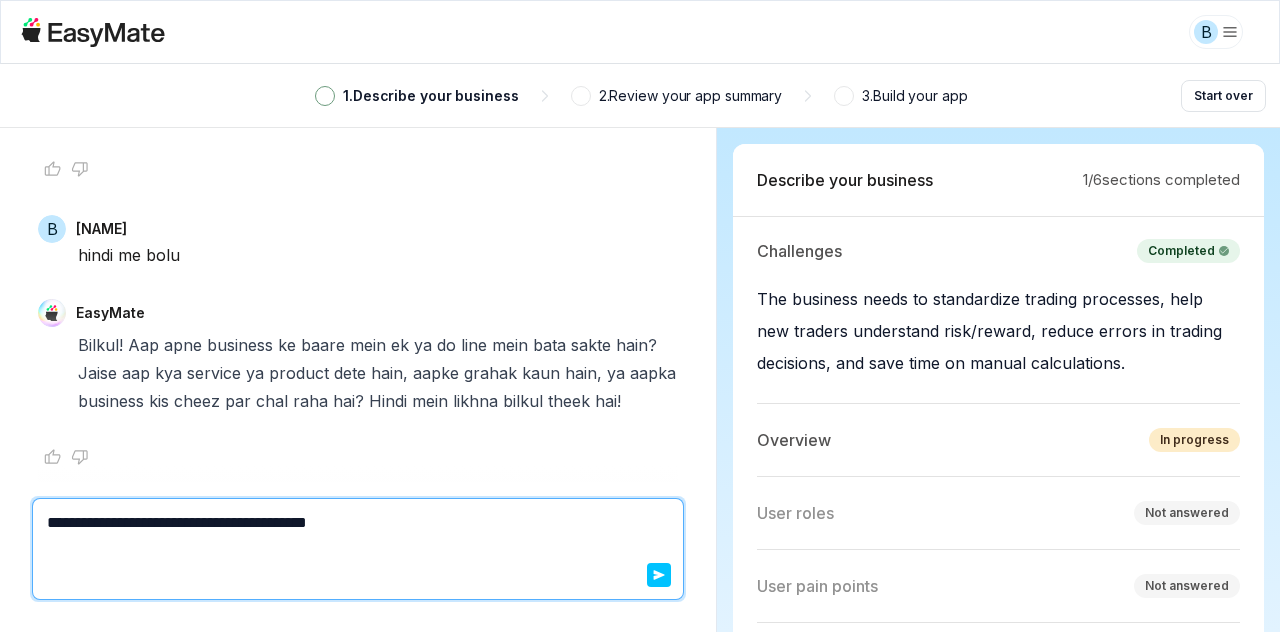 type on "*" 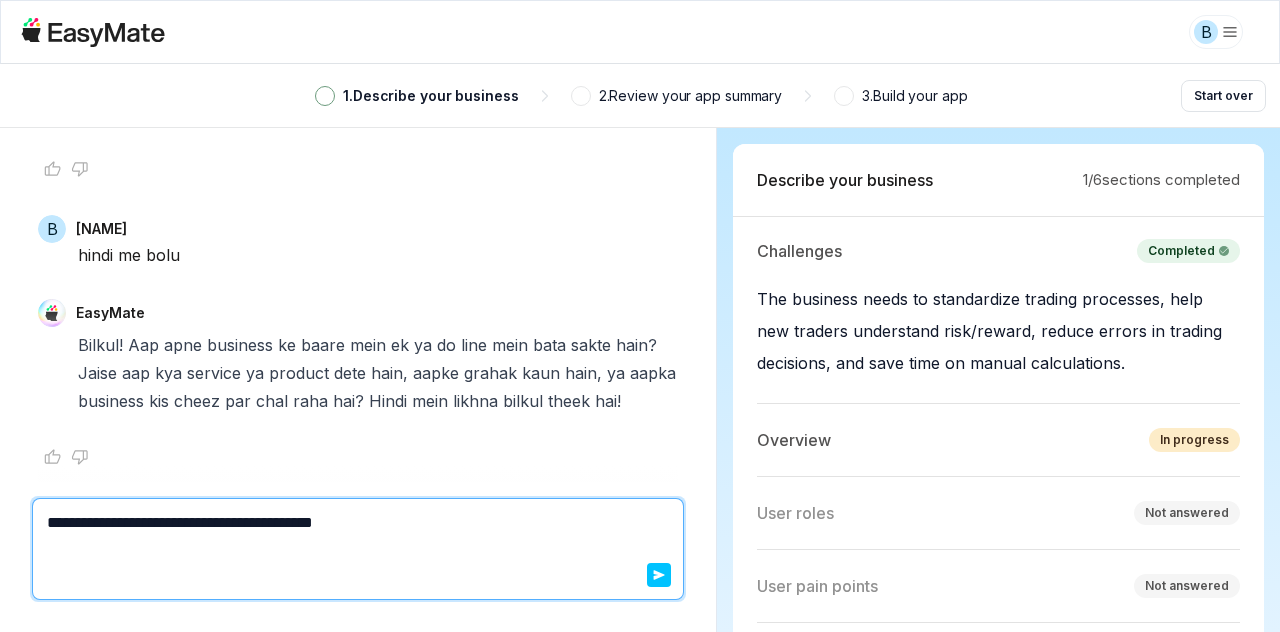 type on "*" 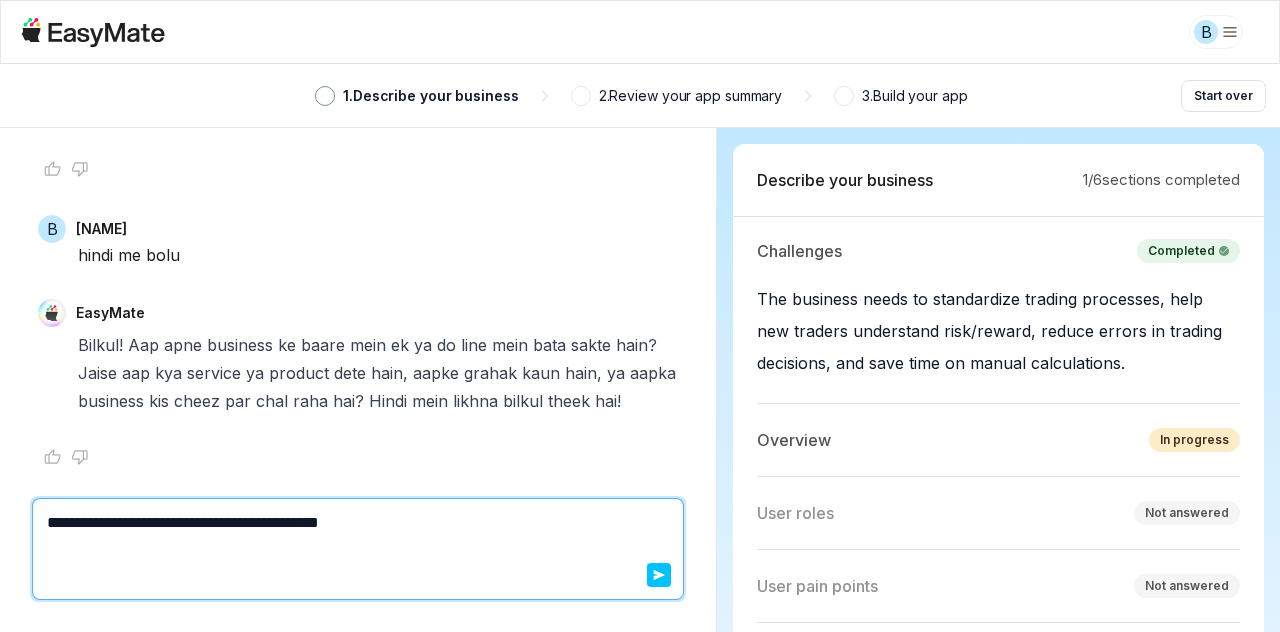 type on "**********" 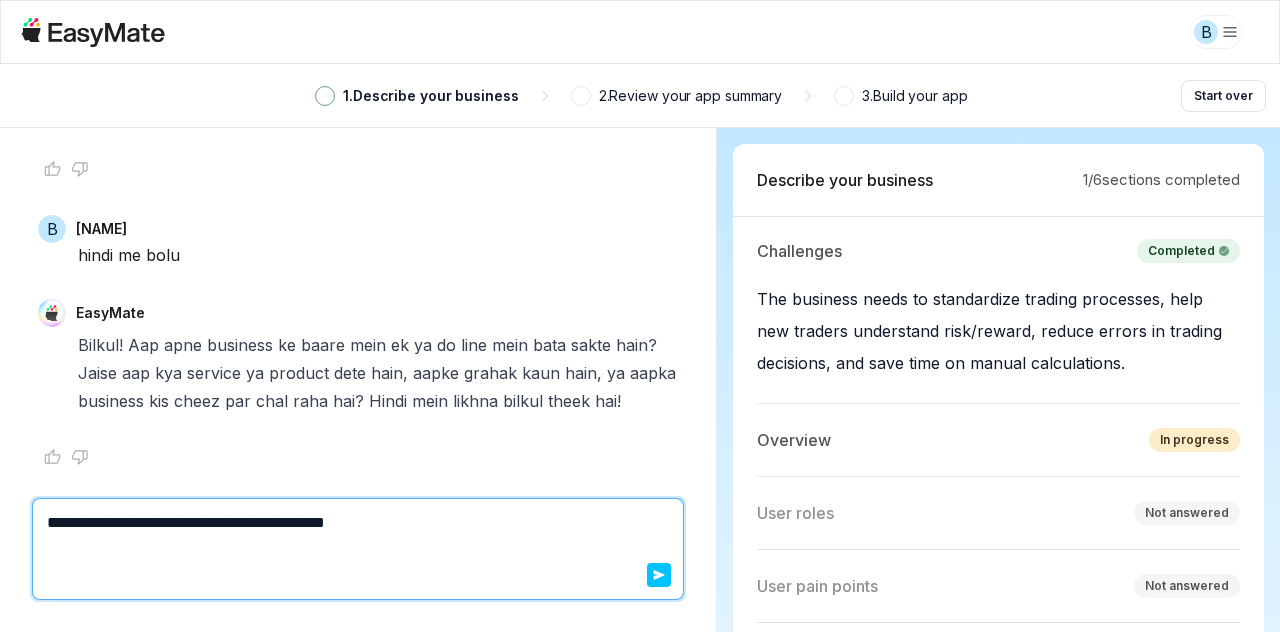 type on "*" 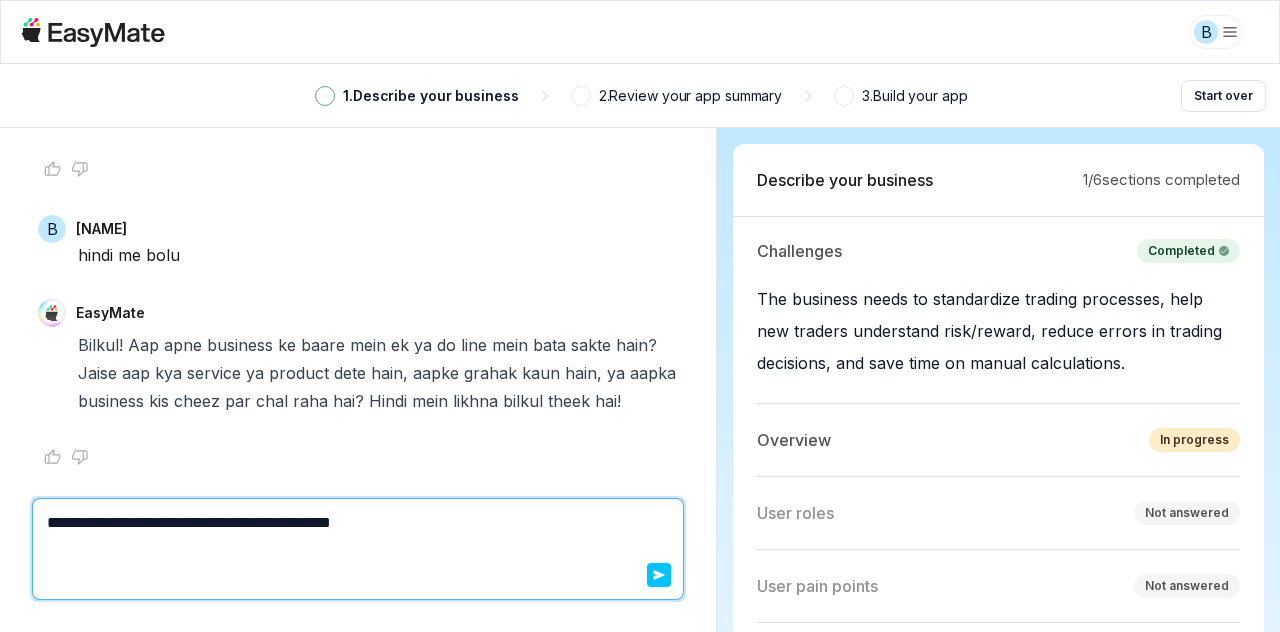 type on "*" 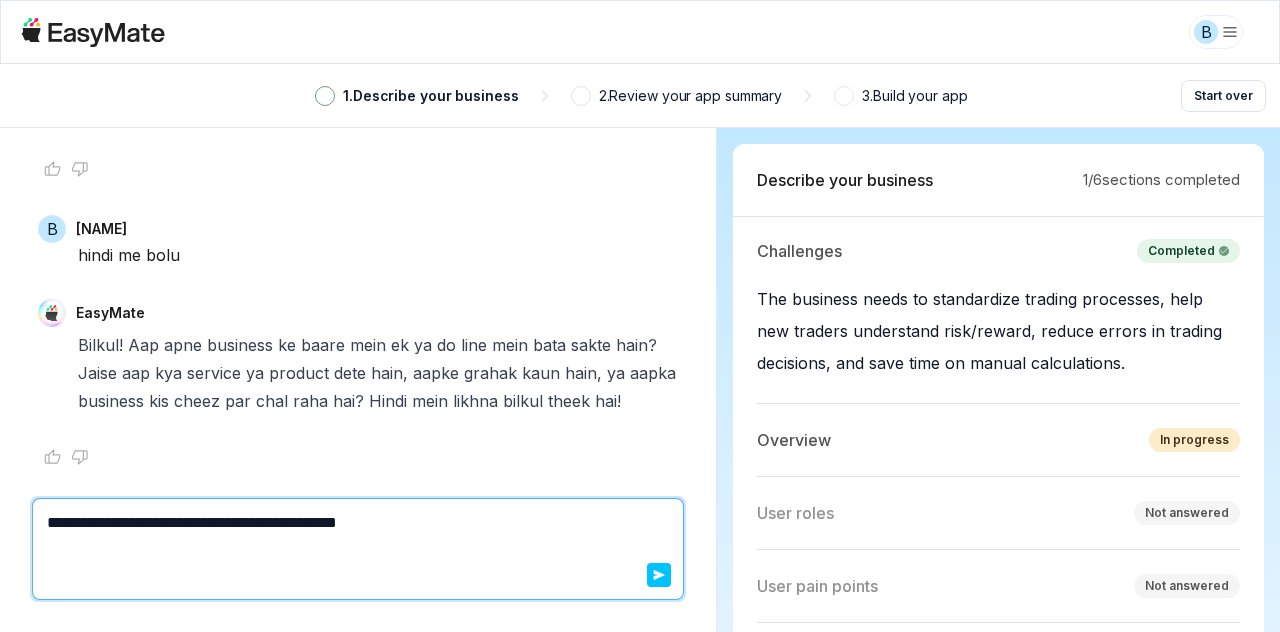 type on "*" 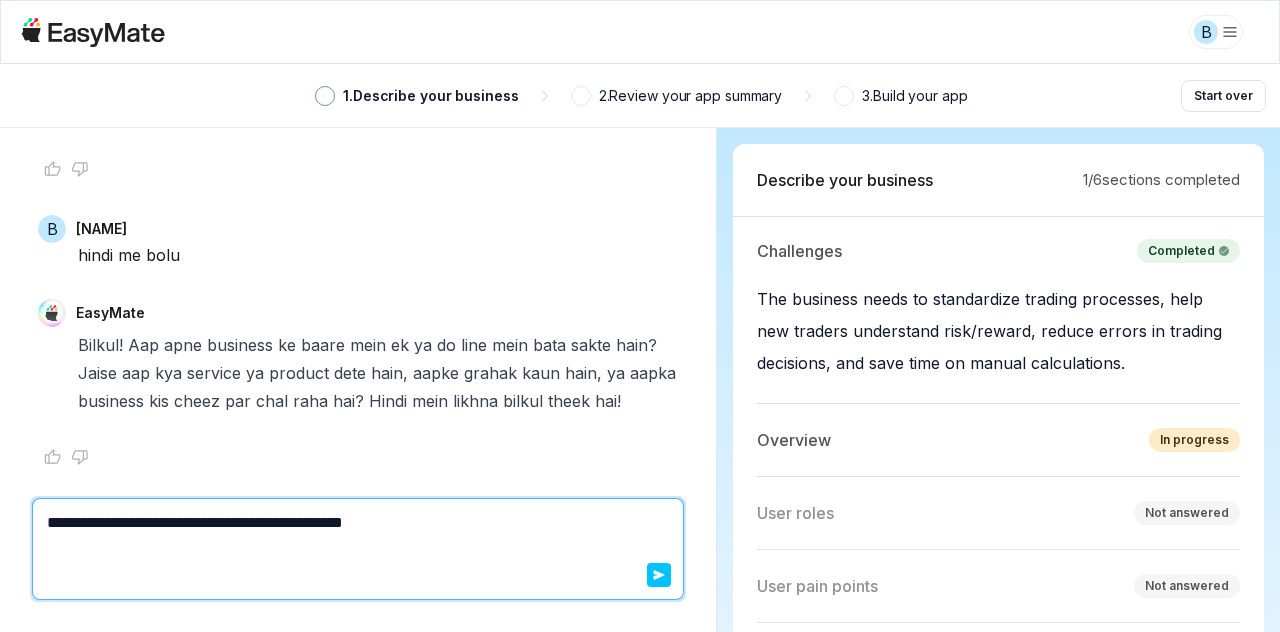 type on "*" 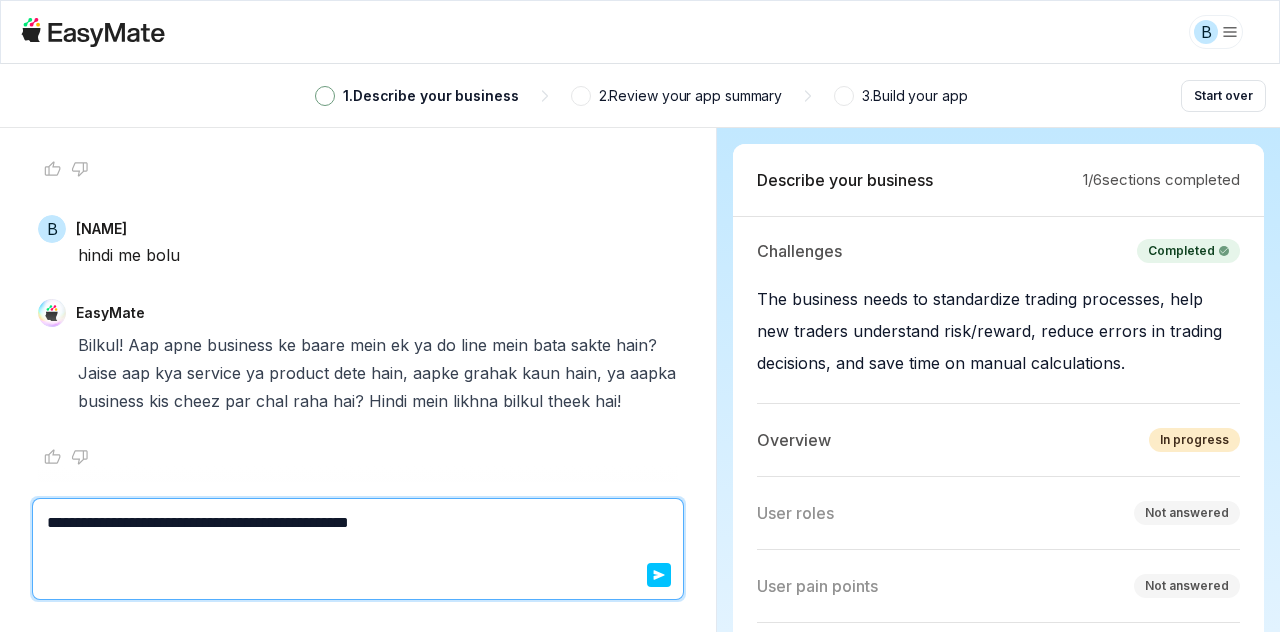 type on "*" 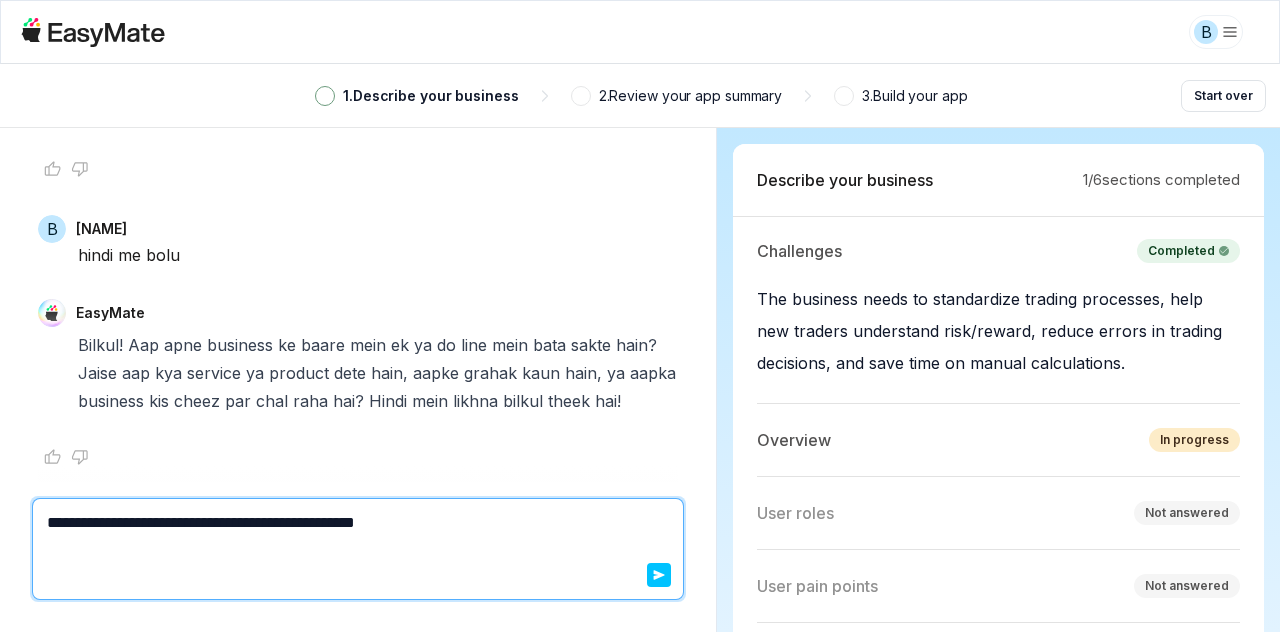 type on "*" 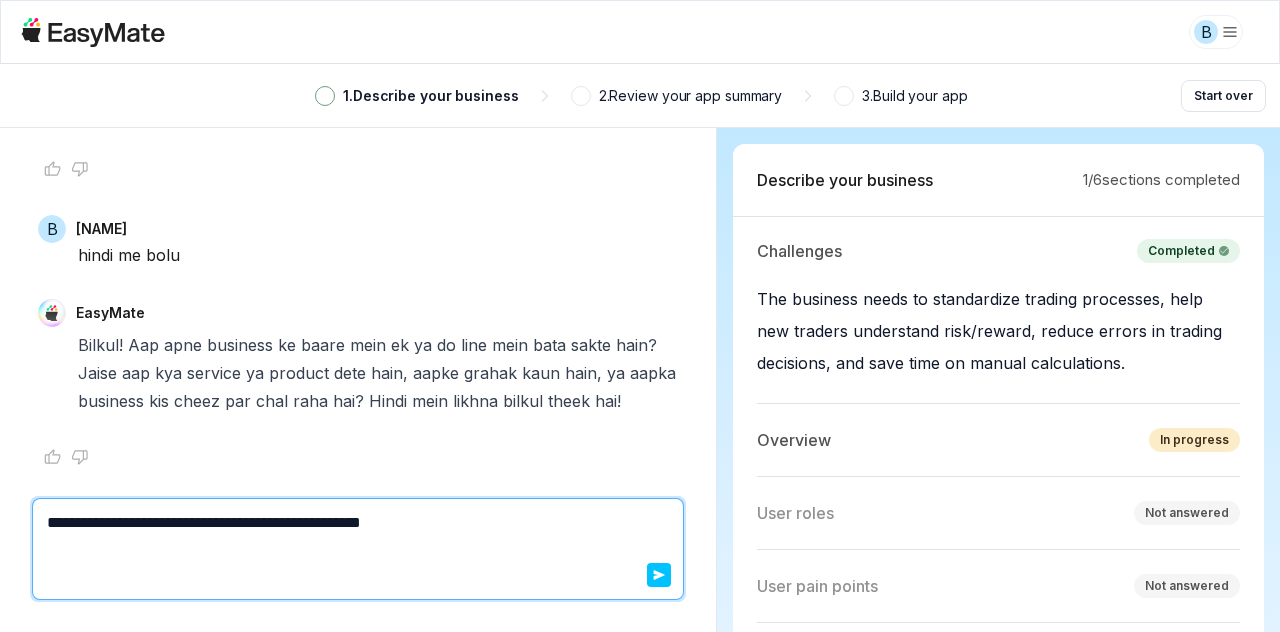 type on "*" 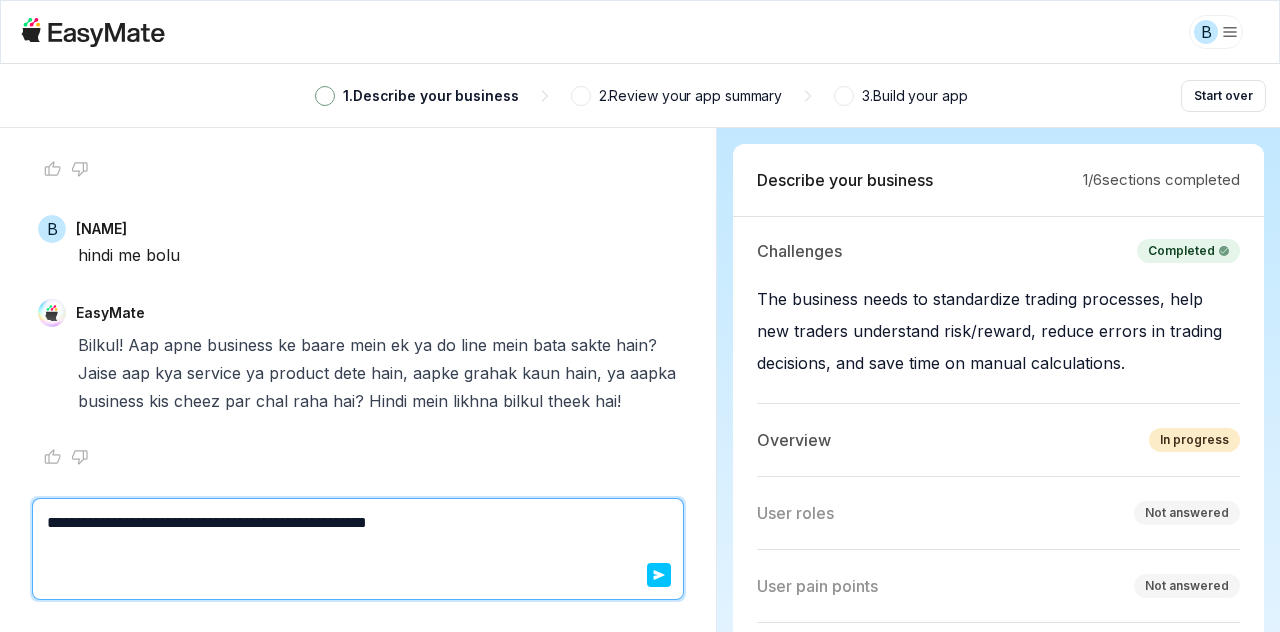 type on "*" 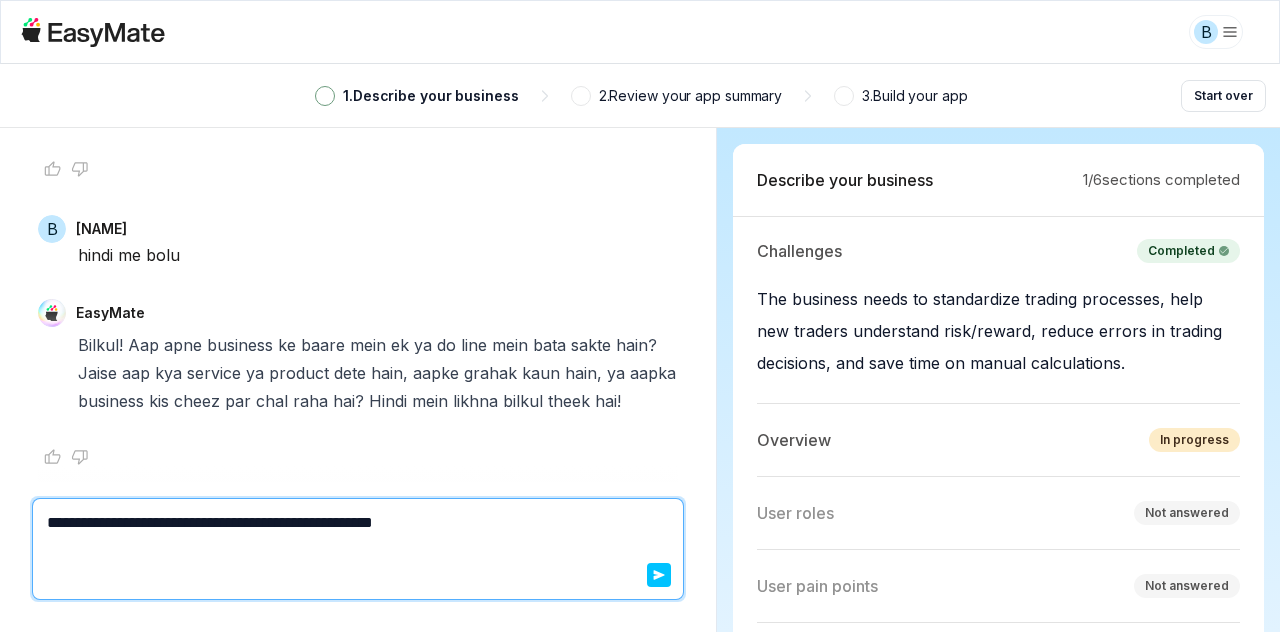 type on "*" 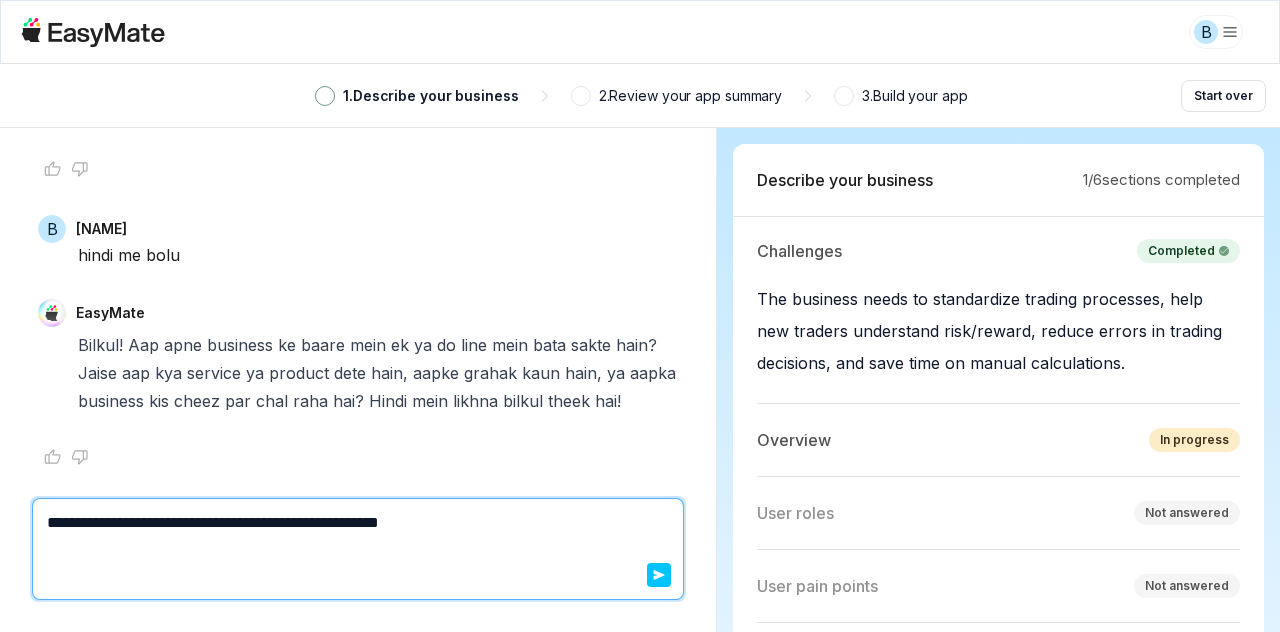 type on "*" 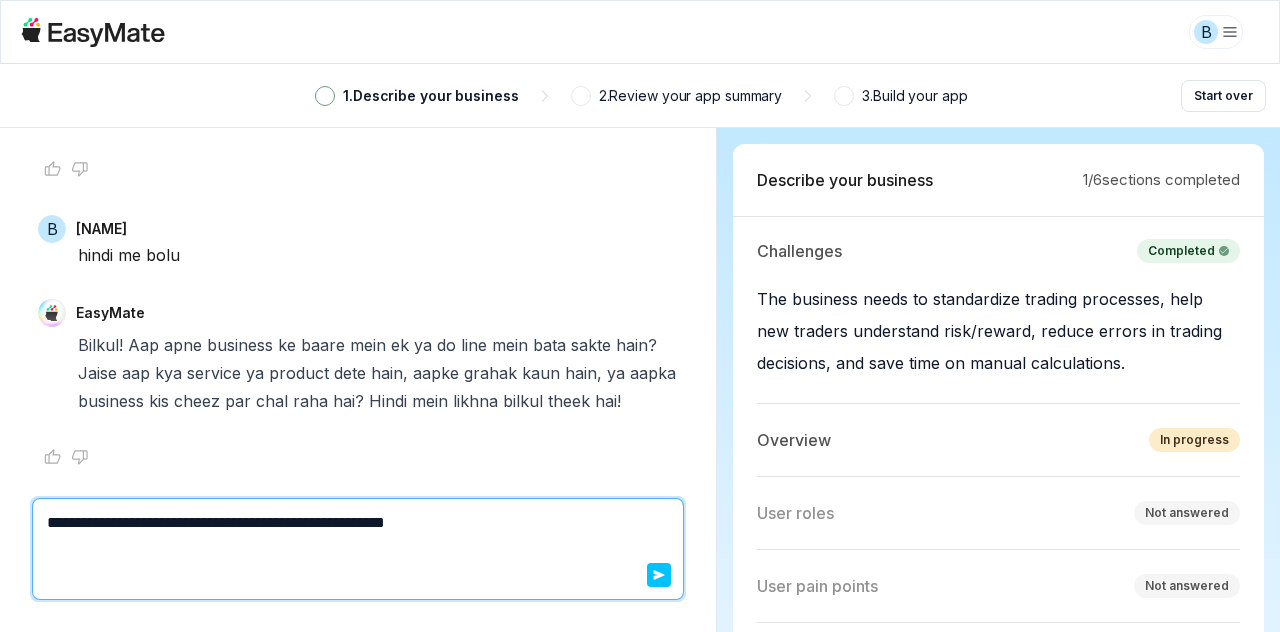 type on "*" 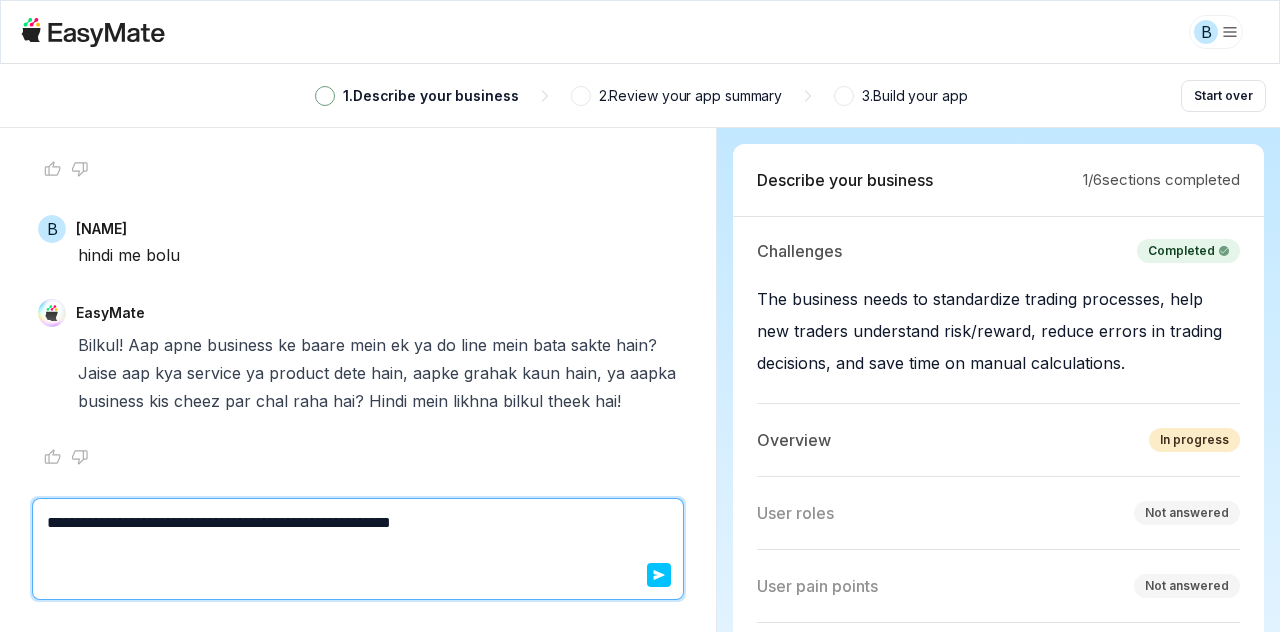 type on "*" 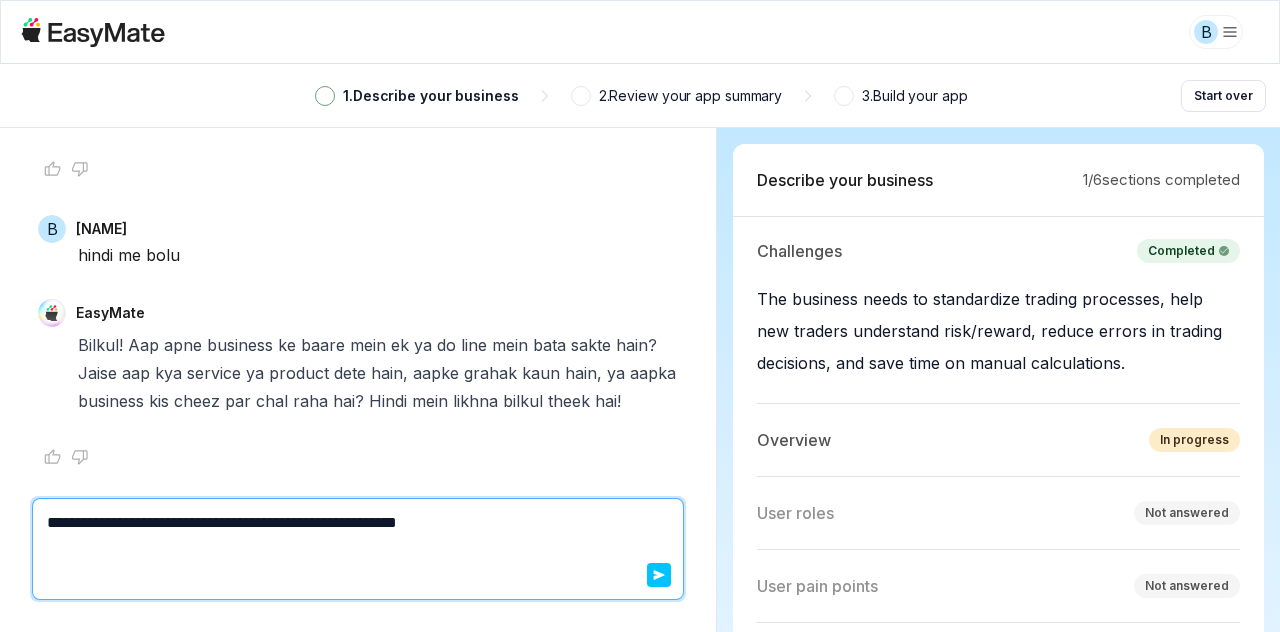 type on "*" 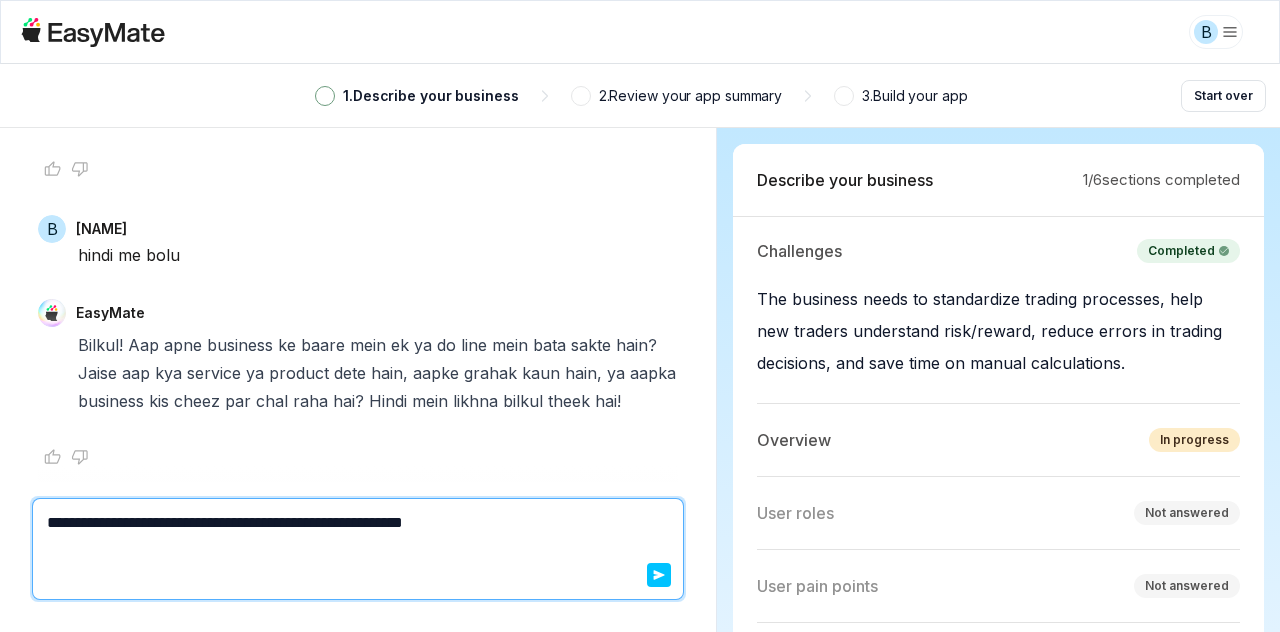 type on "*" 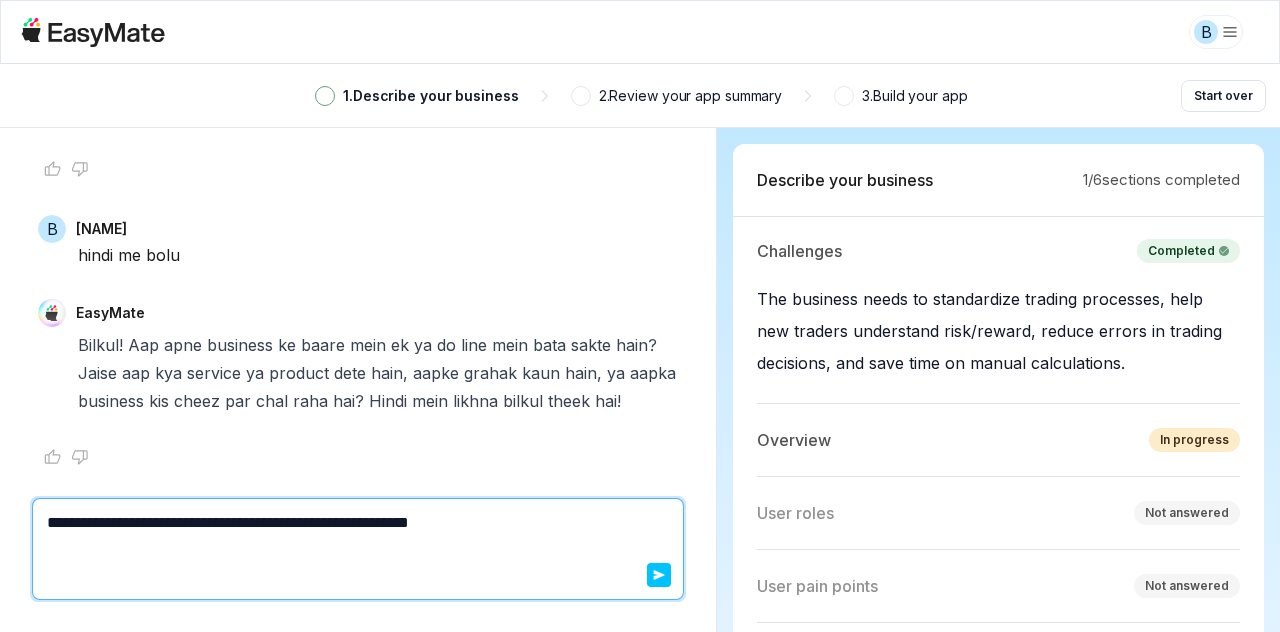 type on "*" 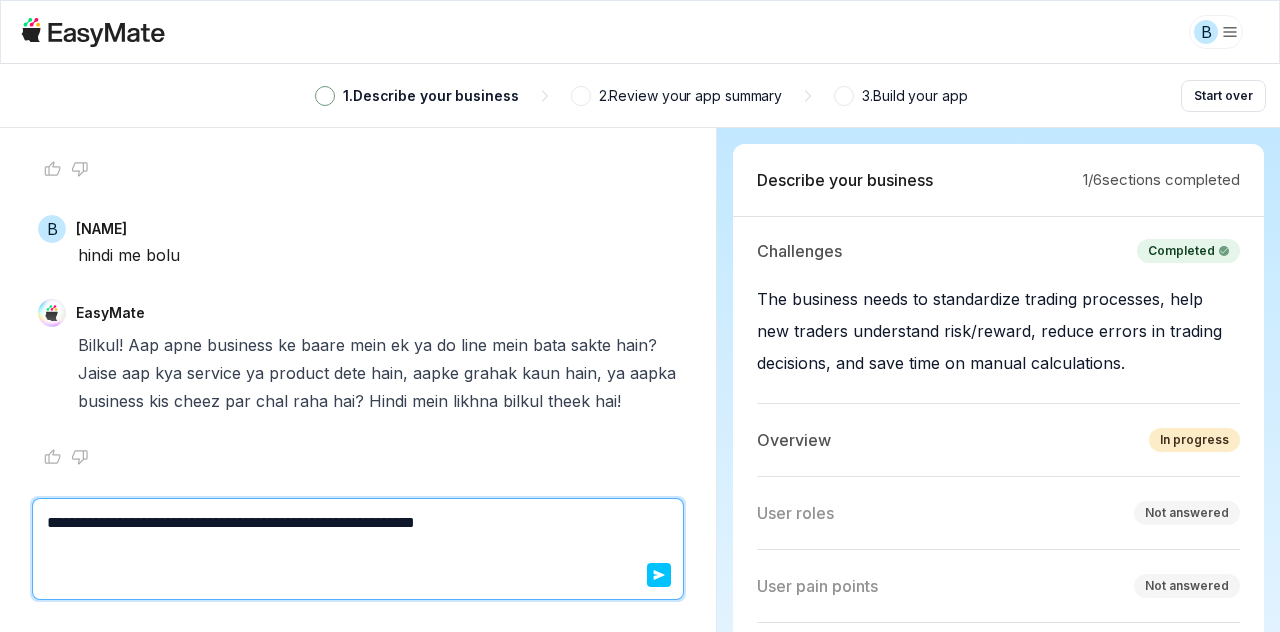 type on "*" 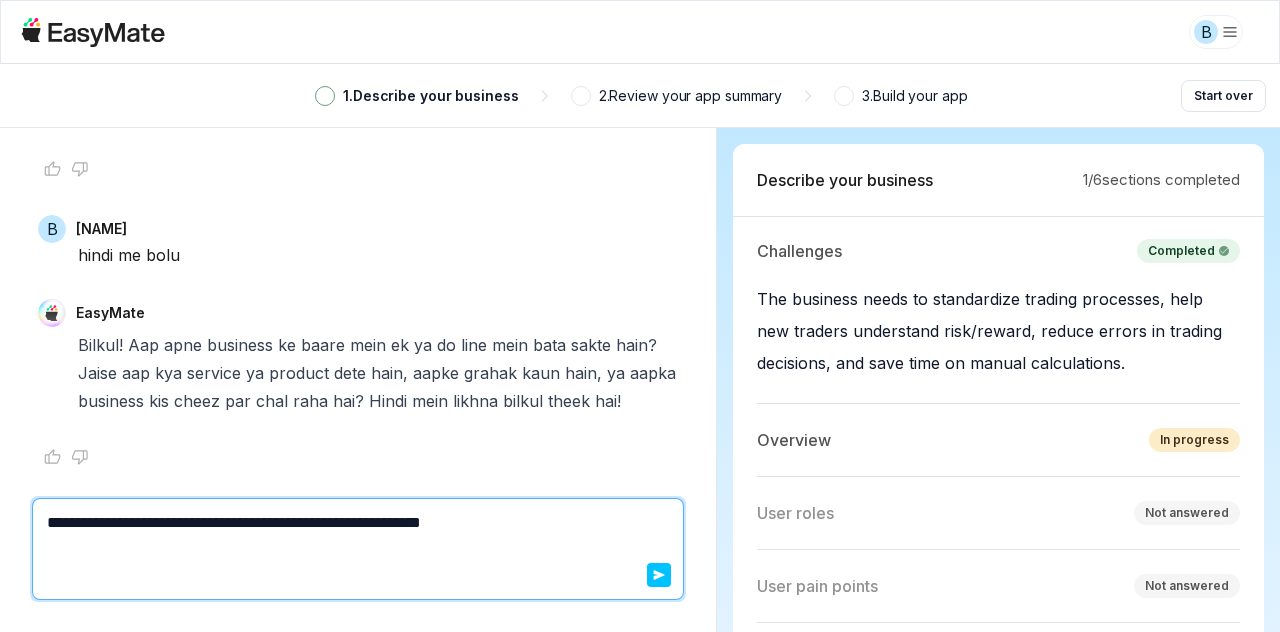 type on "*" 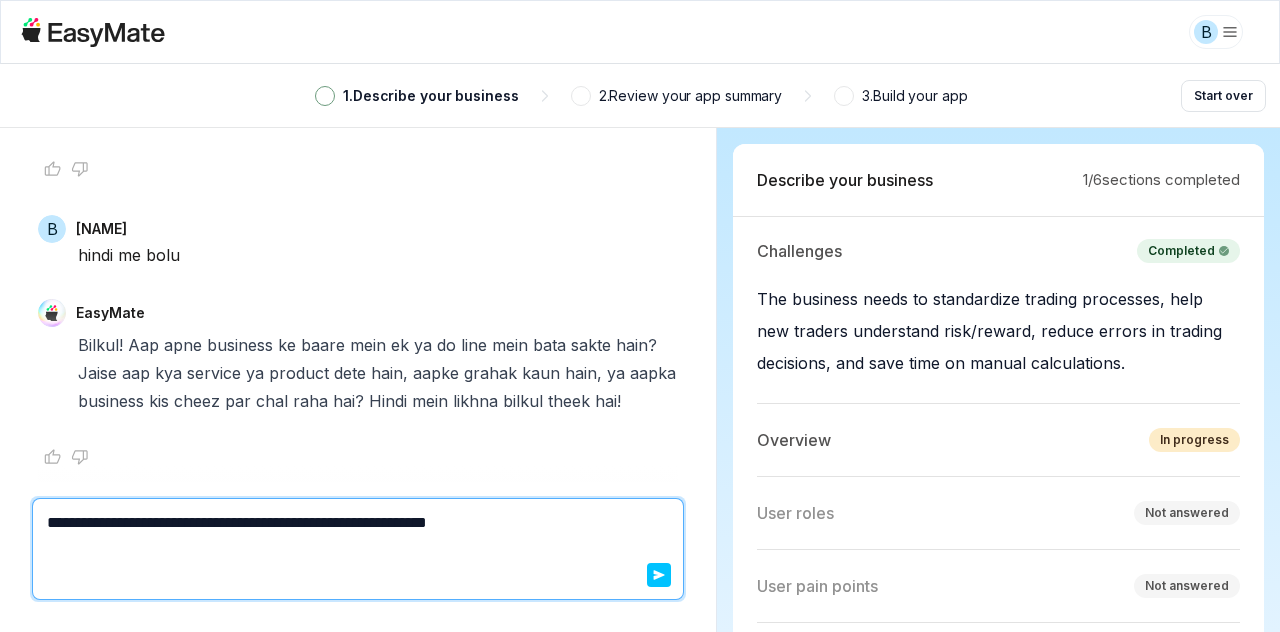 type on "*" 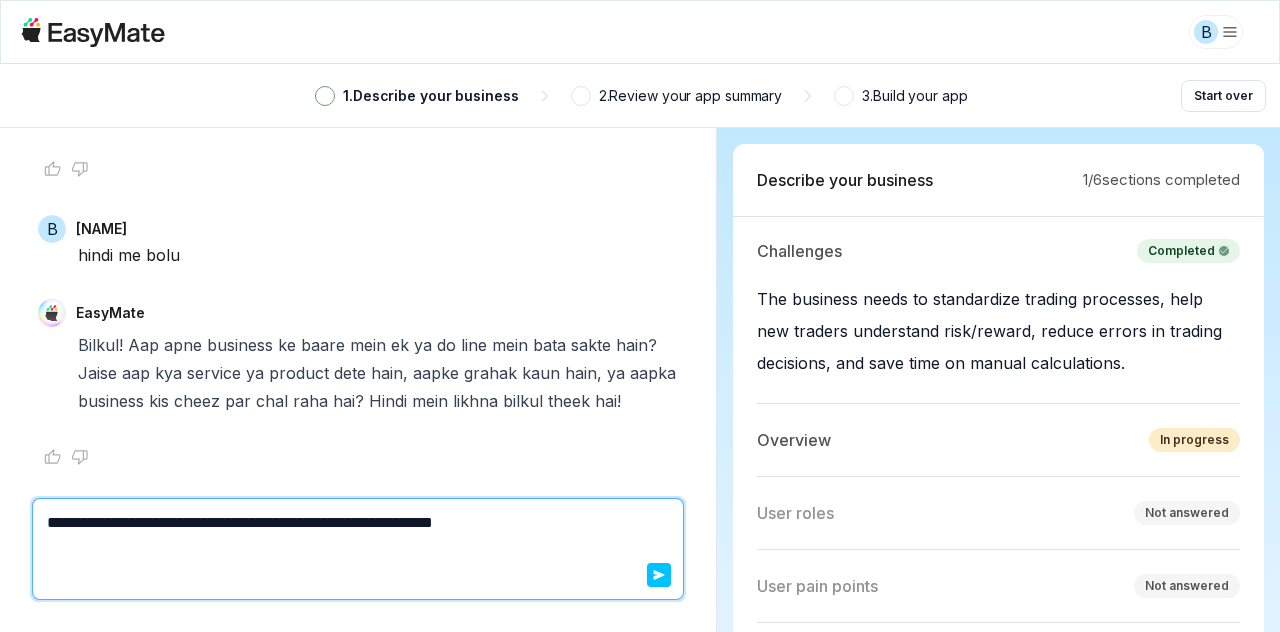 type on "*" 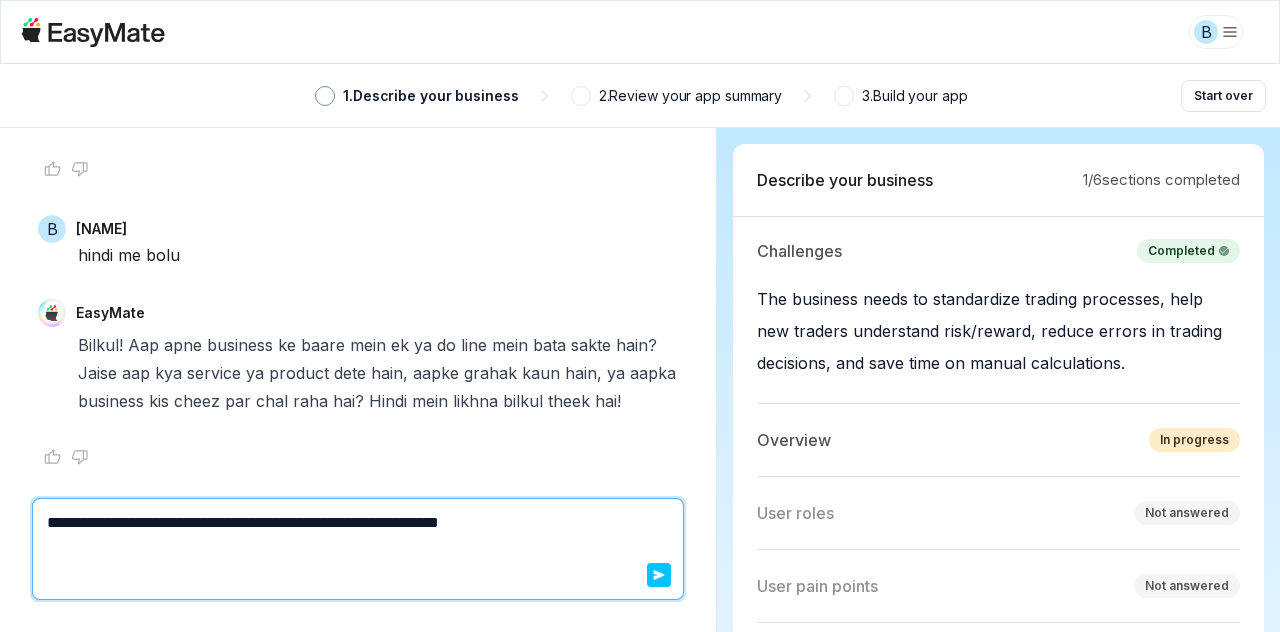 type on "*" 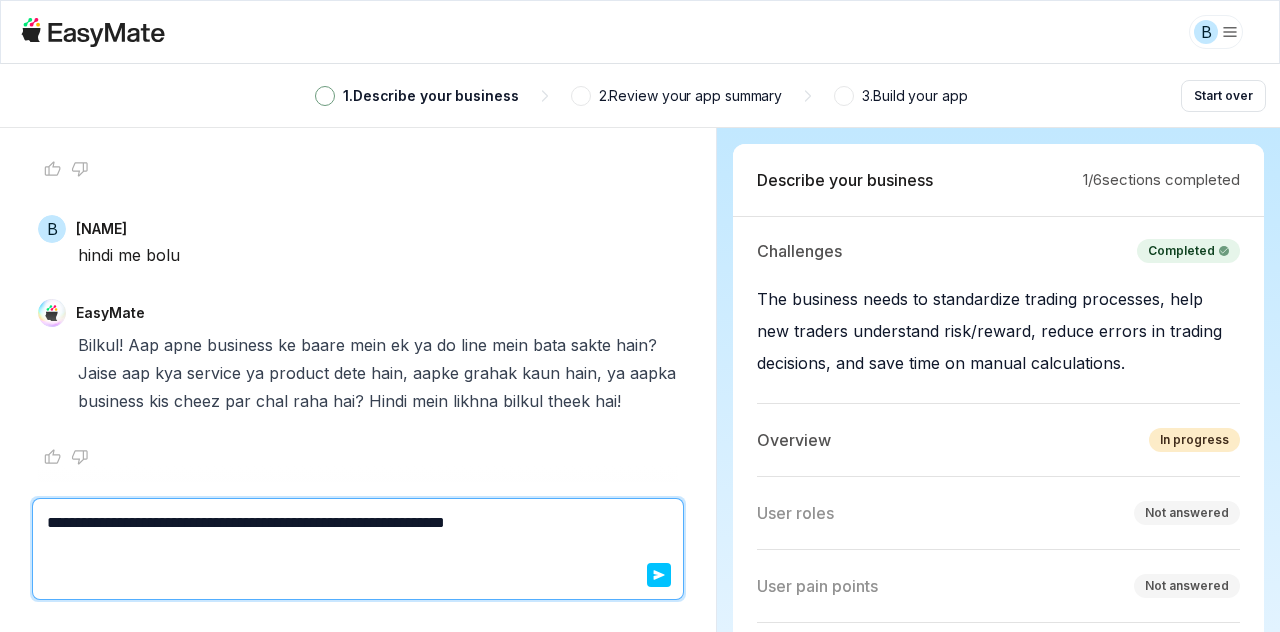 type on "*" 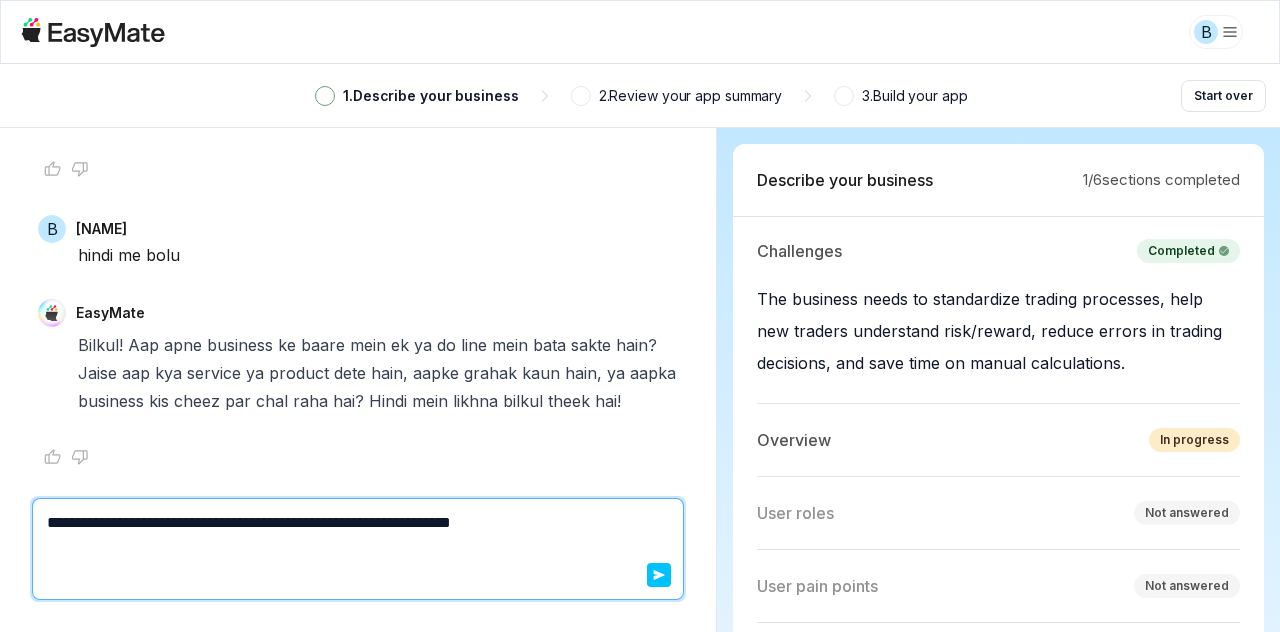 type on "*" 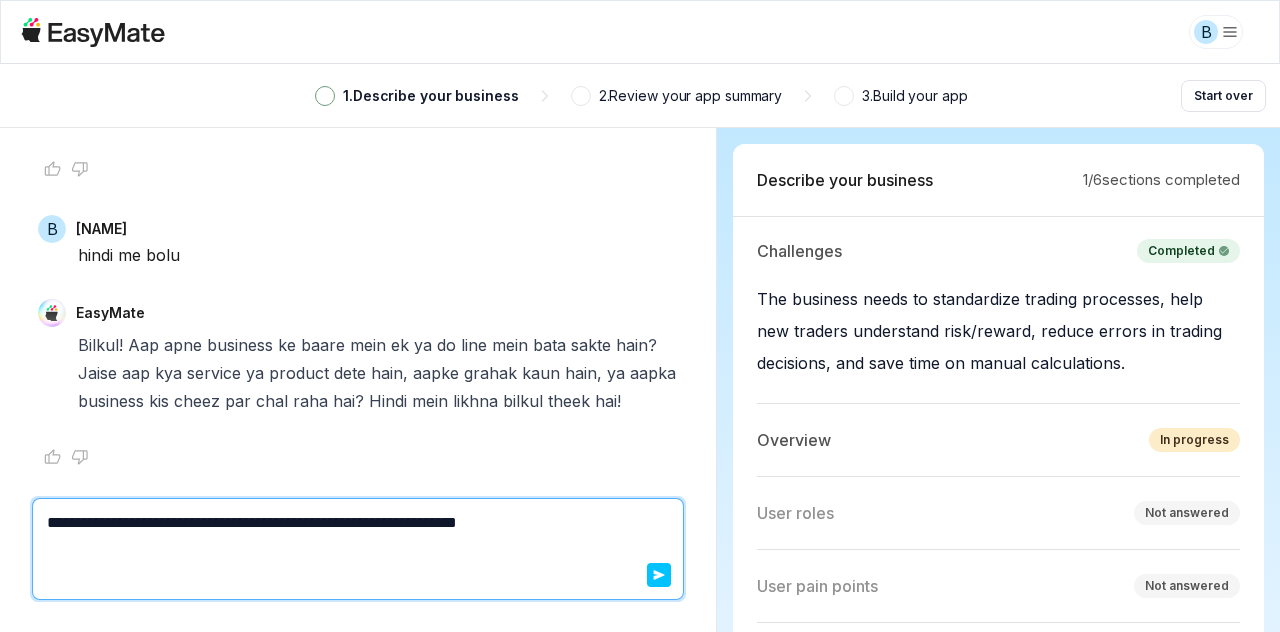 type on "**********" 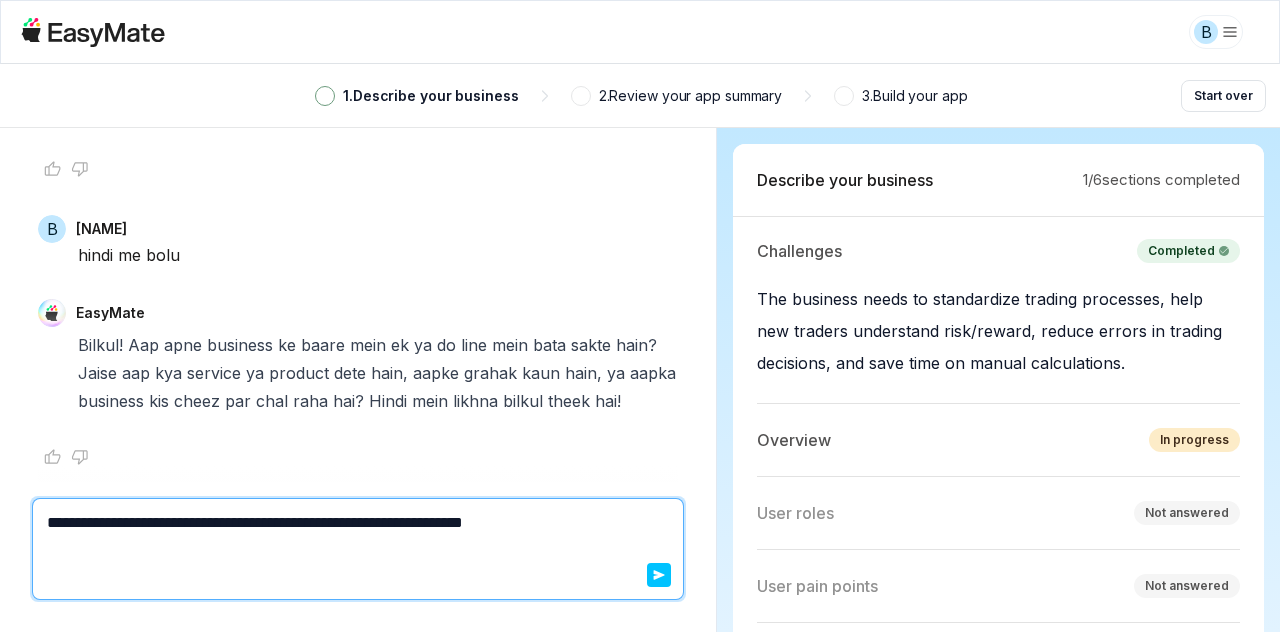 type on "*" 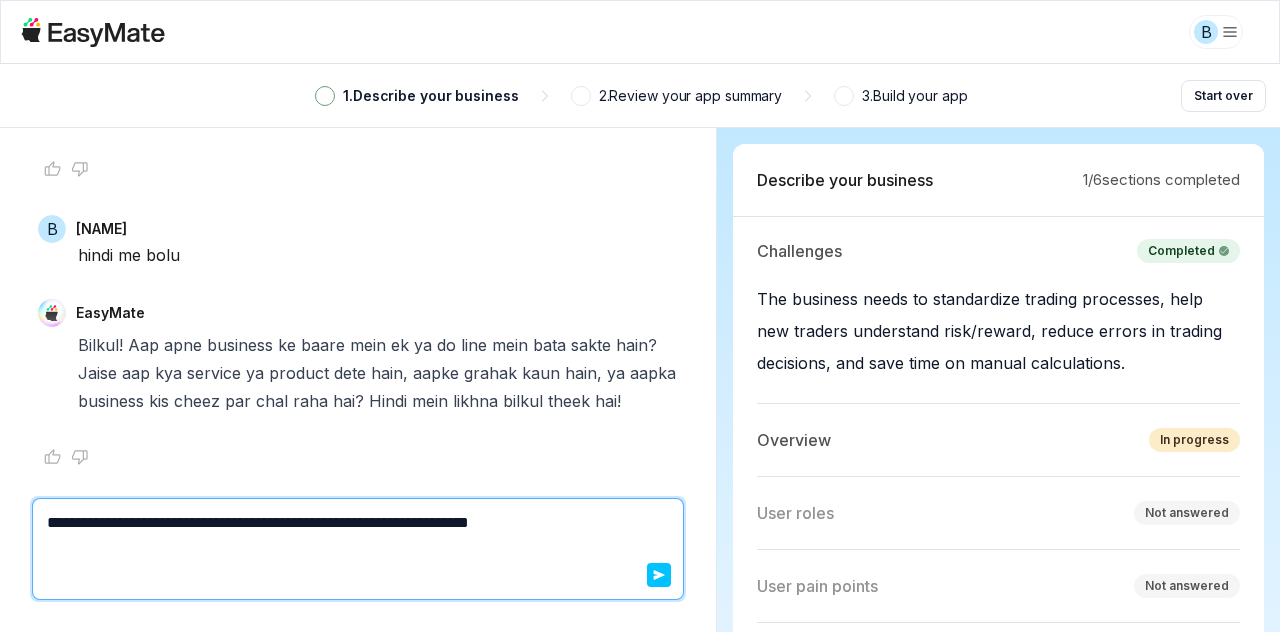 type on "*" 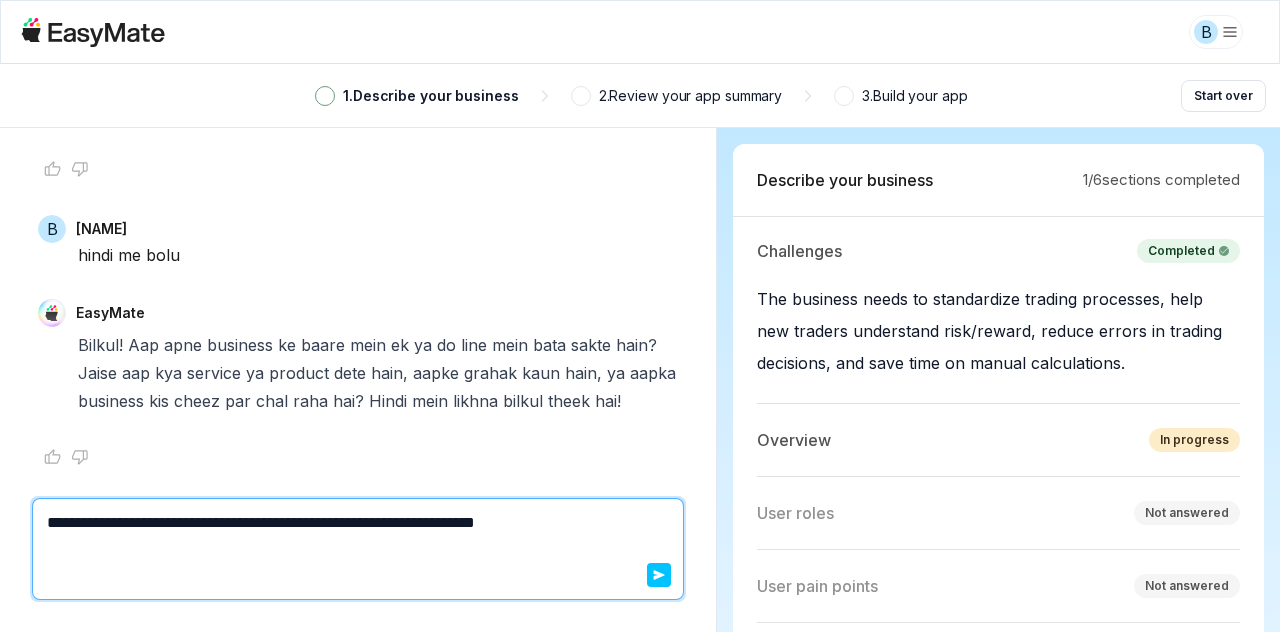 type on "*" 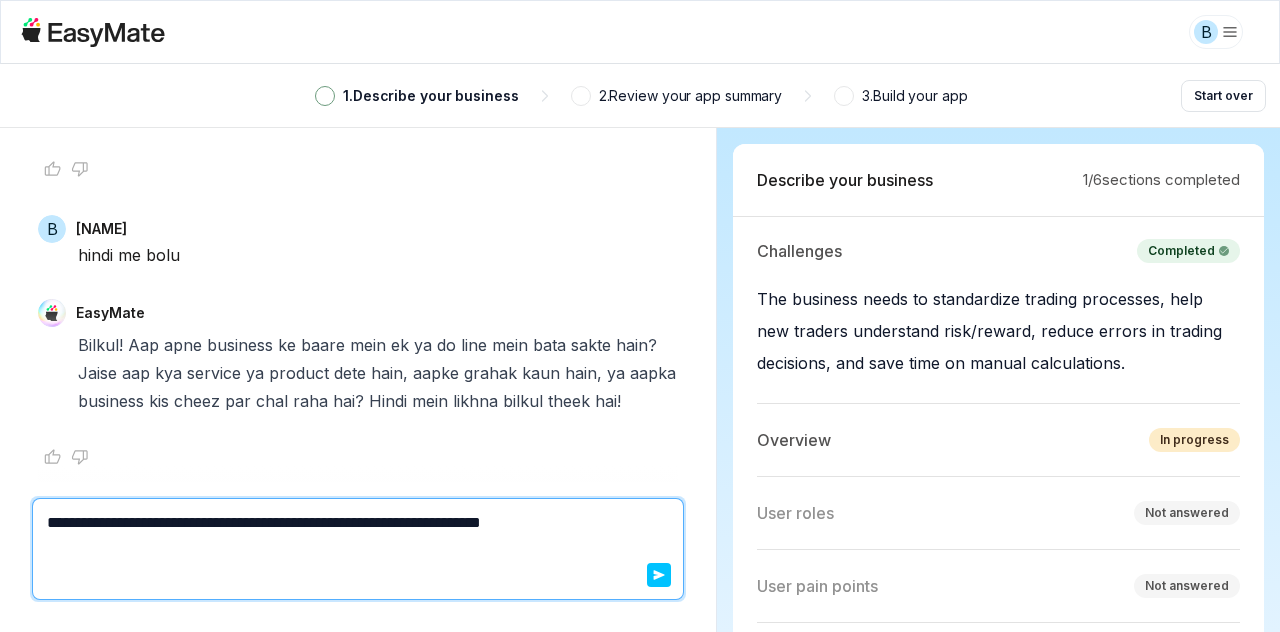 type on "*" 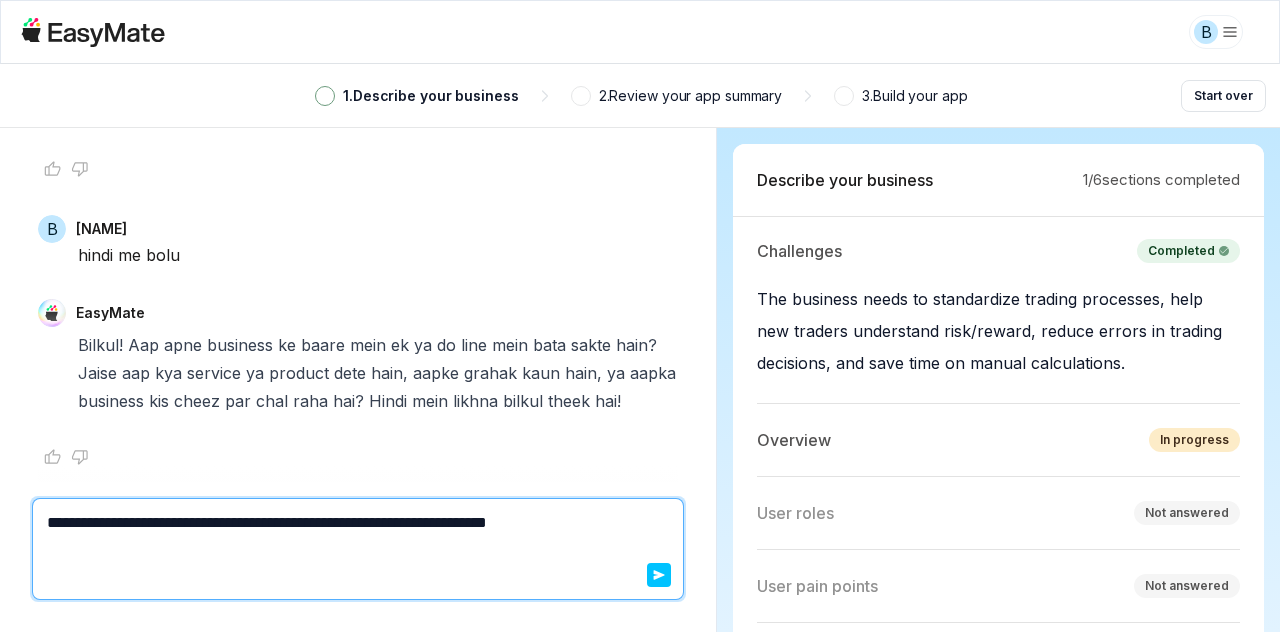 type on "*" 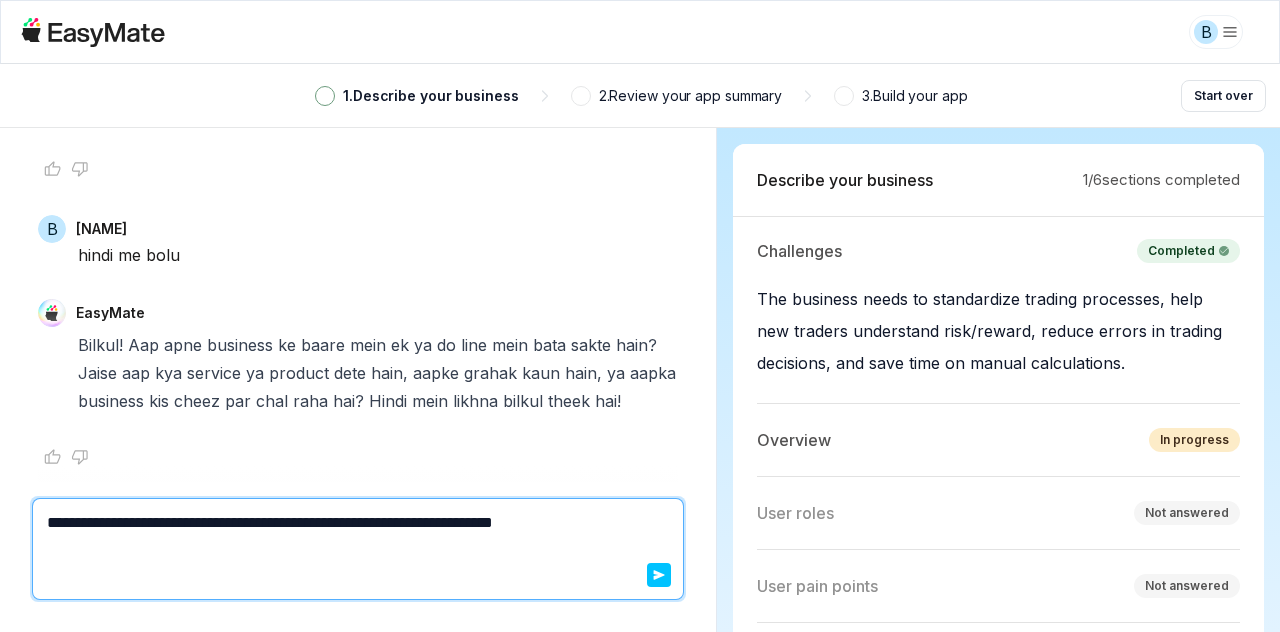 type on "*" 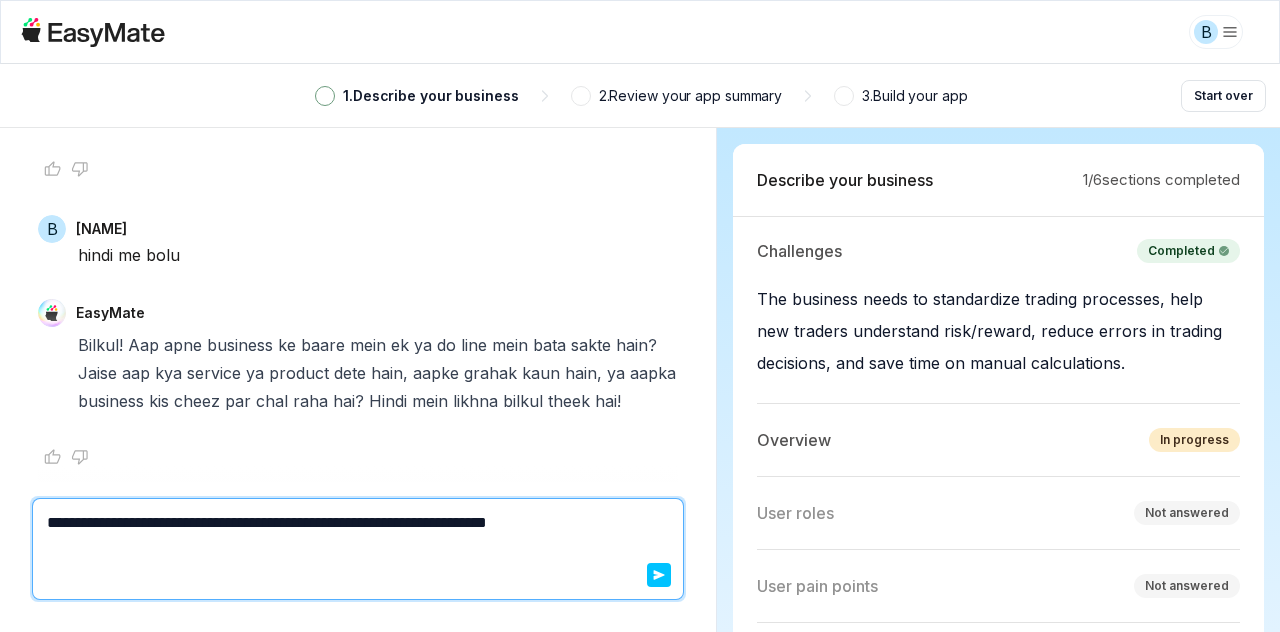 type on "*" 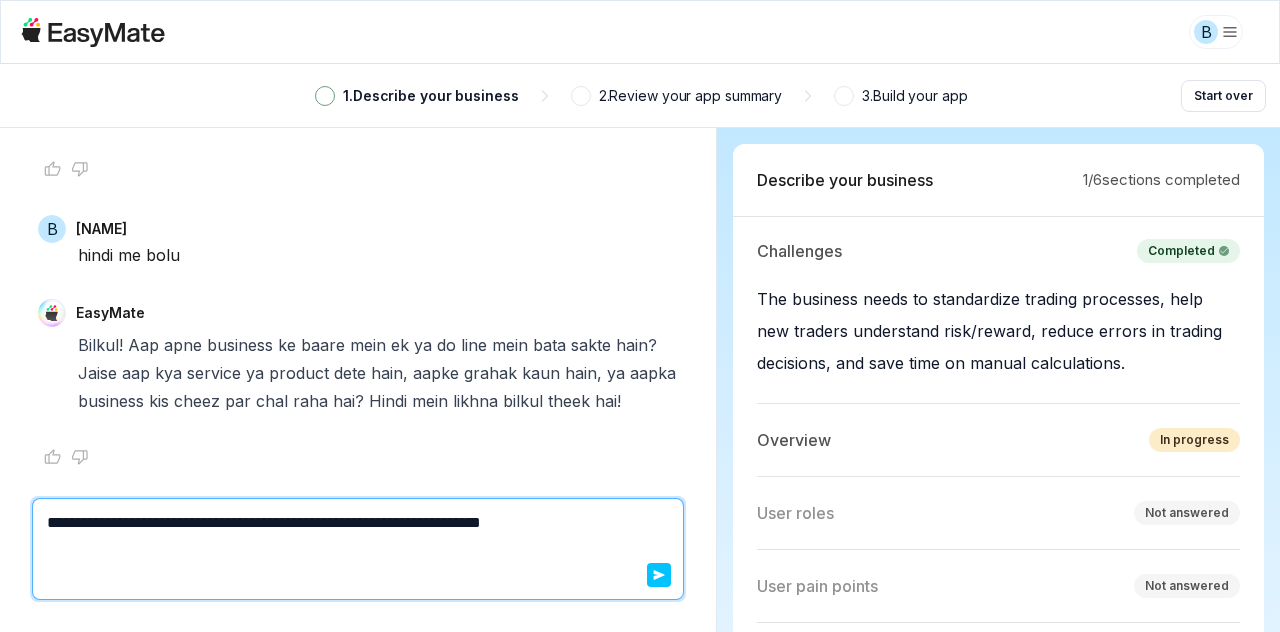 type on "*" 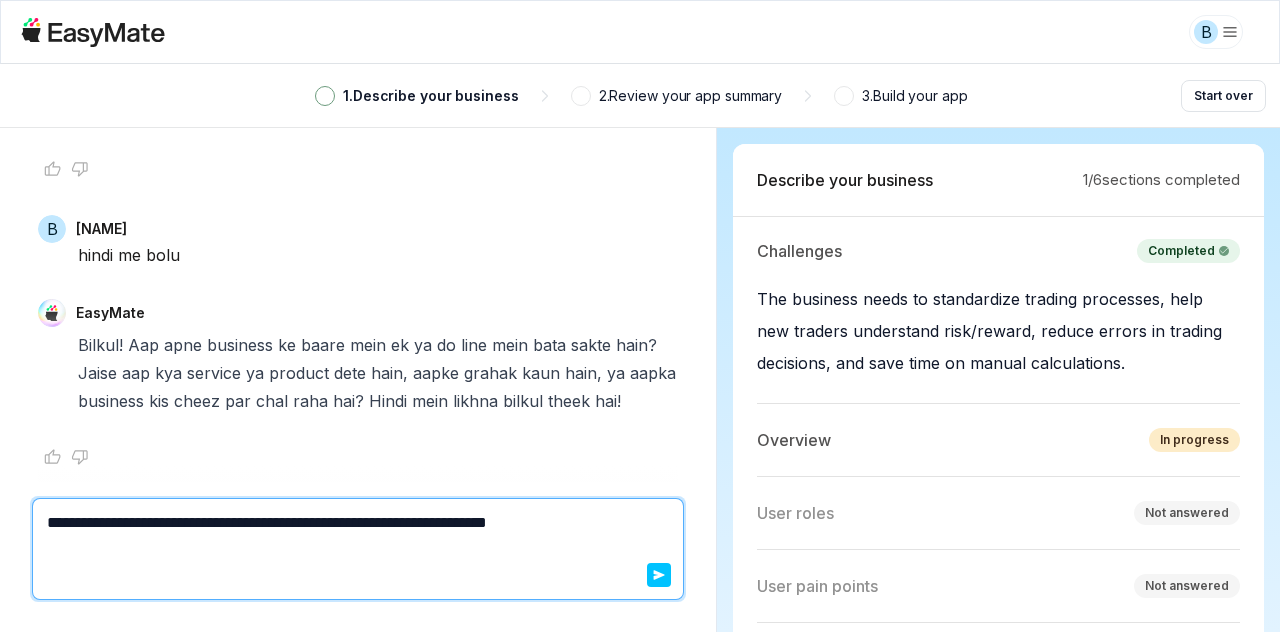 type on "*" 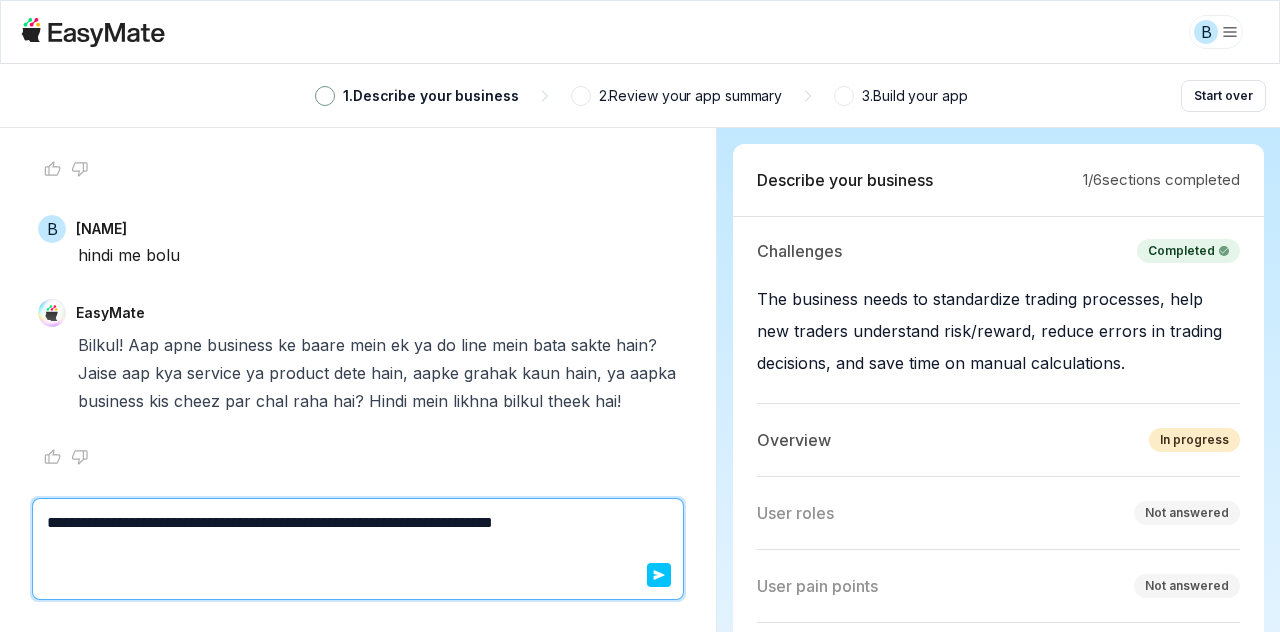type on "*" 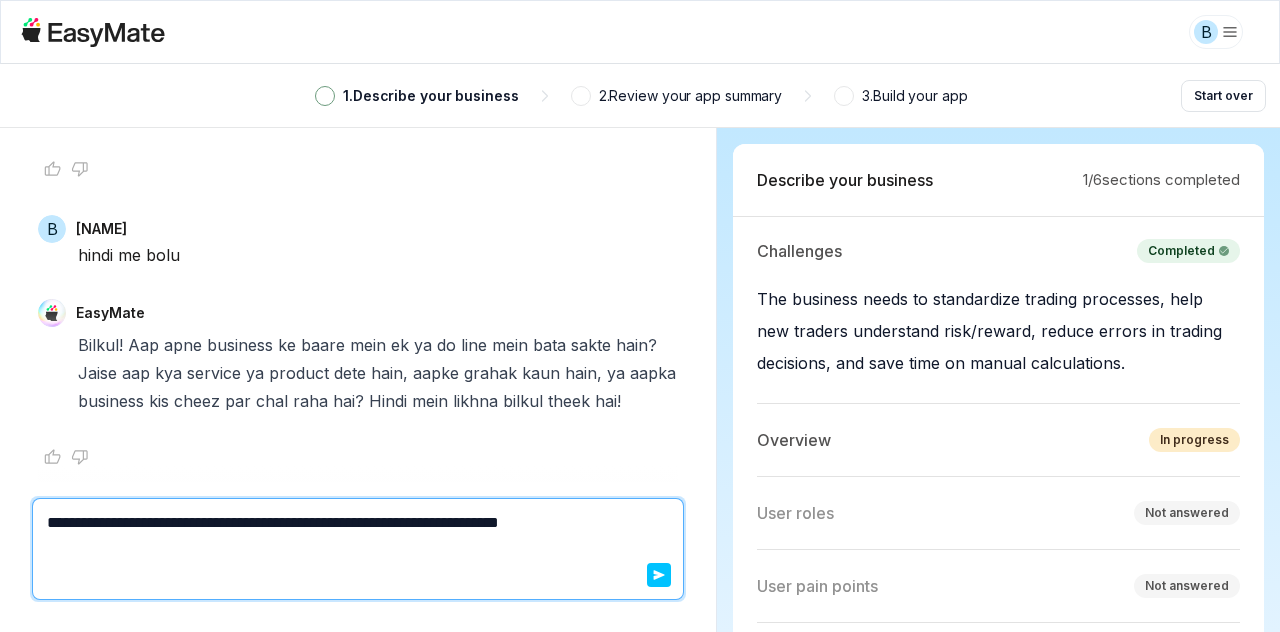 type on "*" 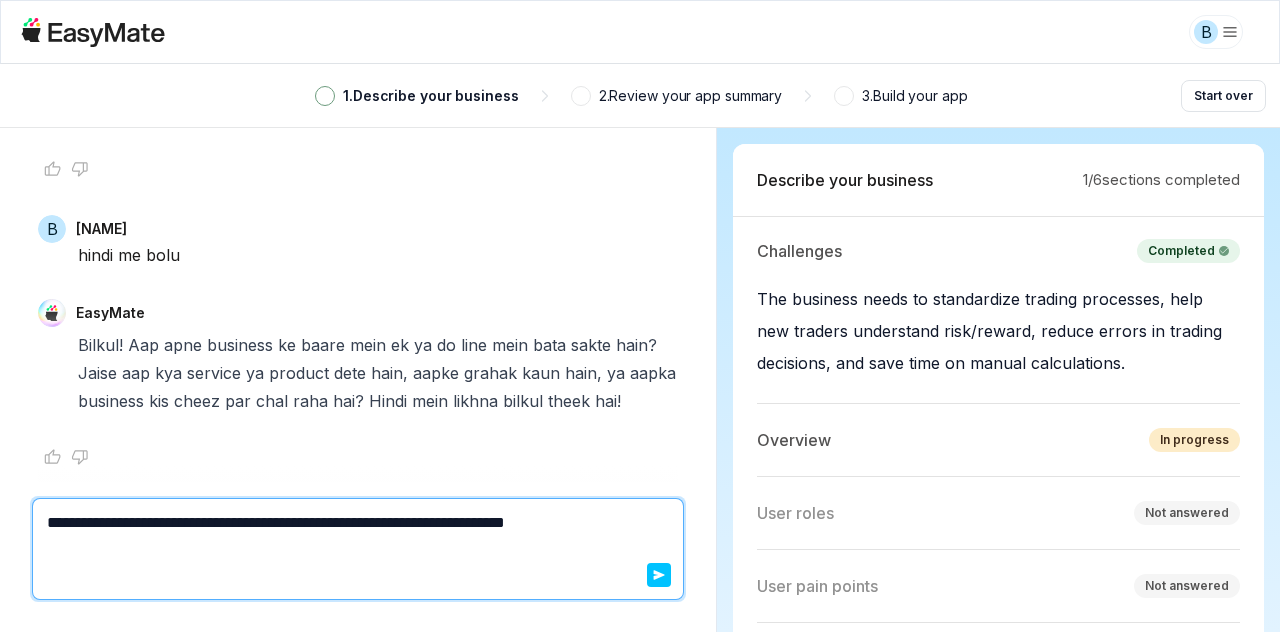 type on "*" 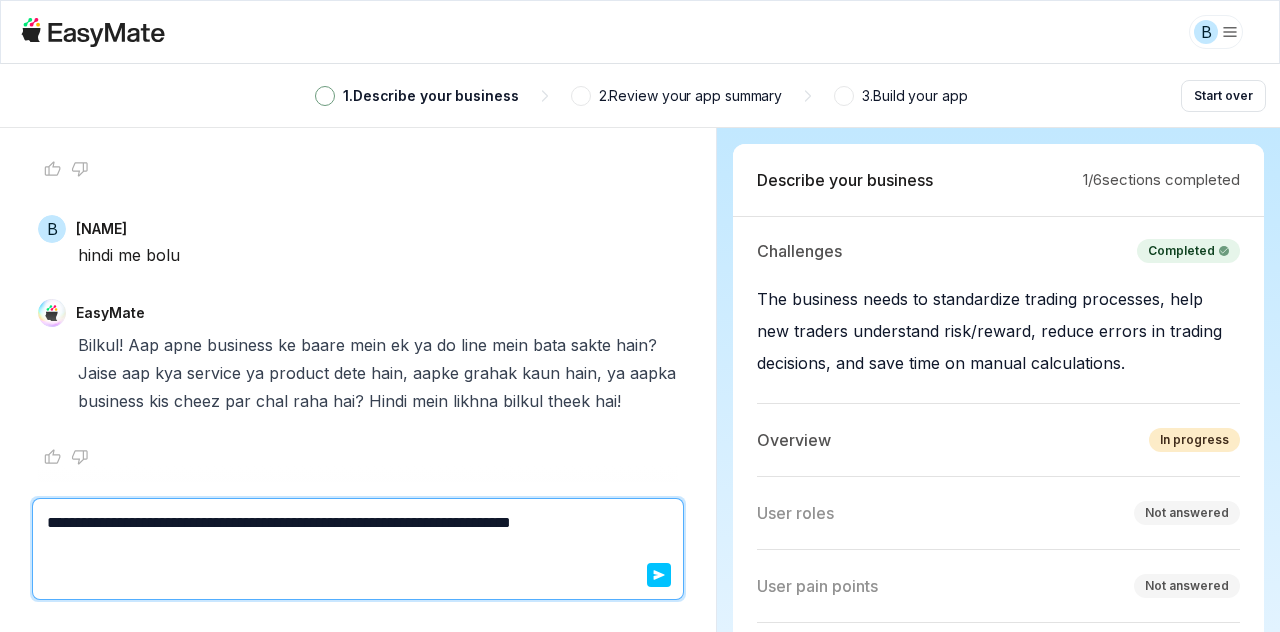 type on "*" 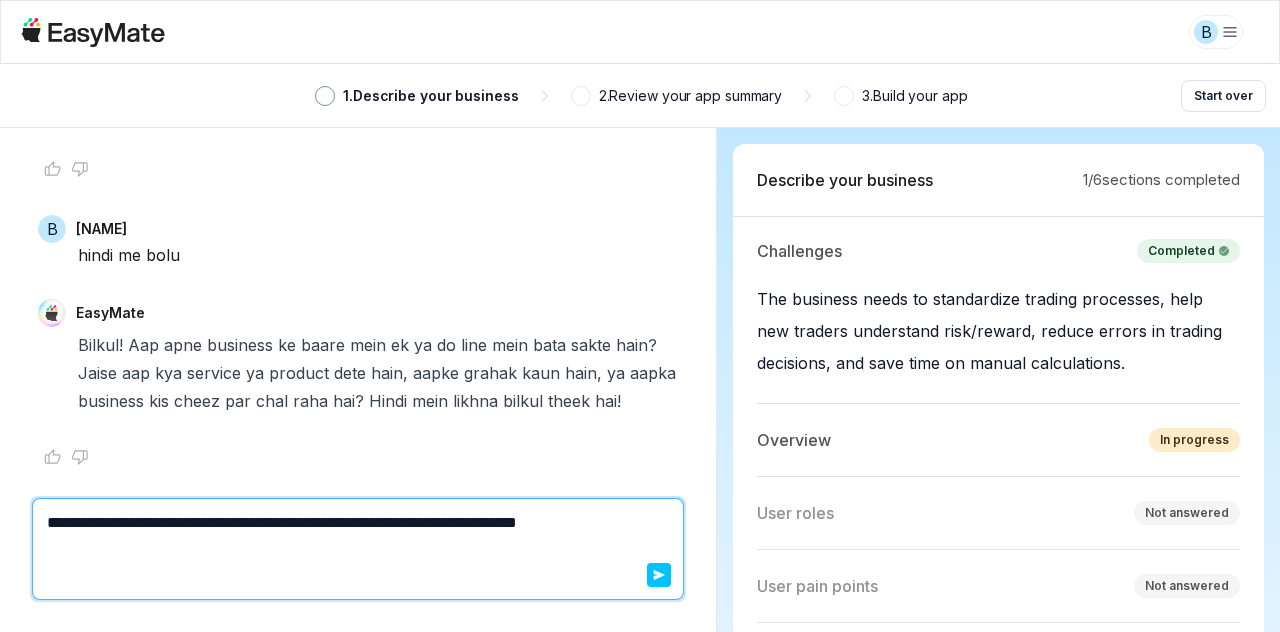 type on "**********" 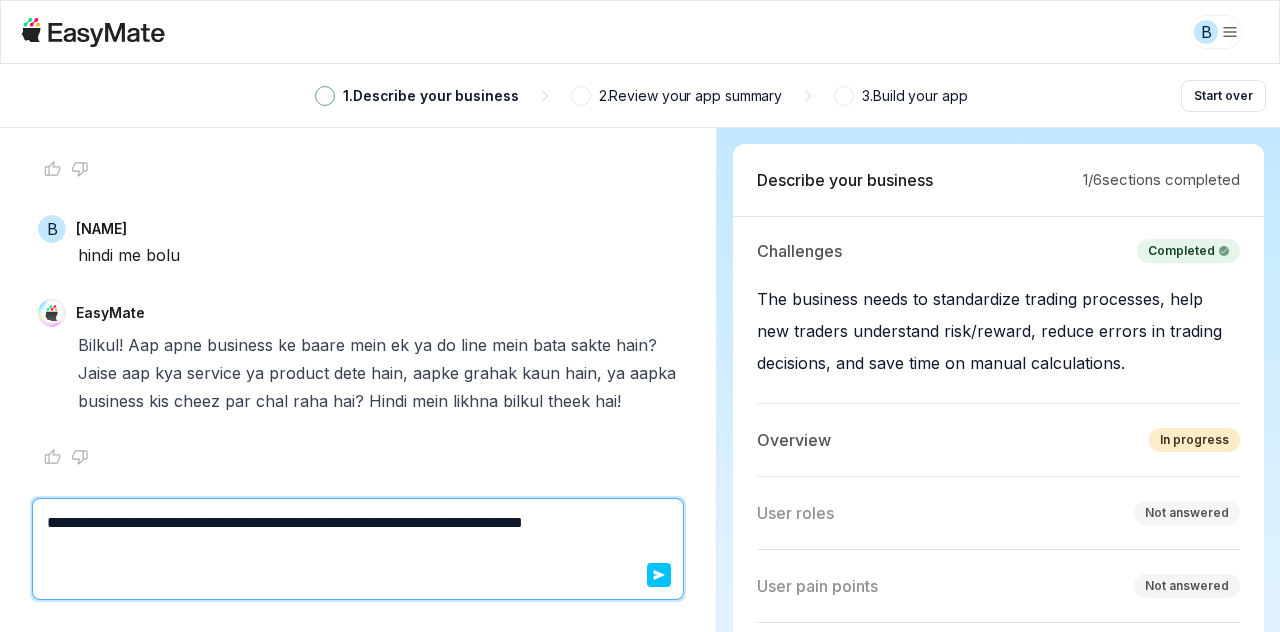 type on "*" 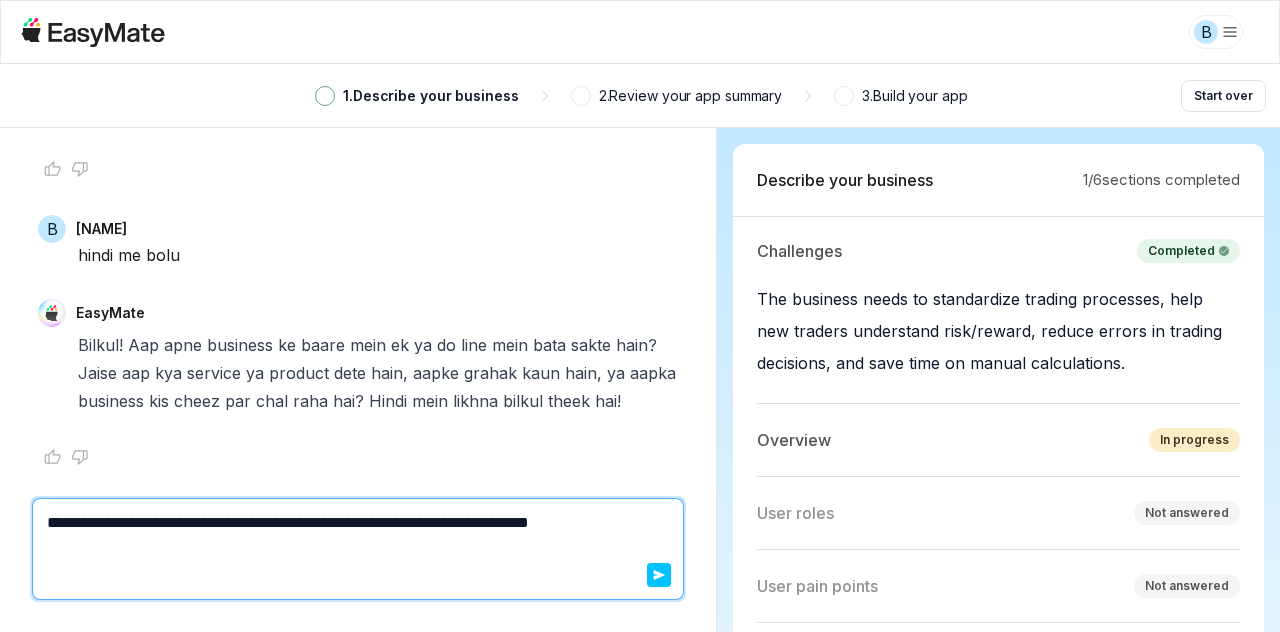 type on "*" 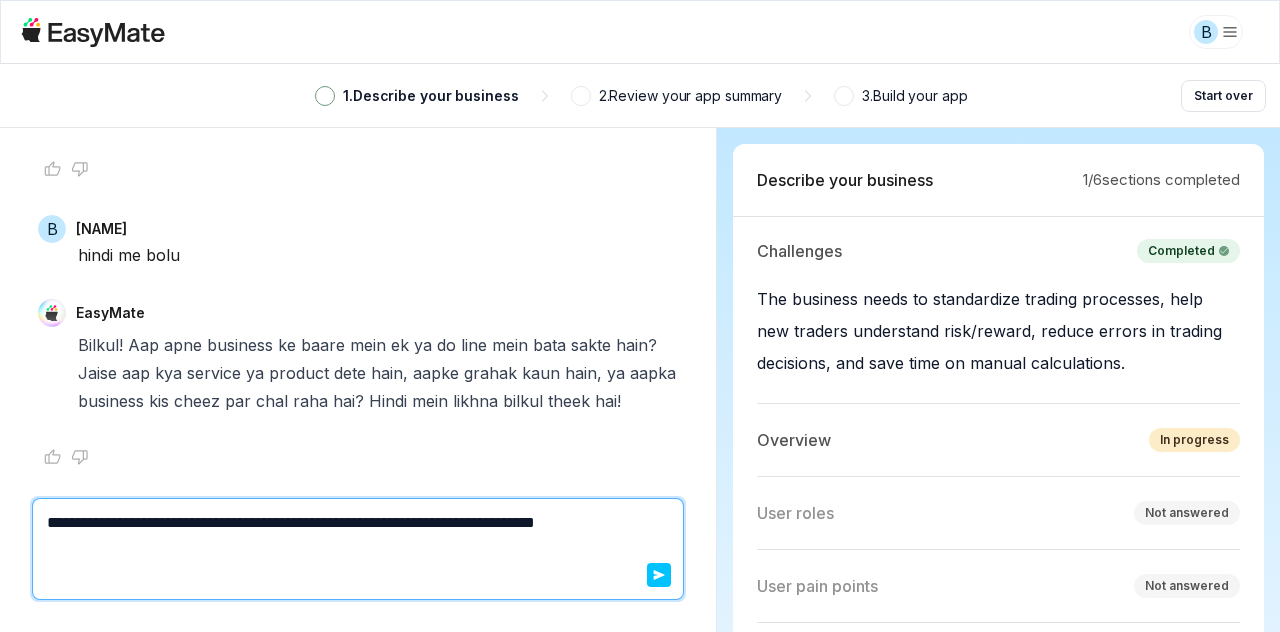 type on "*" 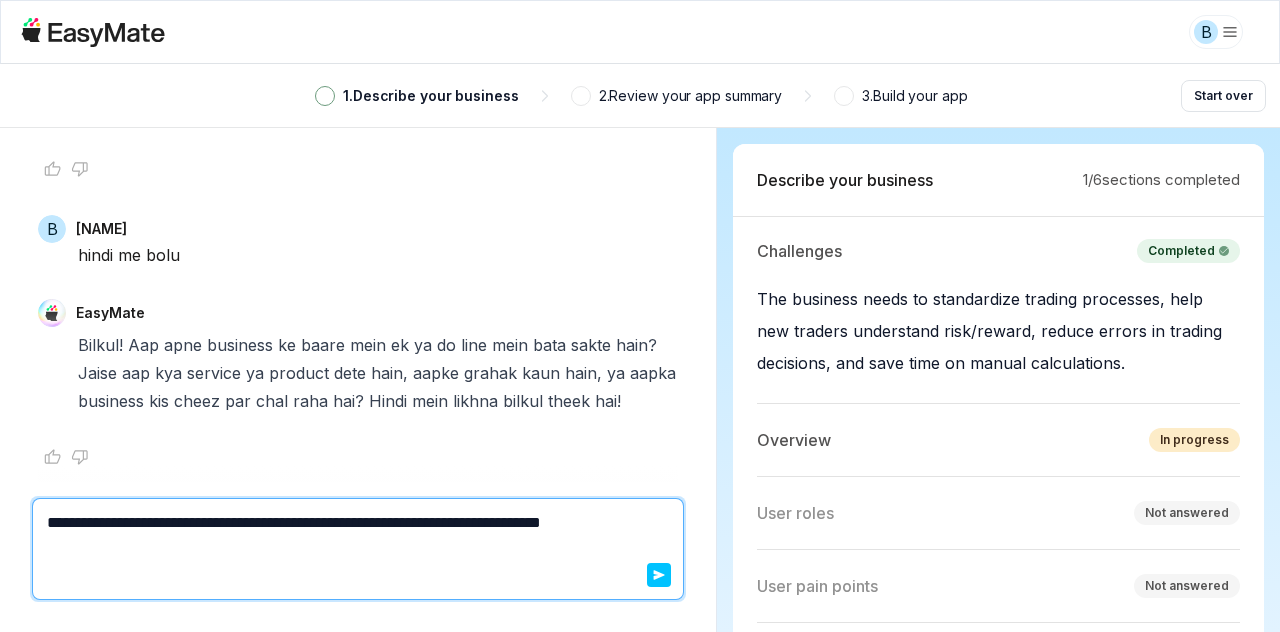 type 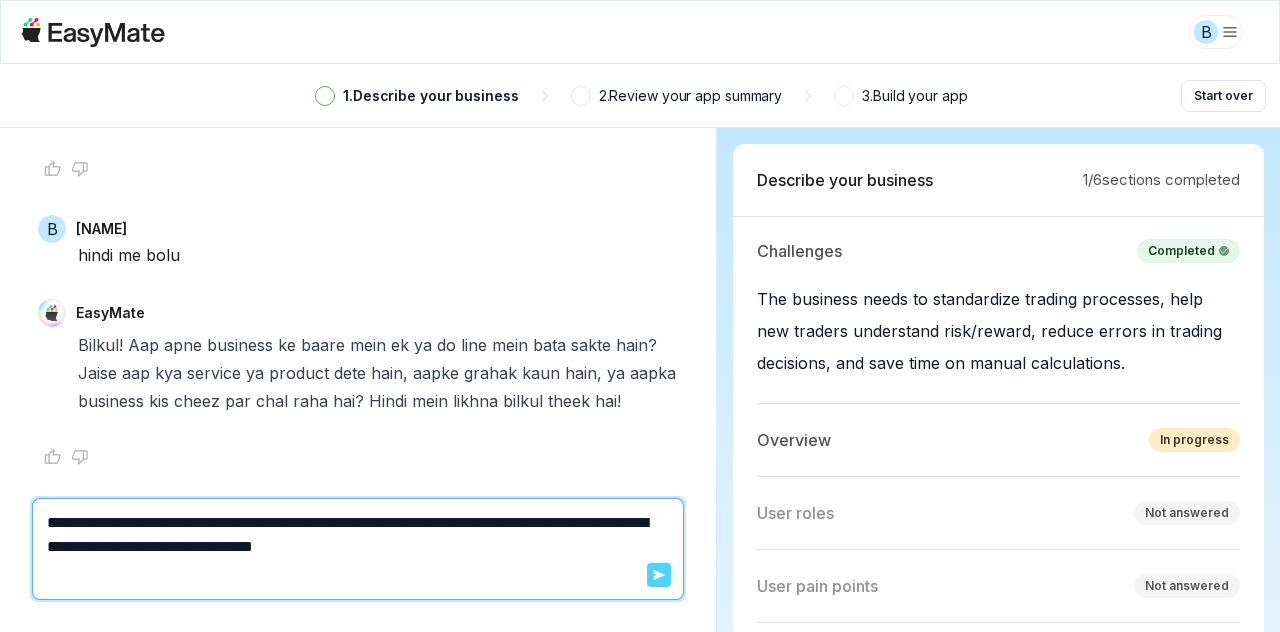 click on "Send" at bounding box center [659, 575] 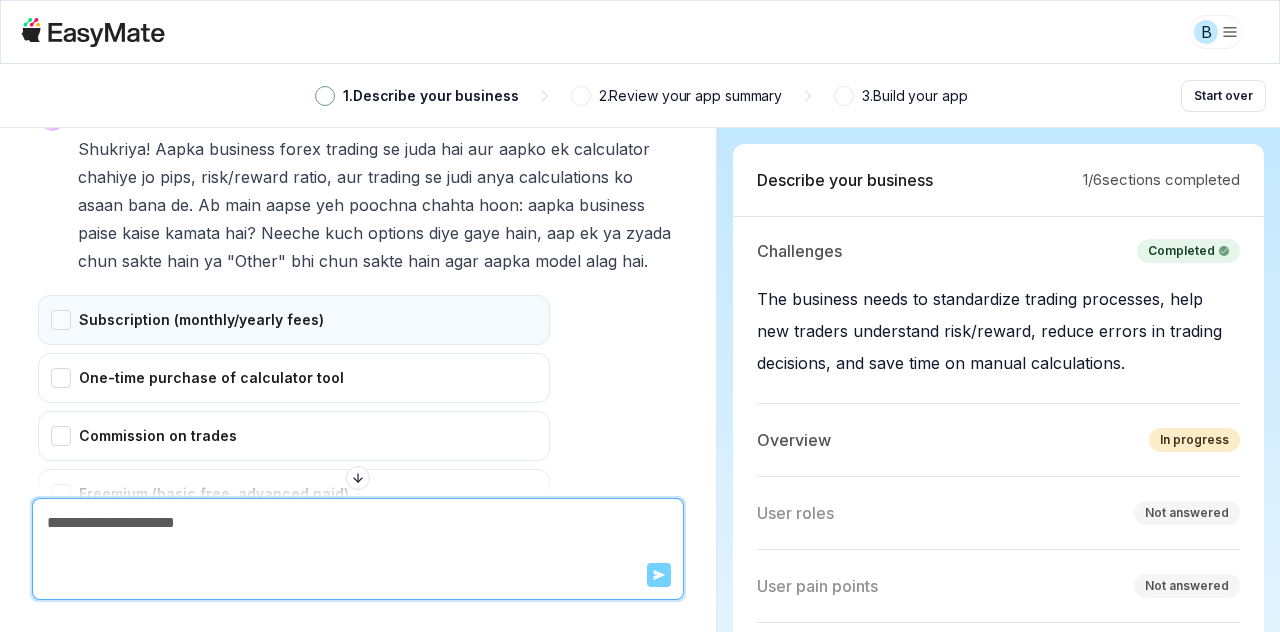 scroll, scrollTop: 2208, scrollLeft: 0, axis: vertical 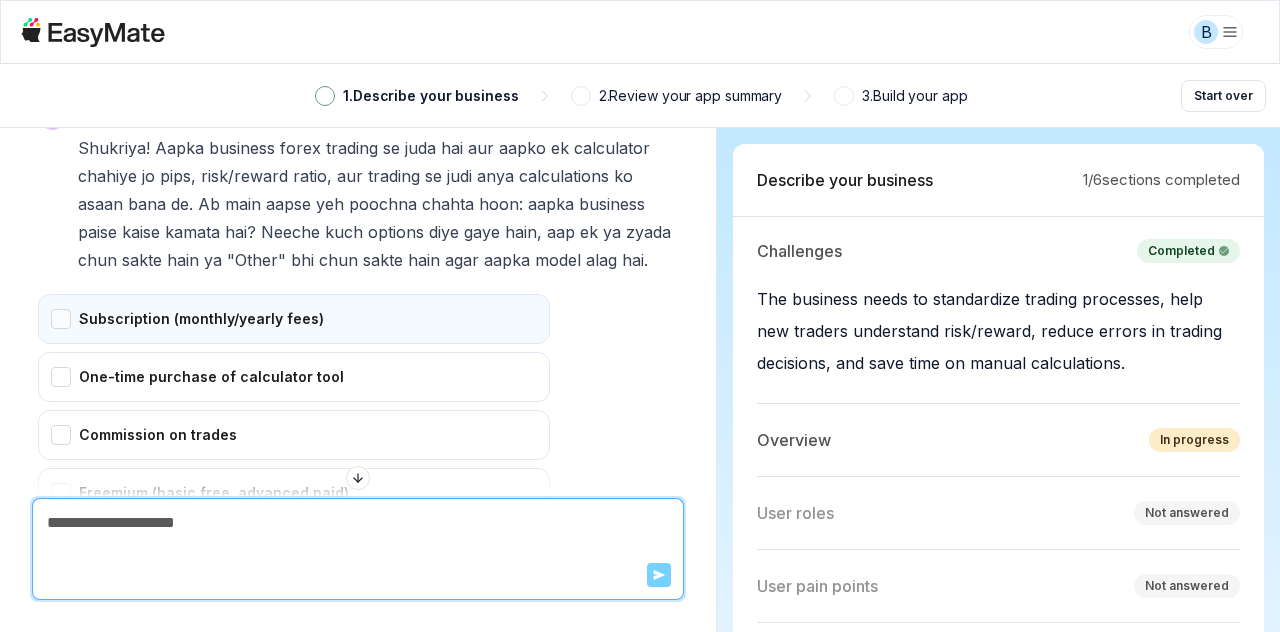 click on "Subscription (monthly/yearly fees)" at bounding box center [294, 319] 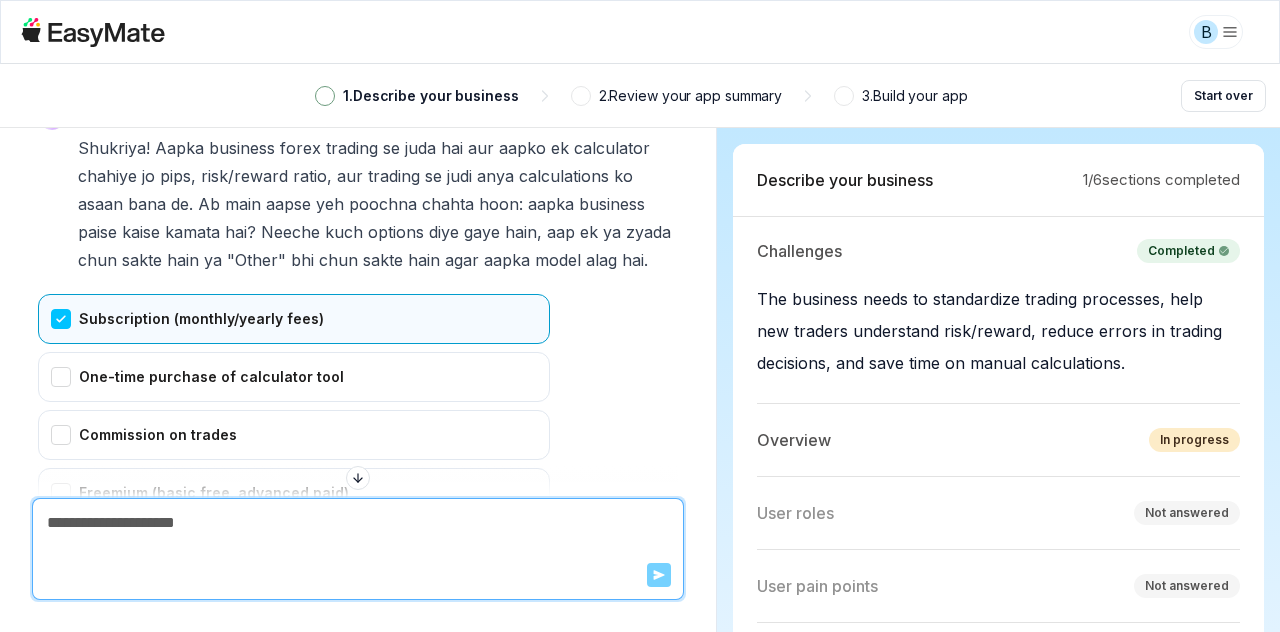 scroll, scrollTop: 2426, scrollLeft: 0, axis: vertical 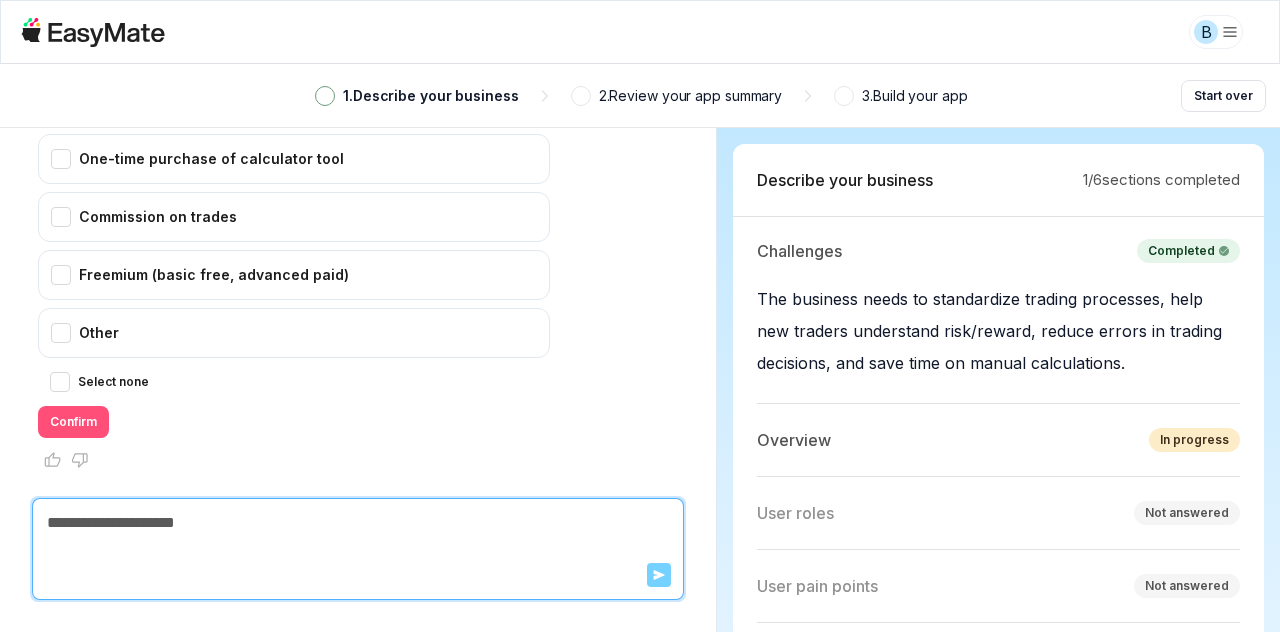 click on "Confirm" at bounding box center [73, 422] 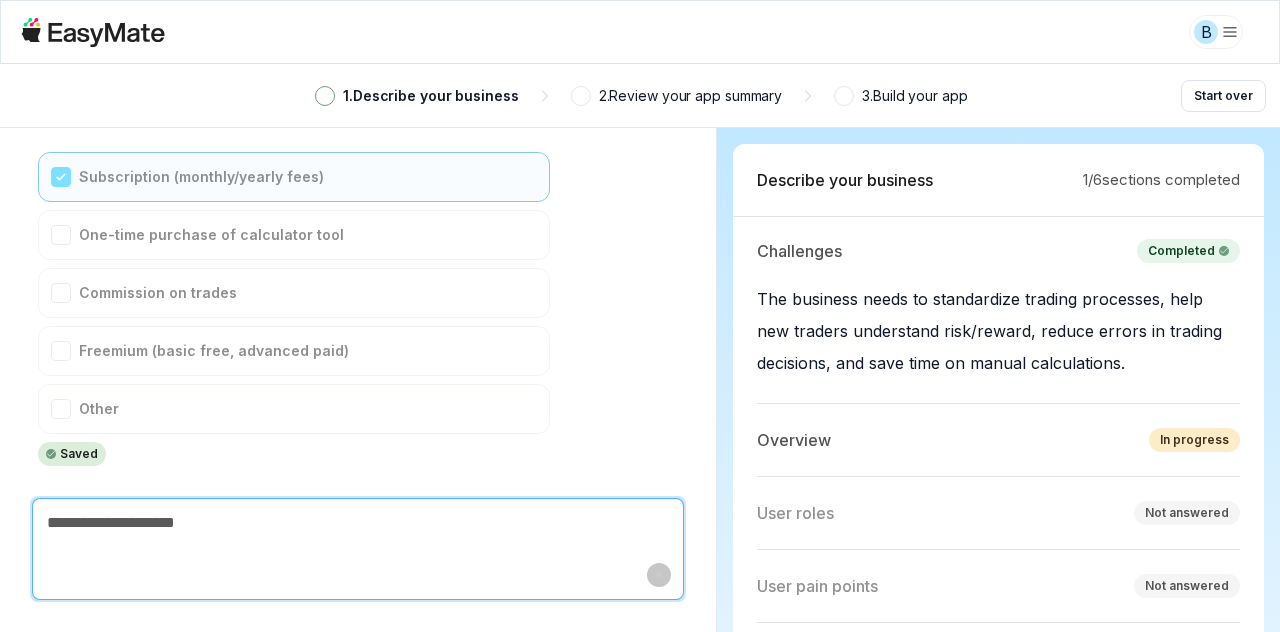 scroll, scrollTop: 2342, scrollLeft: 0, axis: vertical 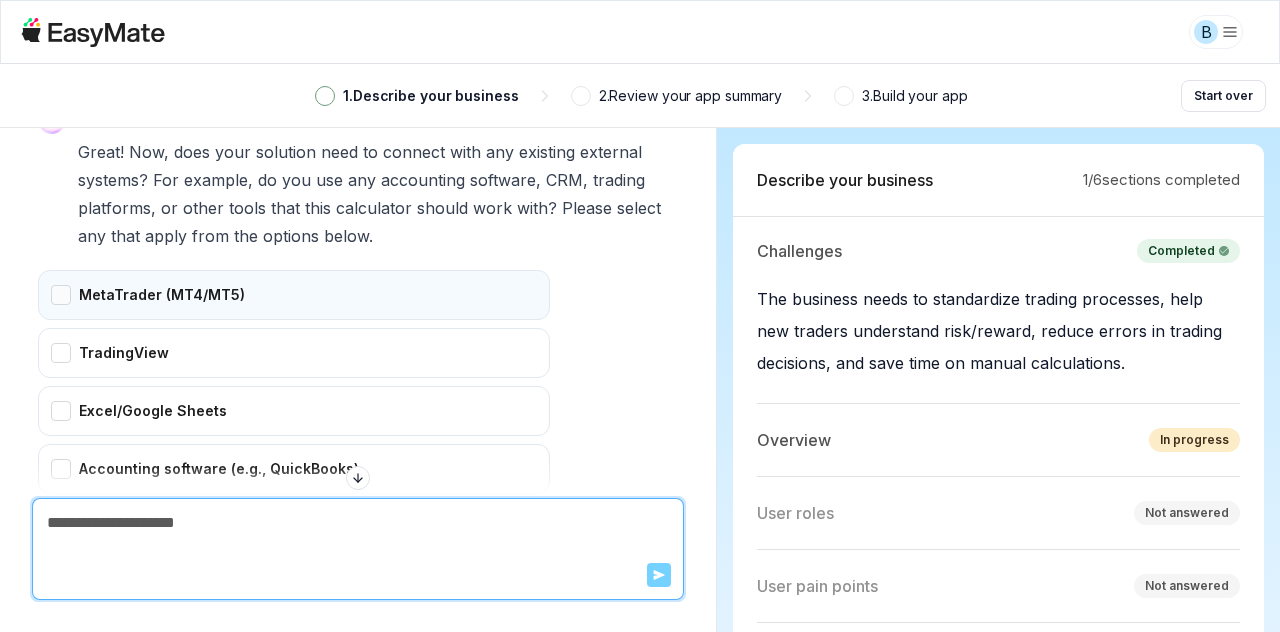 drag, startPoint x: 55, startPoint y: 341, endPoint x: 58, endPoint y: 306, distance: 35.128338 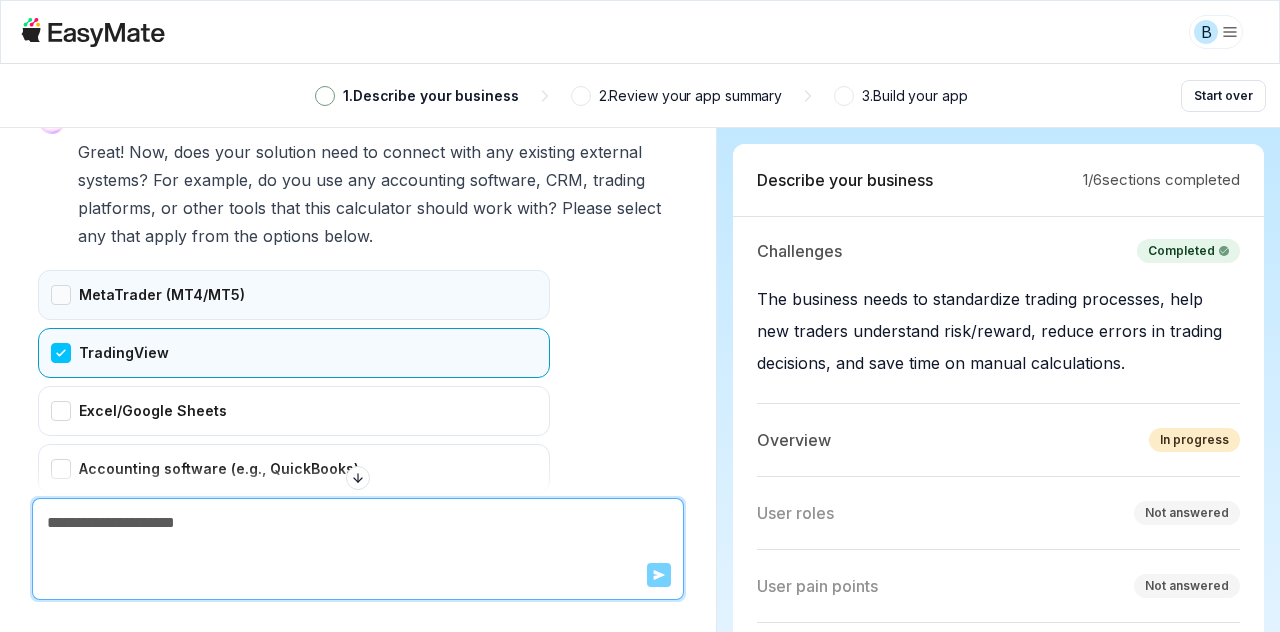 click on "MetaTrader (MT4/MT5)" at bounding box center (294, 295) 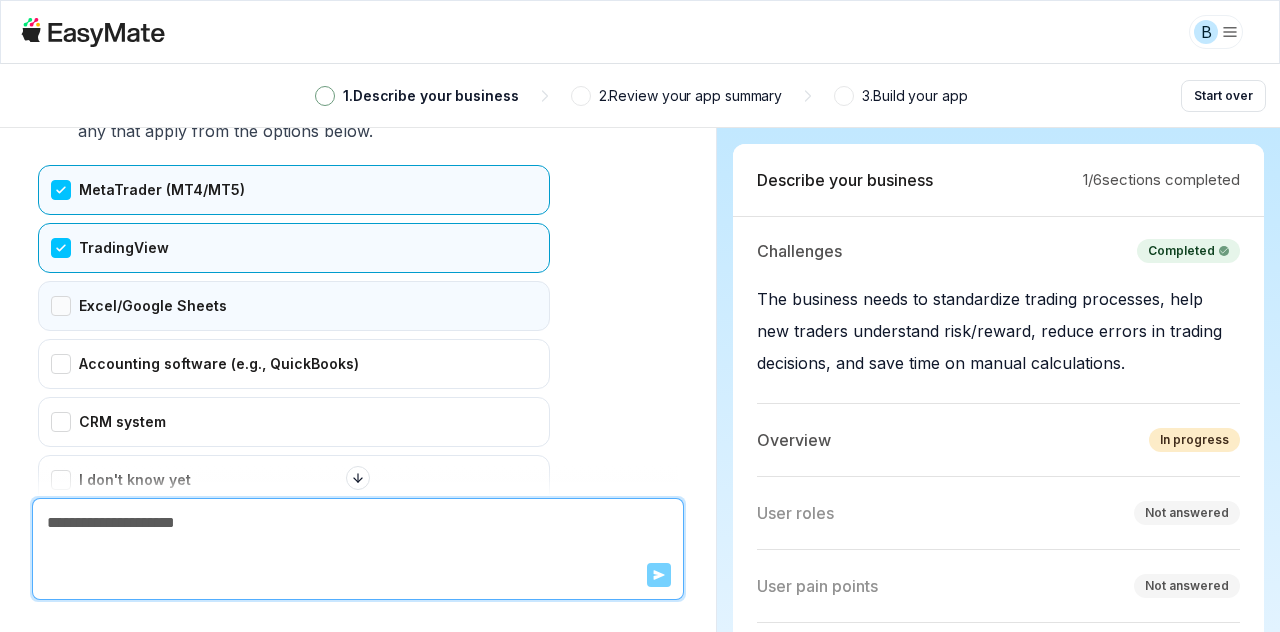 scroll, scrollTop: 2899, scrollLeft: 0, axis: vertical 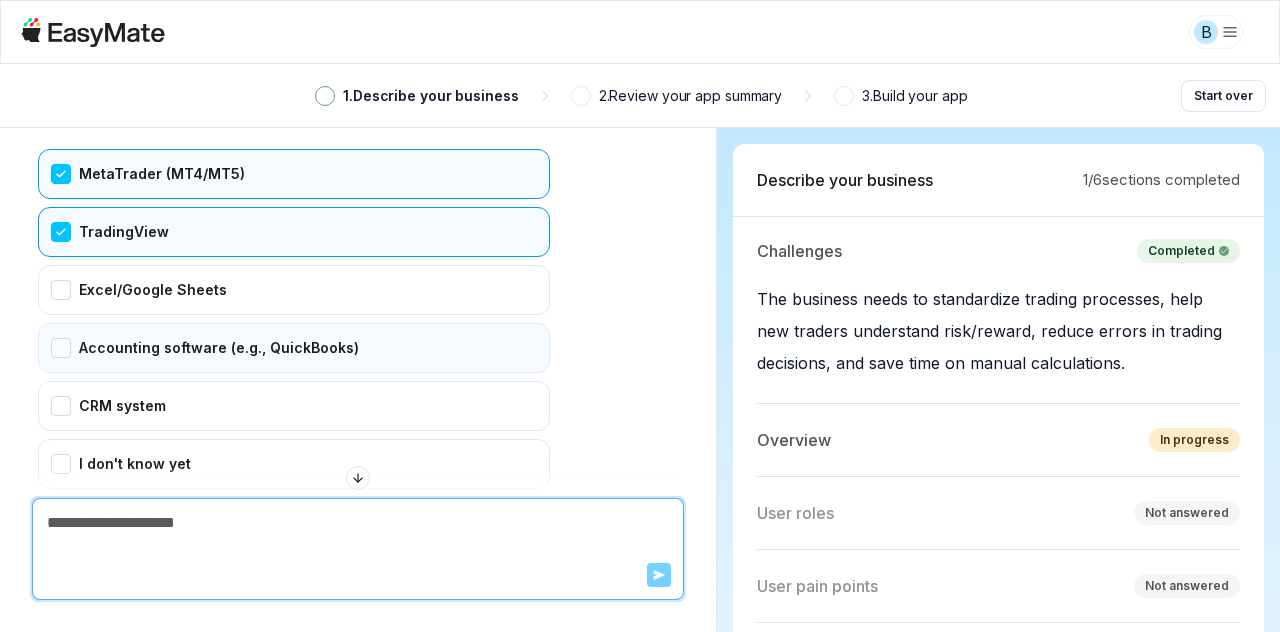 click on "Accounting software (e.g., QuickBooks)" at bounding box center [294, 348] 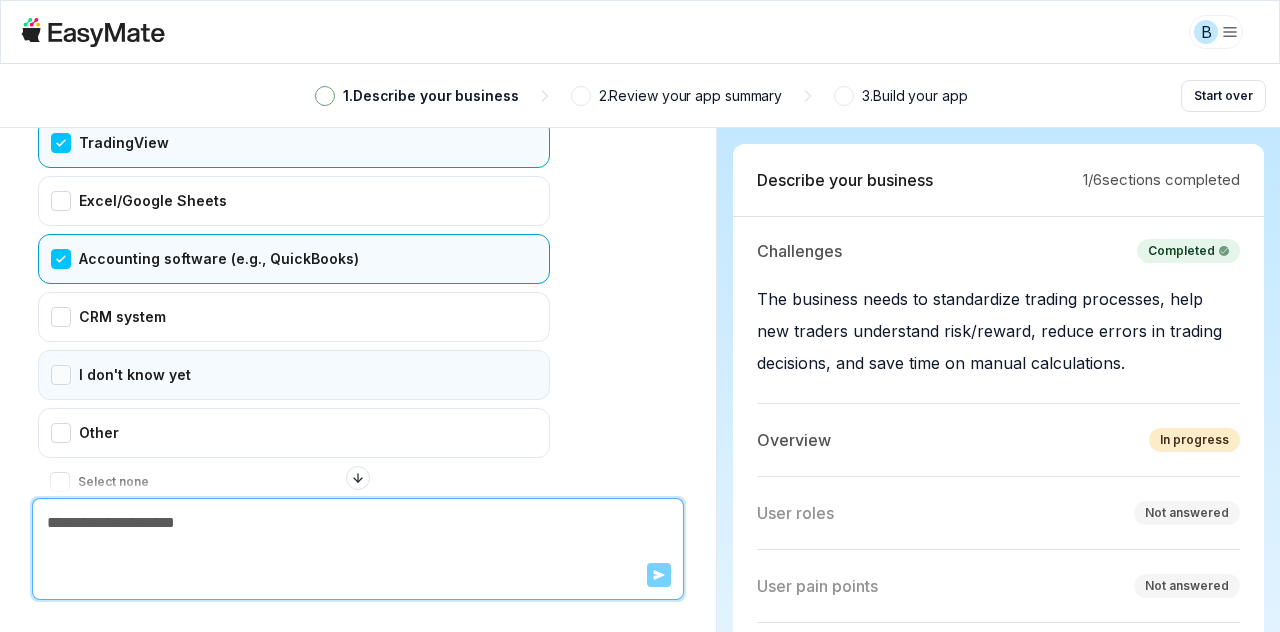 scroll, scrollTop: 3019, scrollLeft: 0, axis: vertical 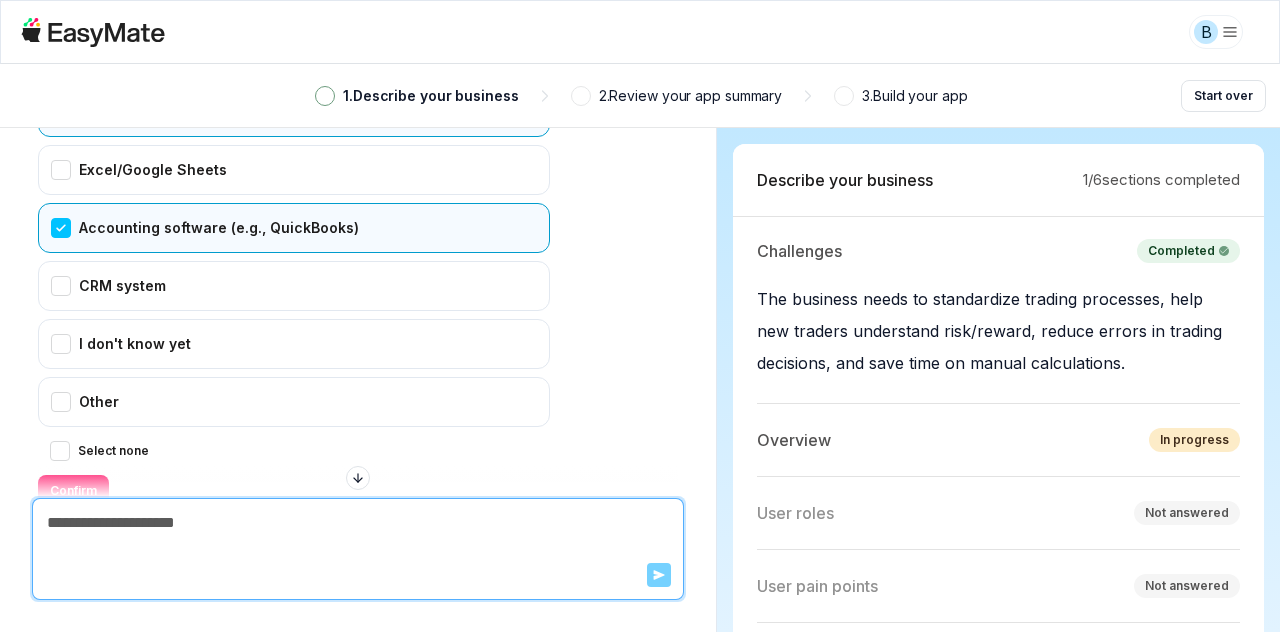 click at bounding box center [358, 482] 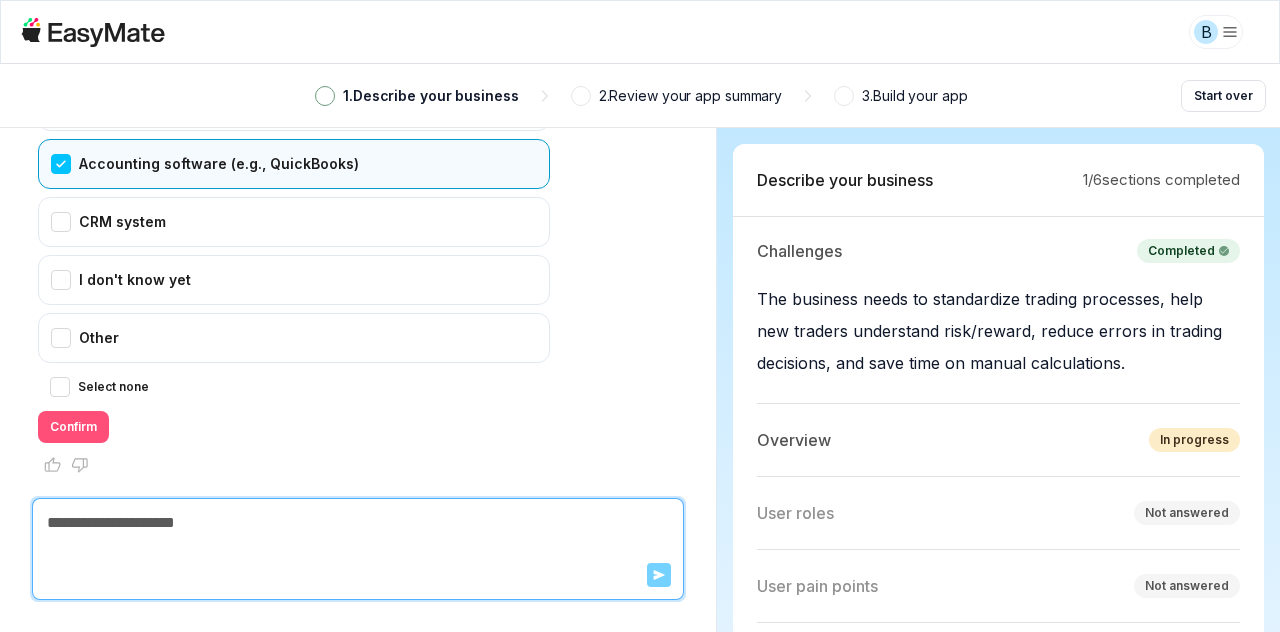 click on "Confirm" at bounding box center [73, 427] 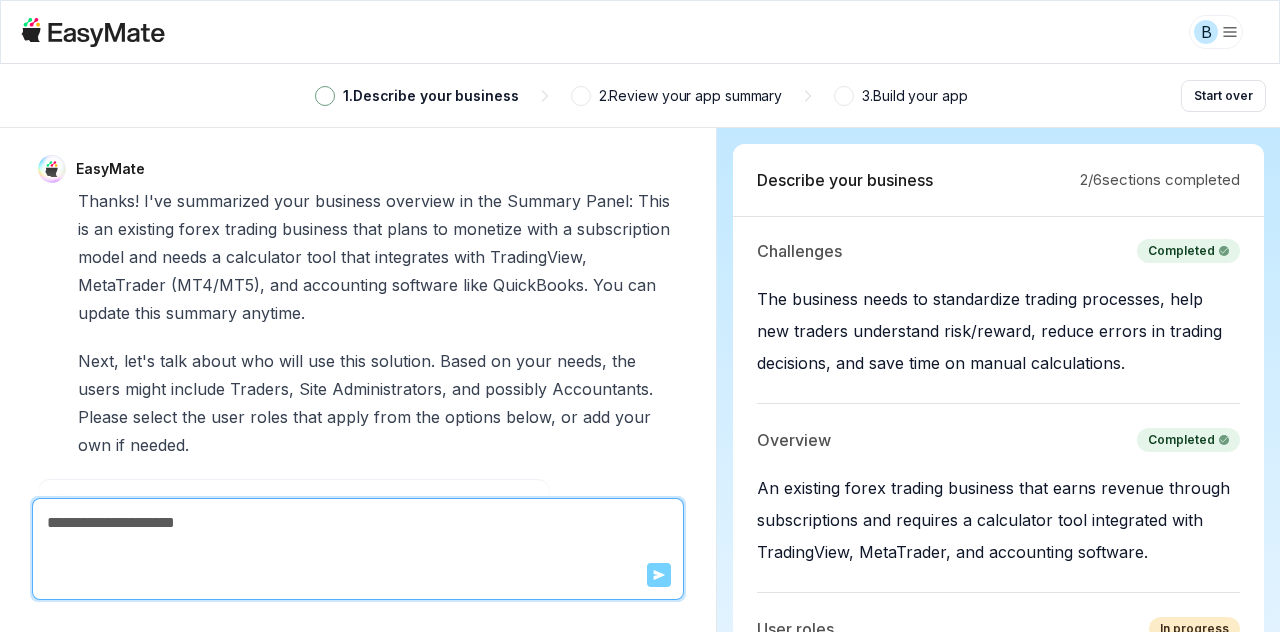 scroll, scrollTop: 3728, scrollLeft: 0, axis: vertical 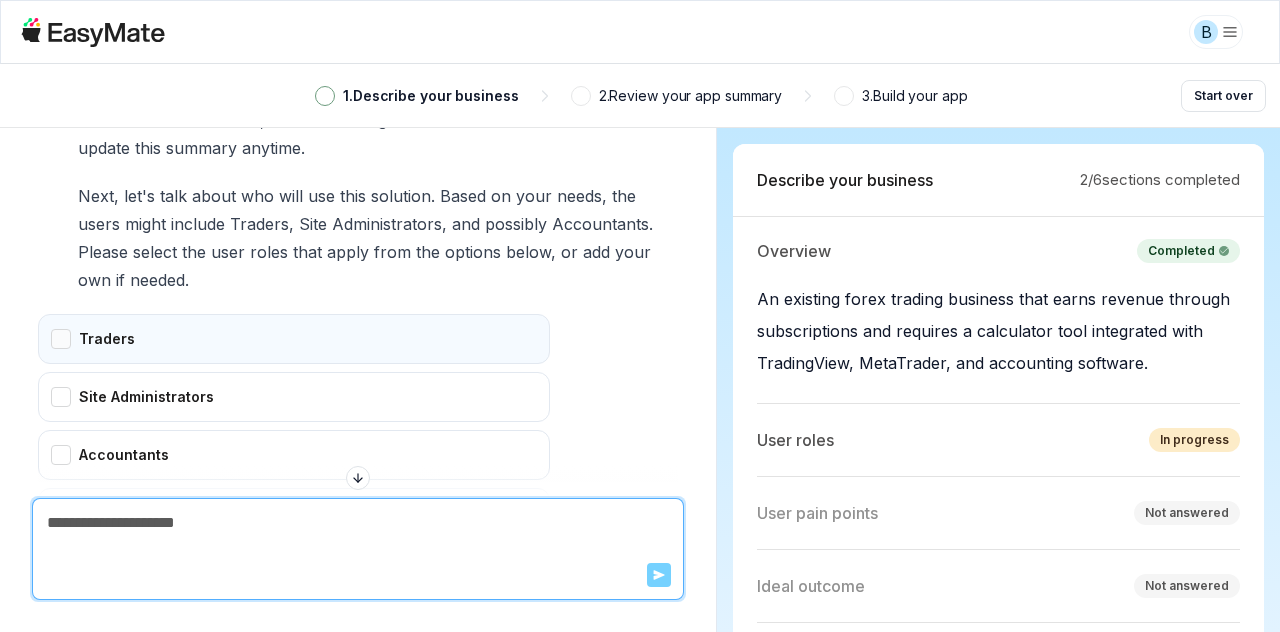 click on "Traders" at bounding box center [294, 339] 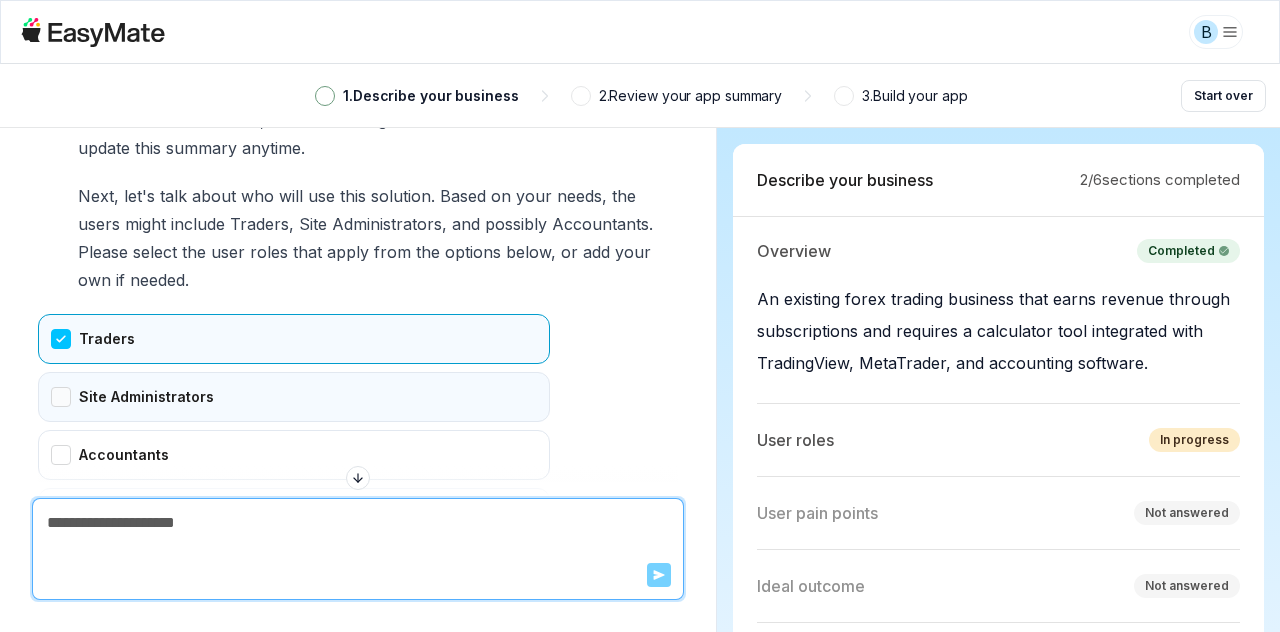 click on "Site Administrators" at bounding box center [294, 397] 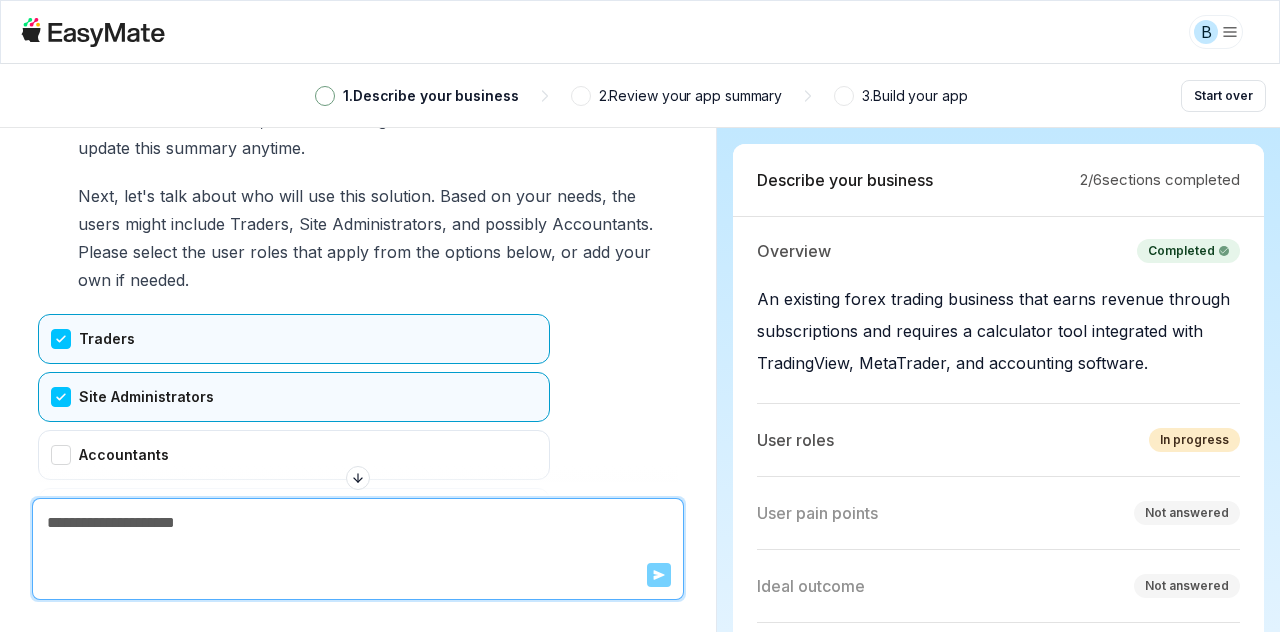 scroll, scrollTop: 3690, scrollLeft: 0, axis: vertical 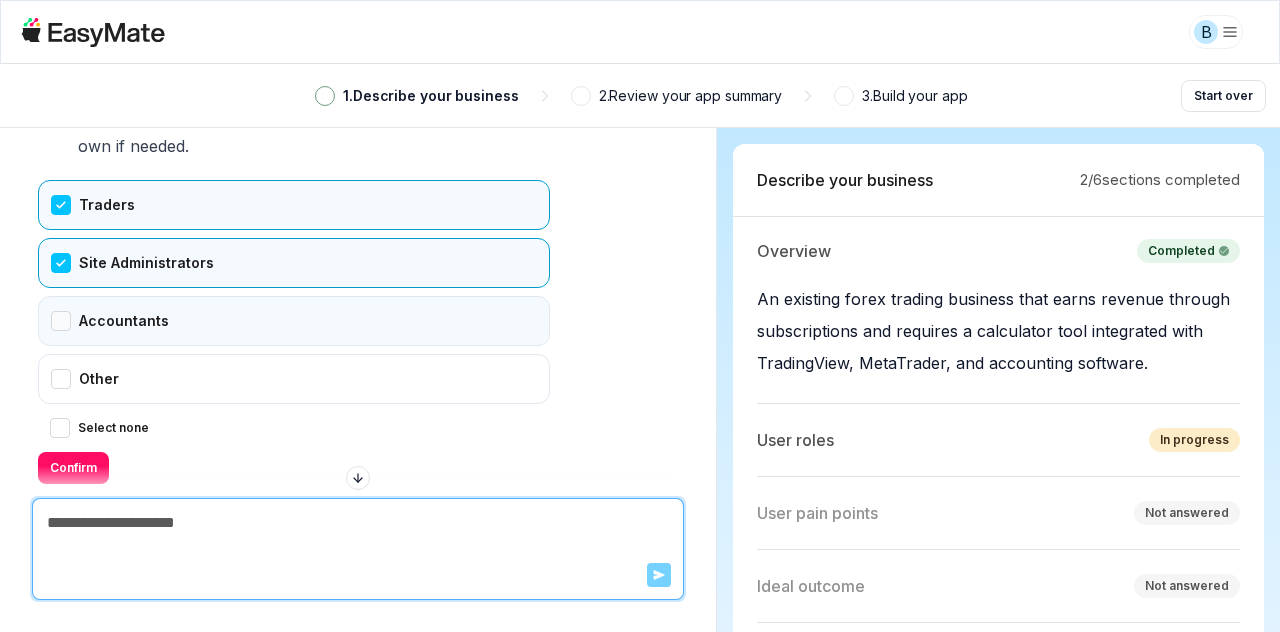 click on "Accountants" at bounding box center [294, 321] 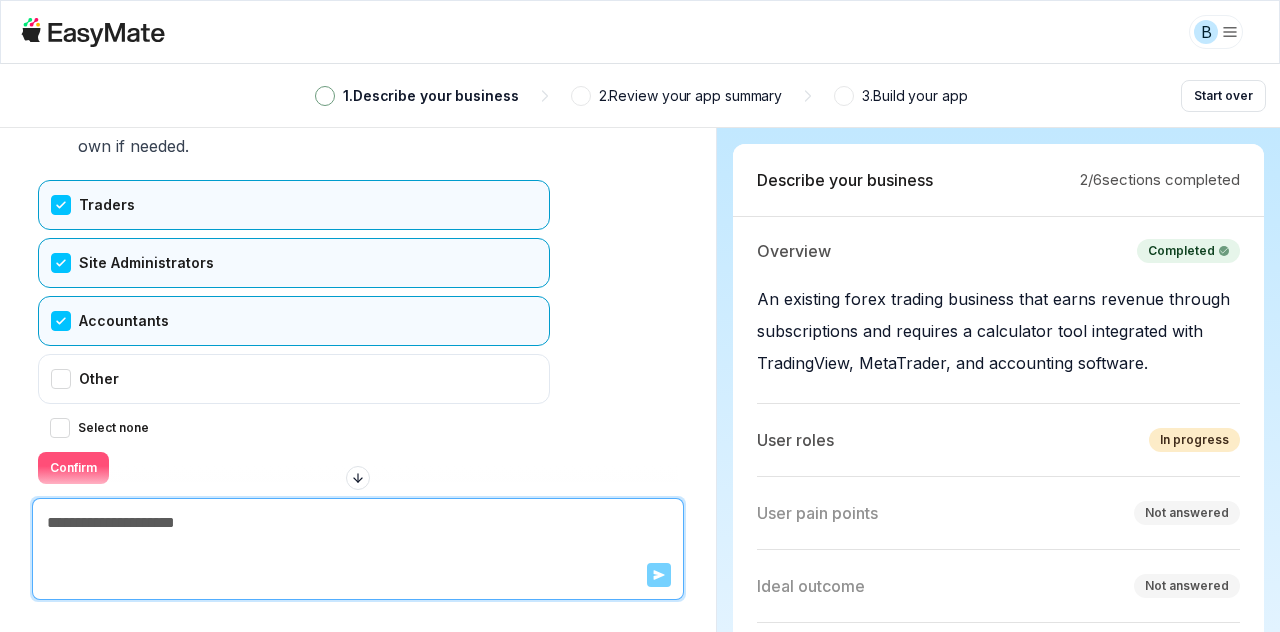 click on "Confirm" at bounding box center [73, 468] 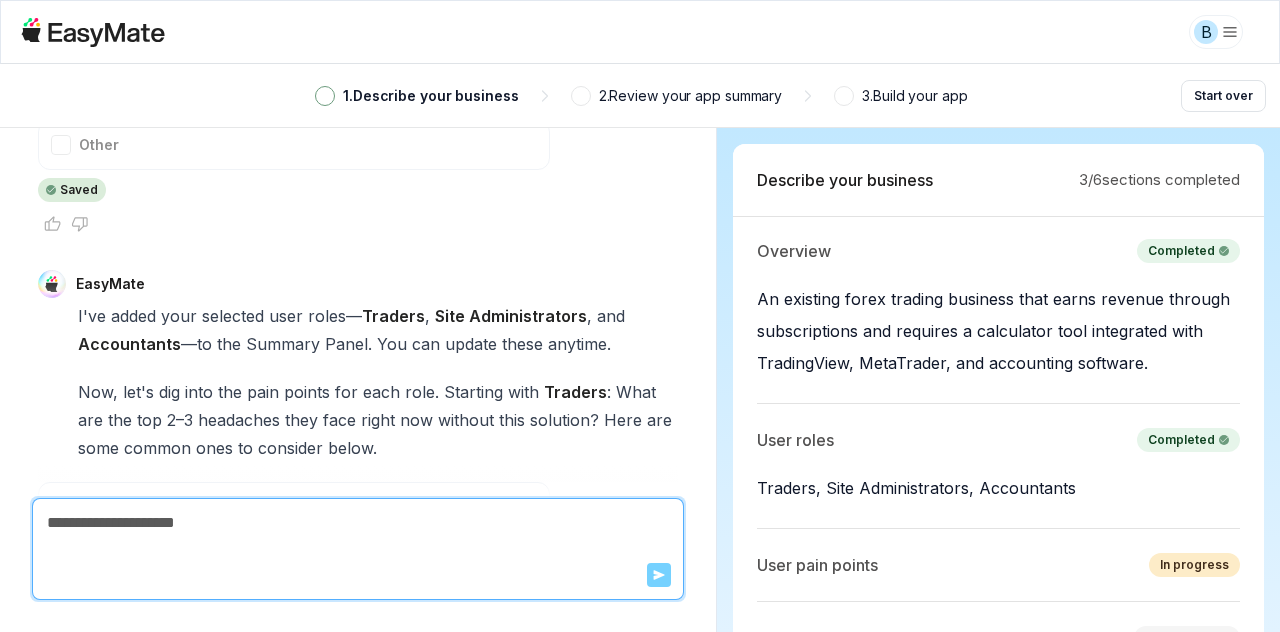 scroll, scrollTop: 4319, scrollLeft: 0, axis: vertical 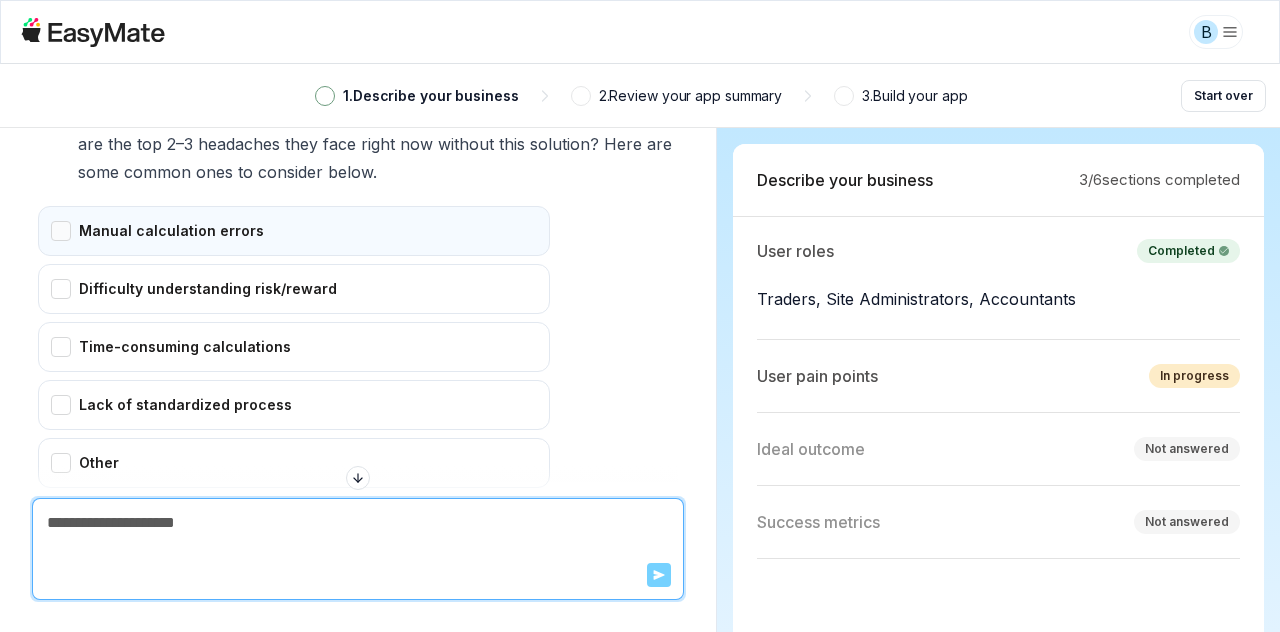 drag, startPoint x: 96, startPoint y: 263, endPoint x: 56, endPoint y: 214, distance: 63.25346 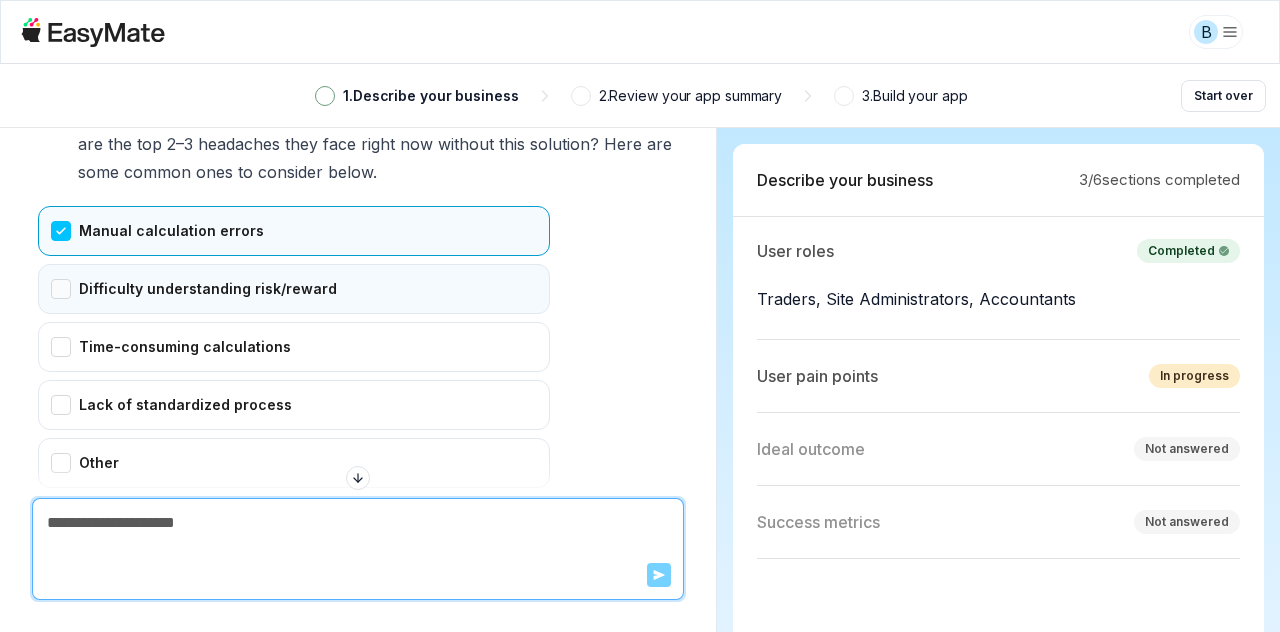 click on "Difficulty understanding risk/reward" at bounding box center (294, 289) 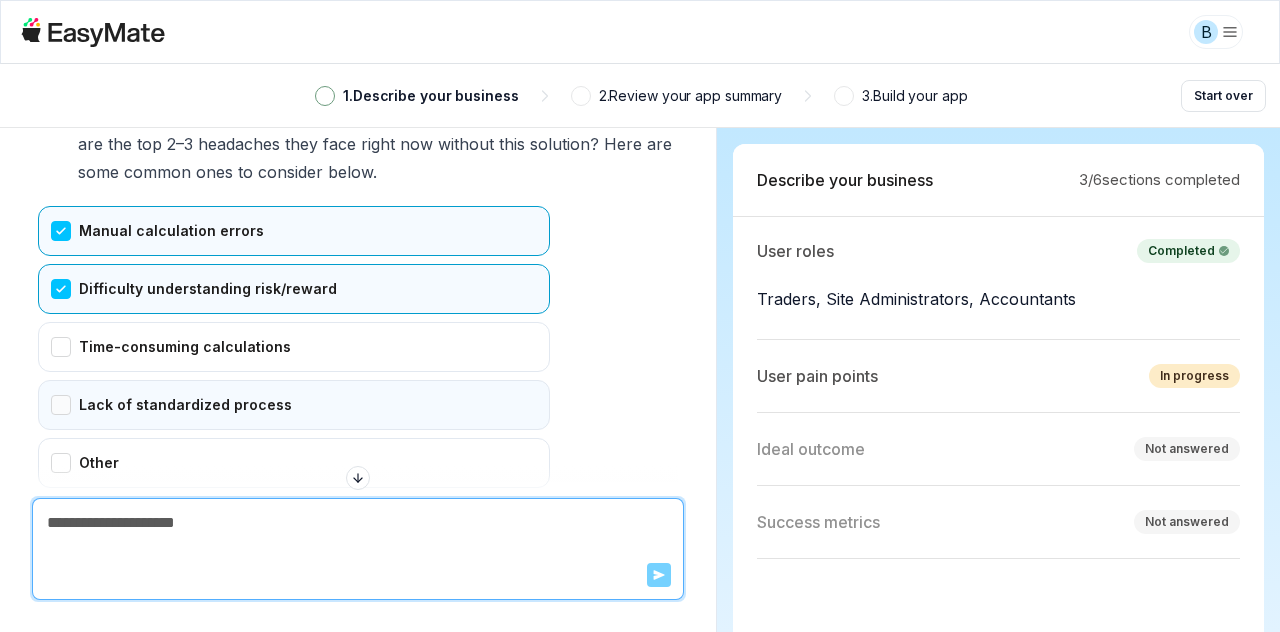 click on "Lack of standardized process" at bounding box center [294, 405] 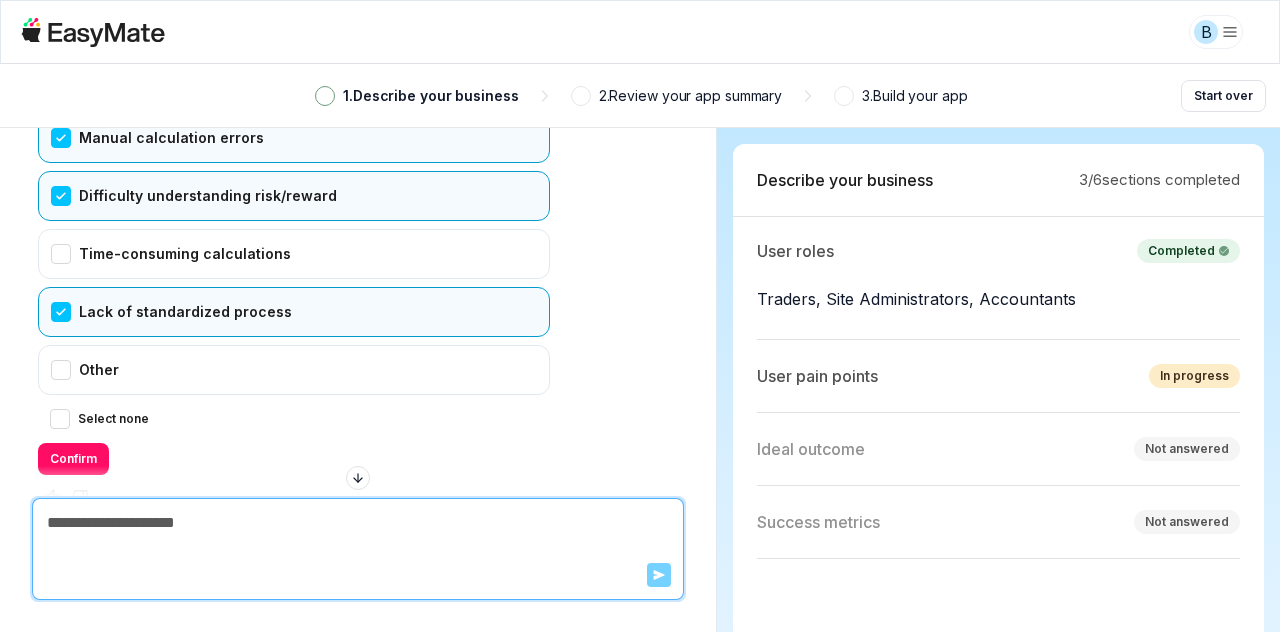 scroll, scrollTop: 4294, scrollLeft: 0, axis: vertical 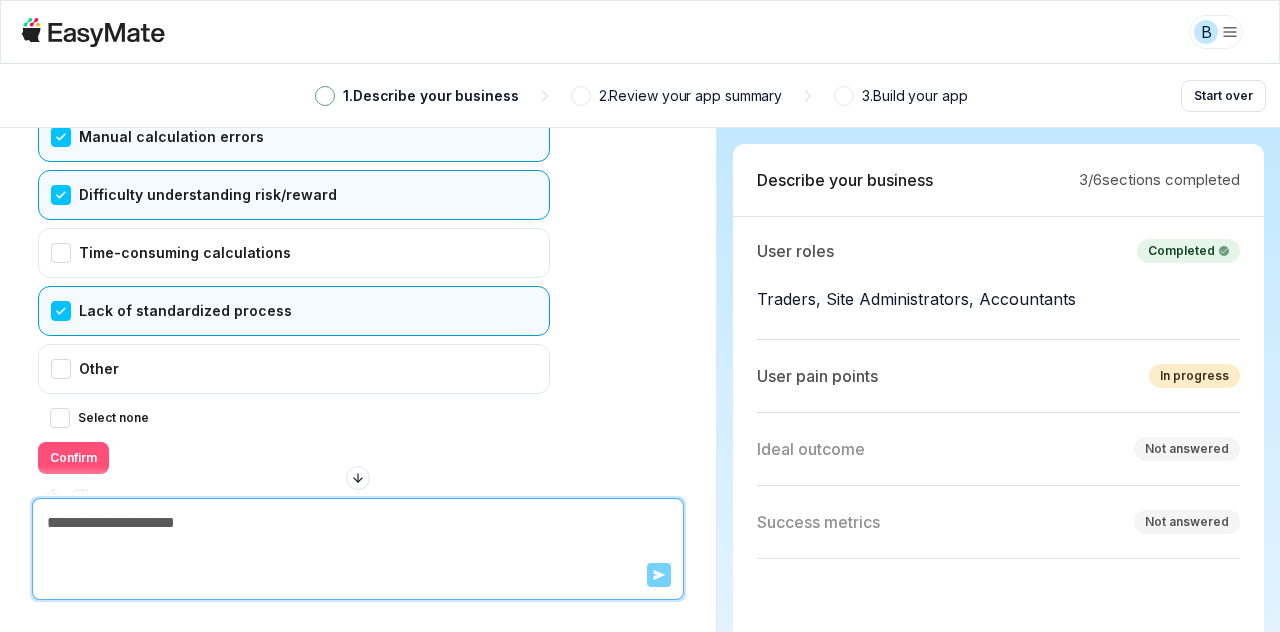 click on "Confirm" at bounding box center (73, 458) 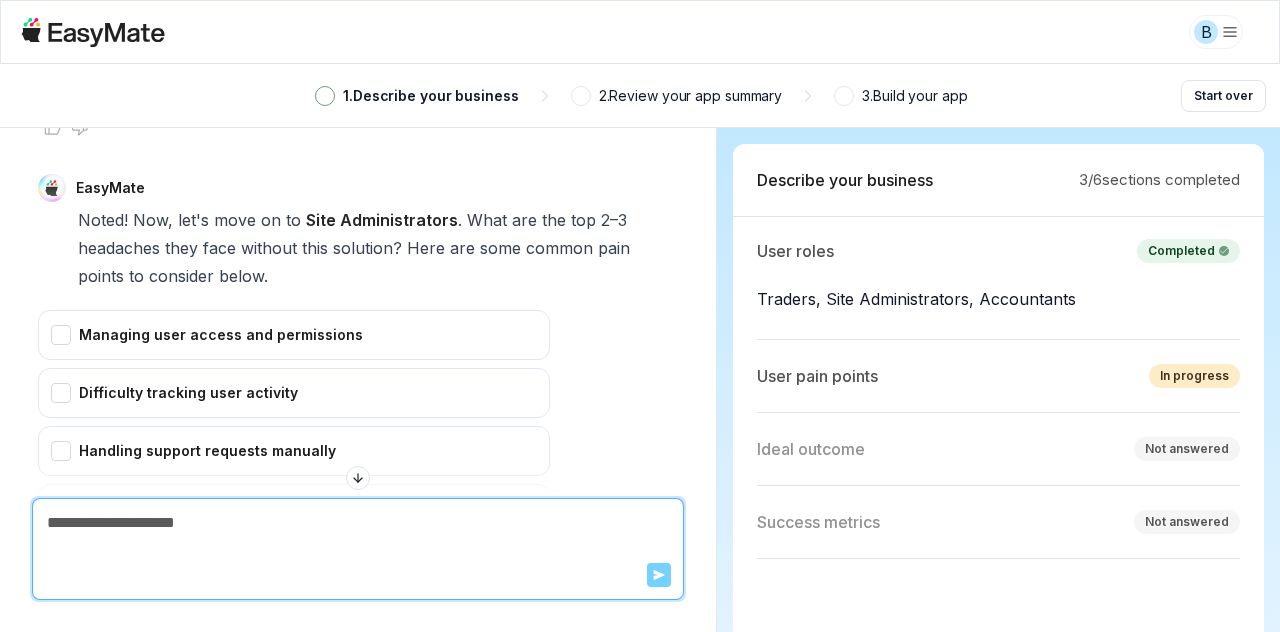 scroll, scrollTop: 4655, scrollLeft: 0, axis: vertical 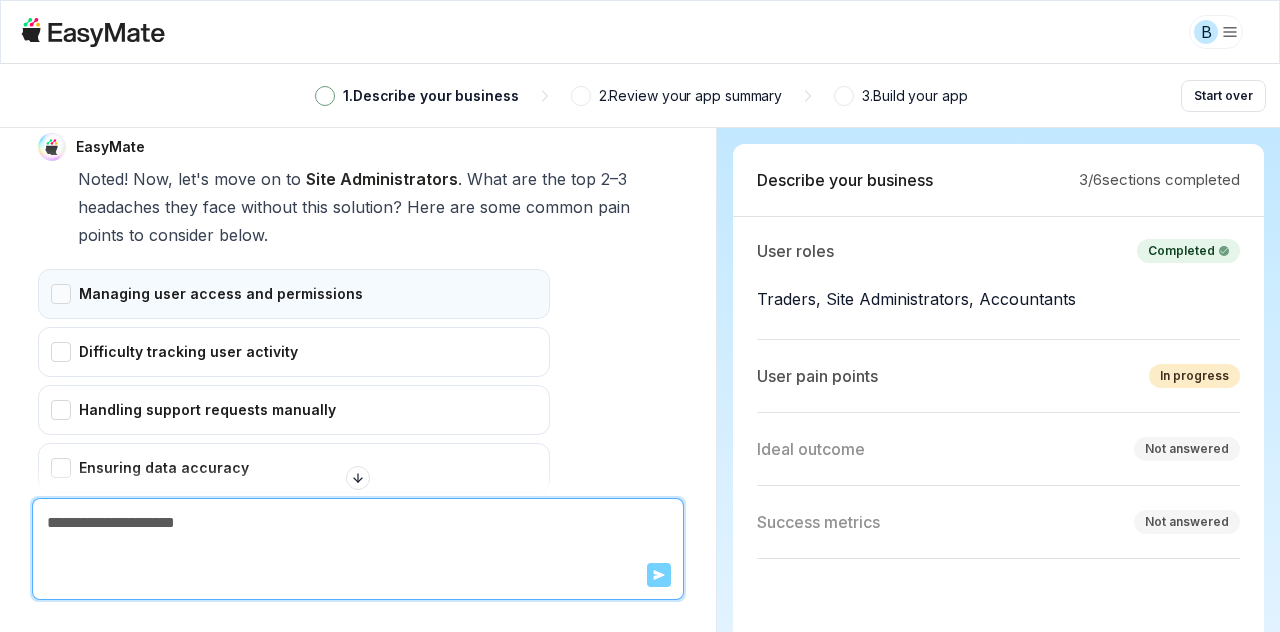 click on "Managing user access and permissions" at bounding box center [294, 294] 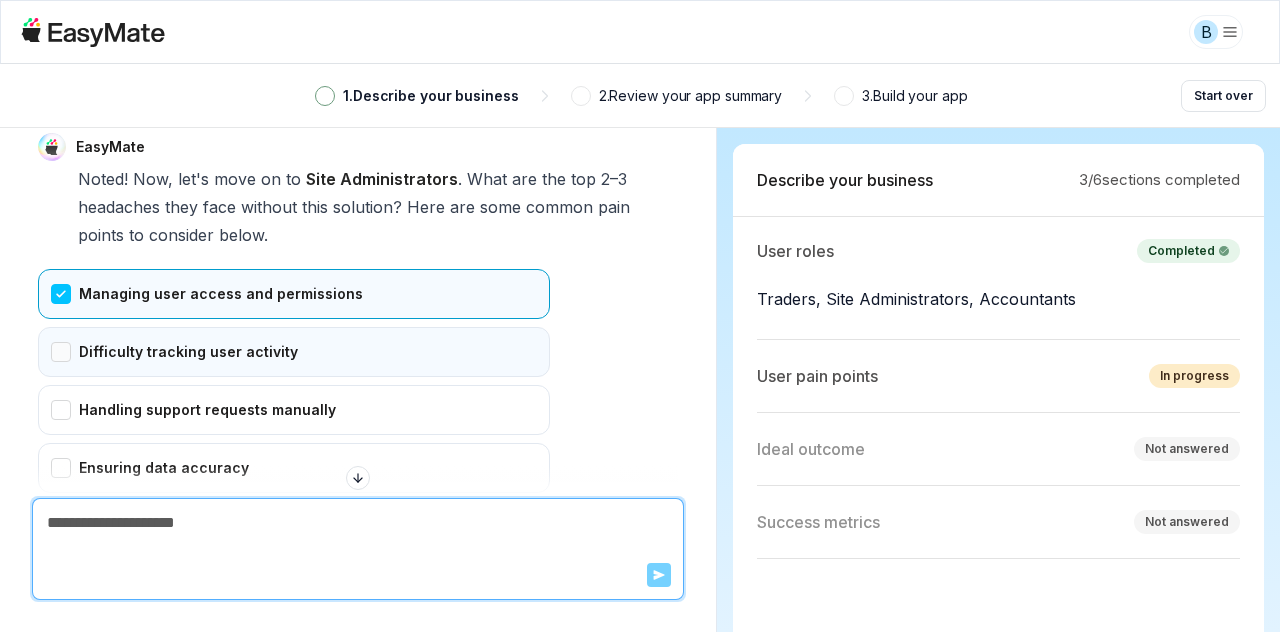 click on "Difficulty tracking user activity" at bounding box center (294, 352) 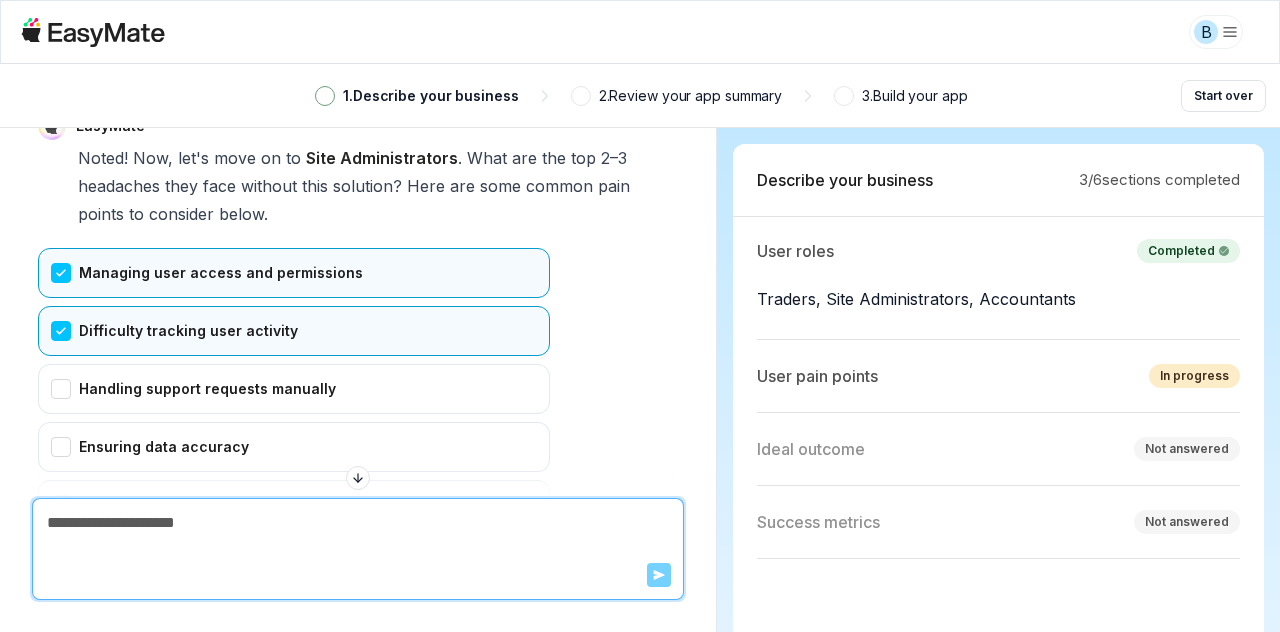 scroll, scrollTop: 4677, scrollLeft: 0, axis: vertical 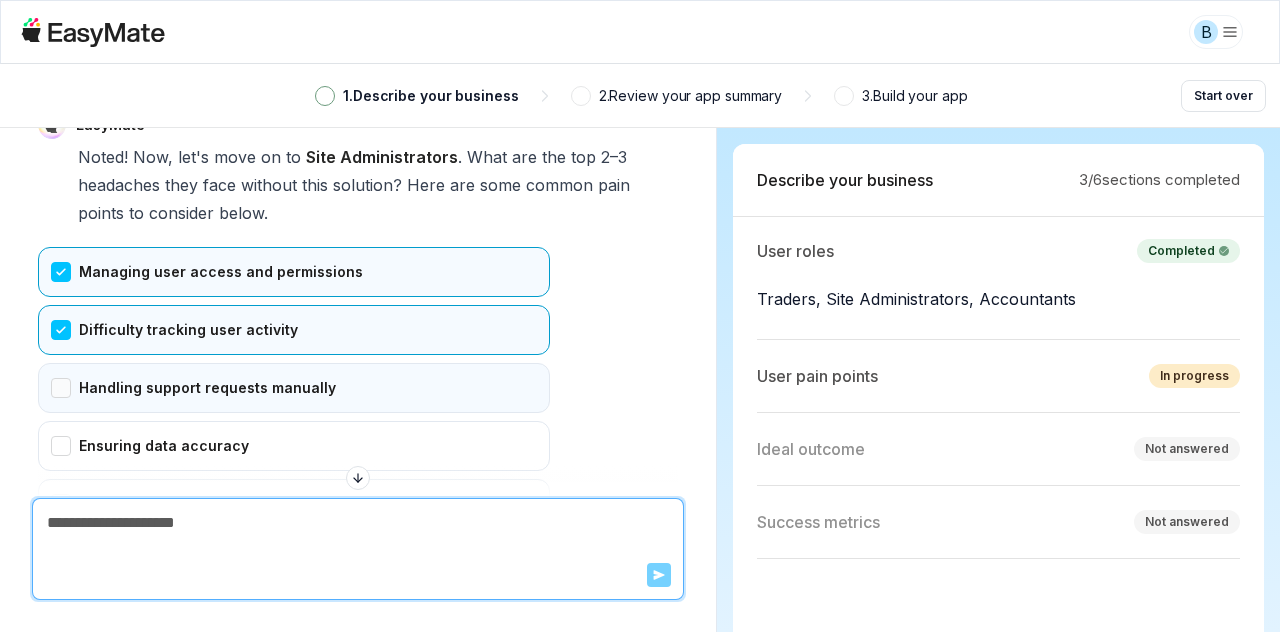 click on "Handling support requests manually" at bounding box center (294, 388) 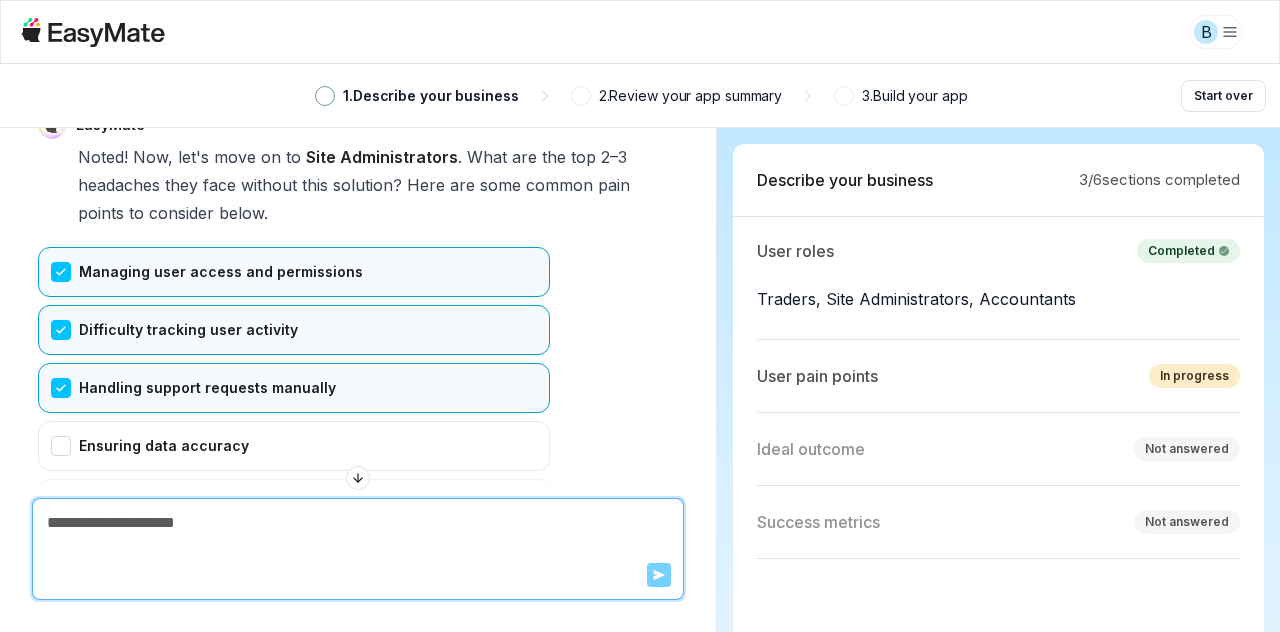 scroll, scrollTop: 4713, scrollLeft: 0, axis: vertical 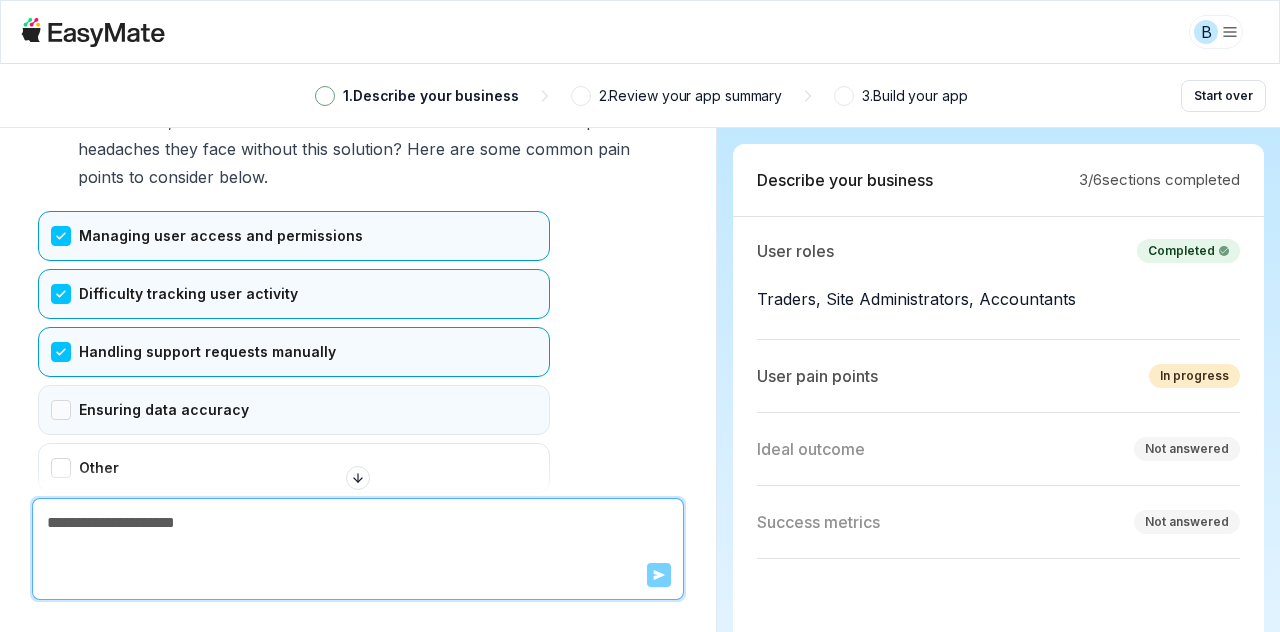 click on "Ensuring data accuracy" at bounding box center [294, 410] 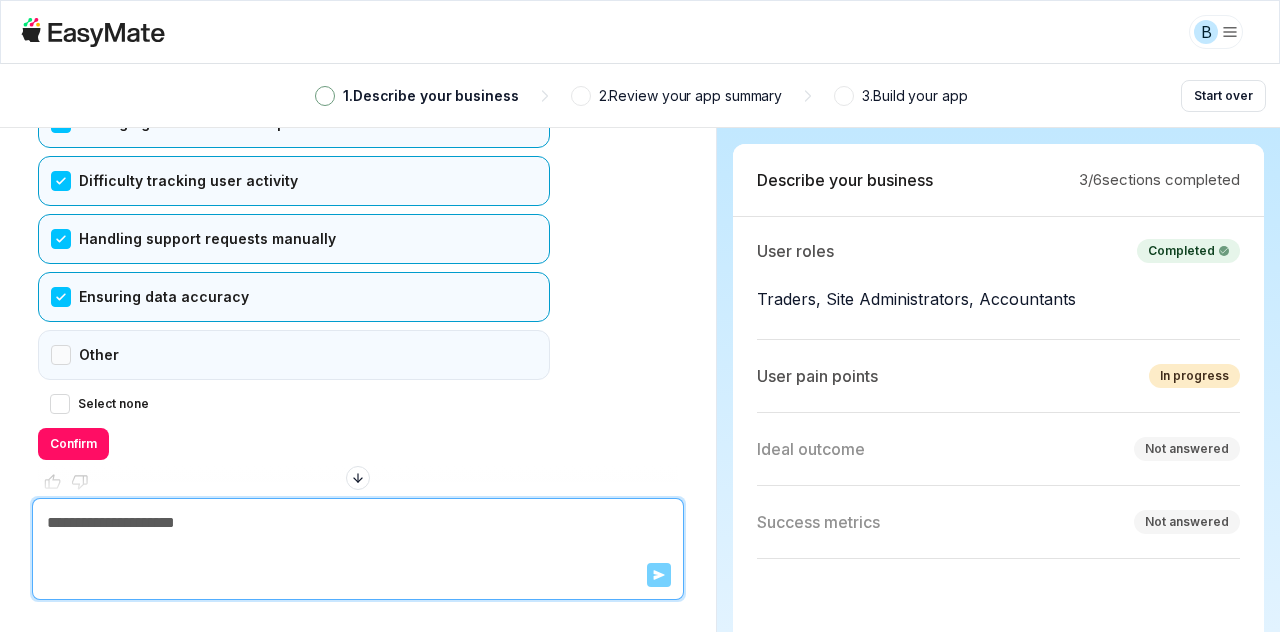 scroll, scrollTop: 4834, scrollLeft: 0, axis: vertical 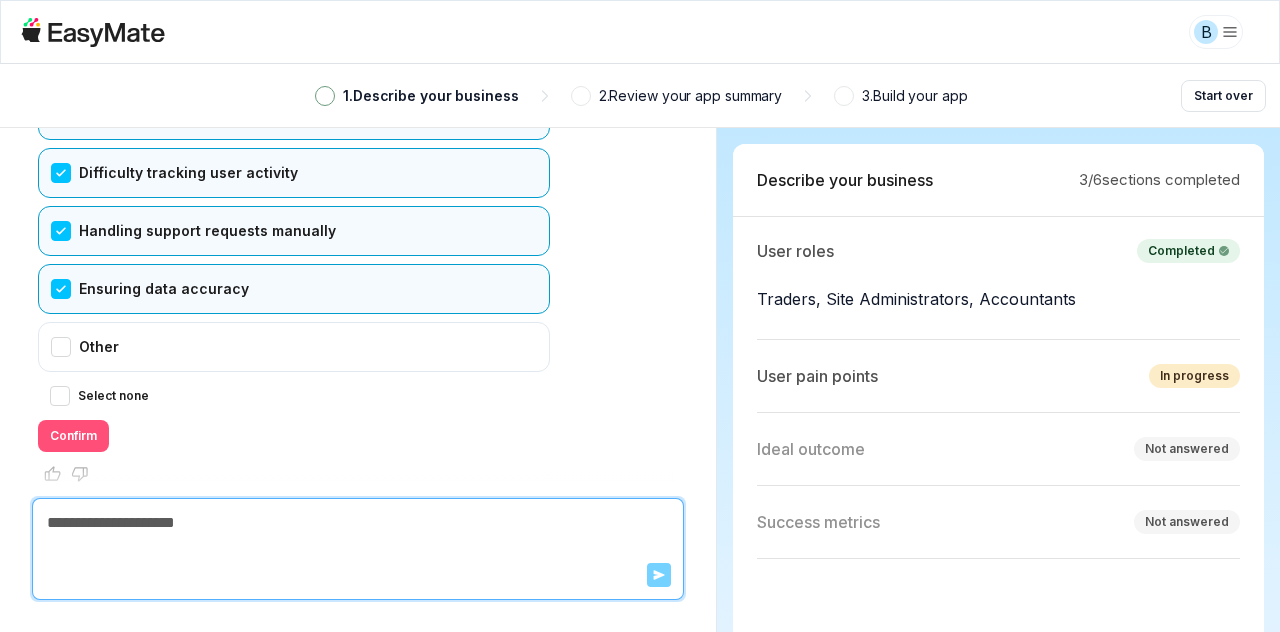 click on "Confirm" at bounding box center (73, 436) 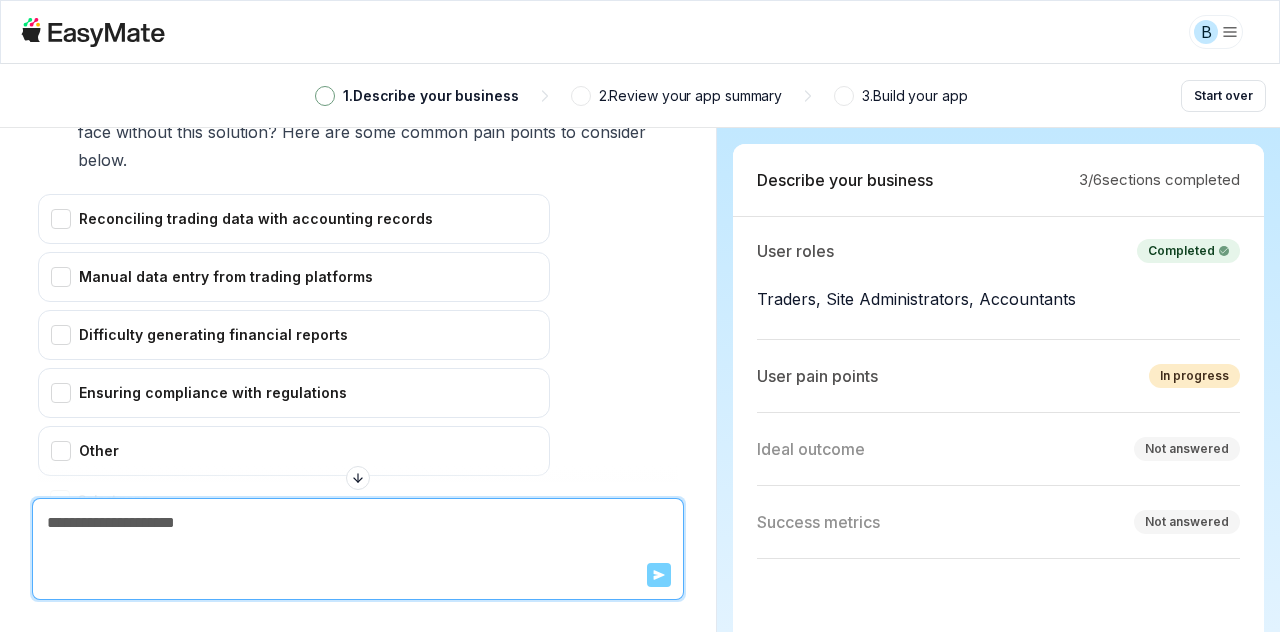 scroll, scrollTop: 5206, scrollLeft: 0, axis: vertical 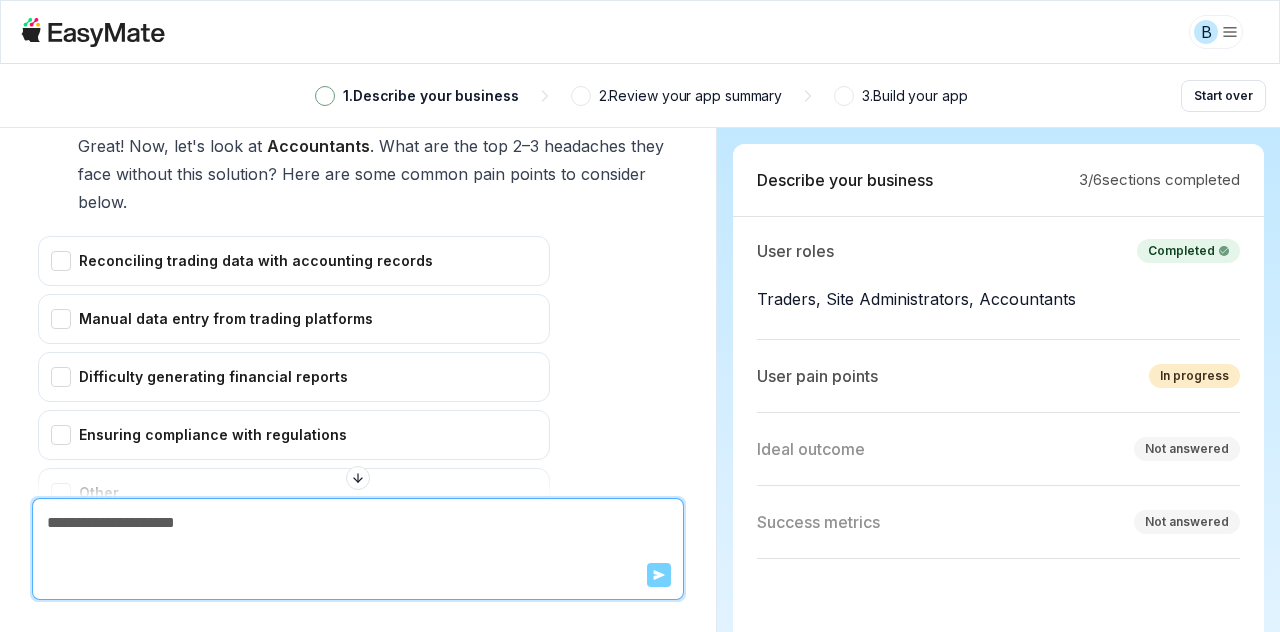 click at bounding box center (358, 523) 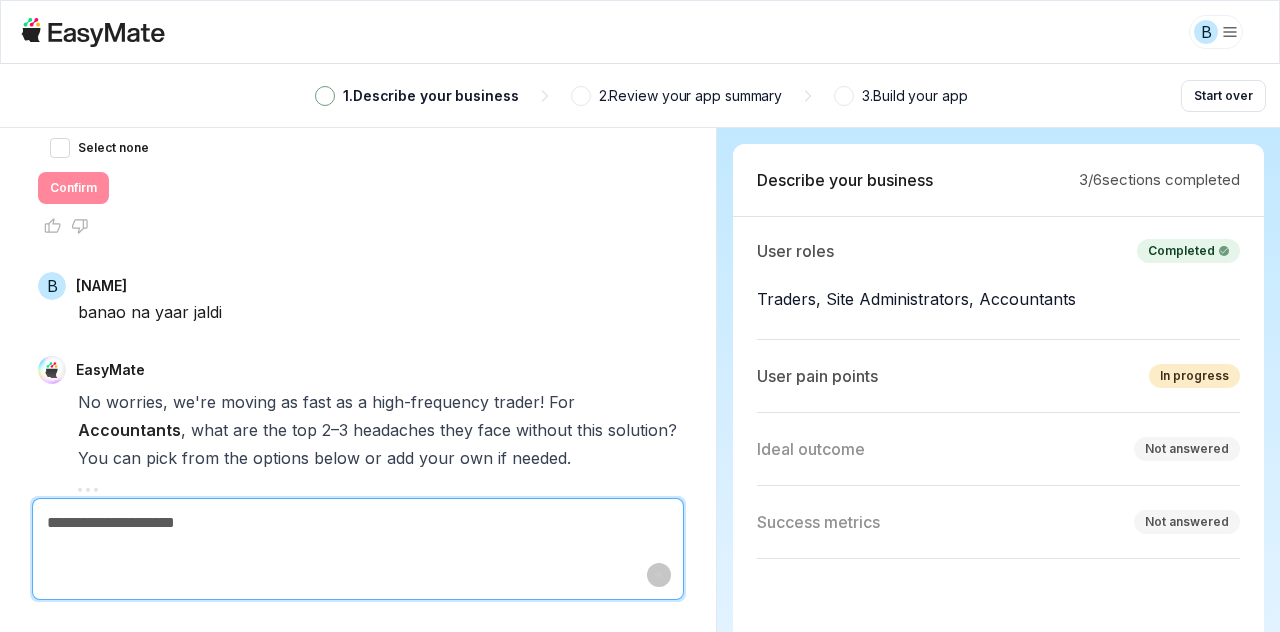 scroll, scrollTop: 5995, scrollLeft: 0, axis: vertical 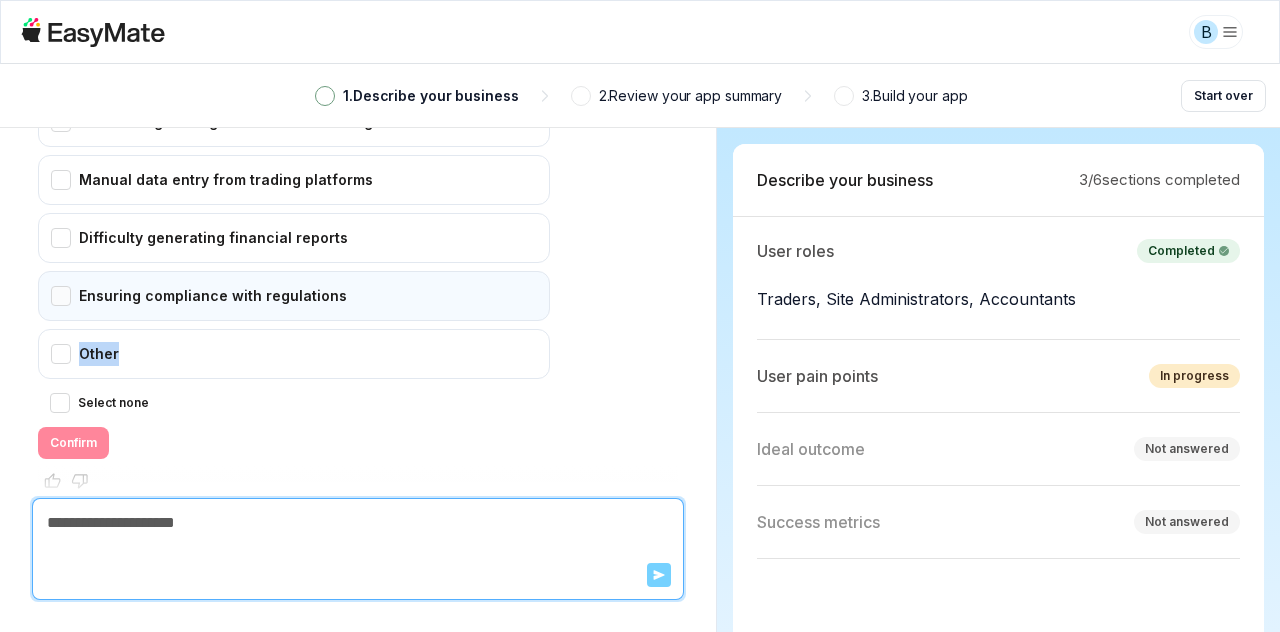 drag, startPoint x: 72, startPoint y: 261, endPoint x: 346, endPoint y: 247, distance: 274.35742 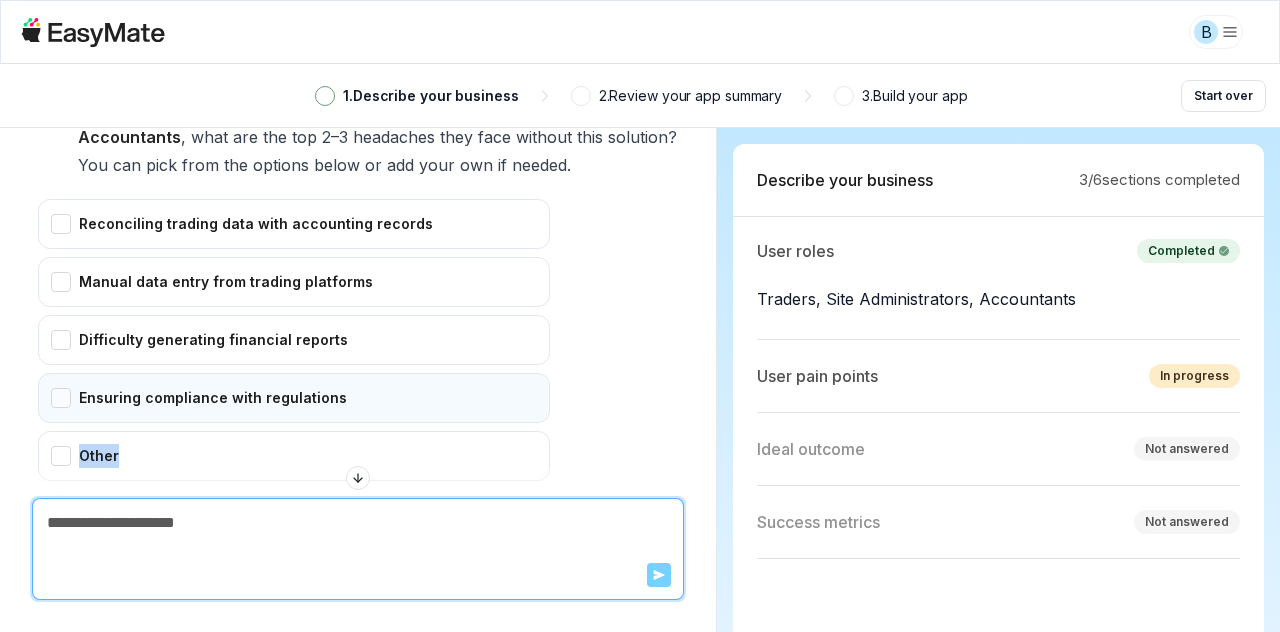 scroll, scrollTop: 5885, scrollLeft: 0, axis: vertical 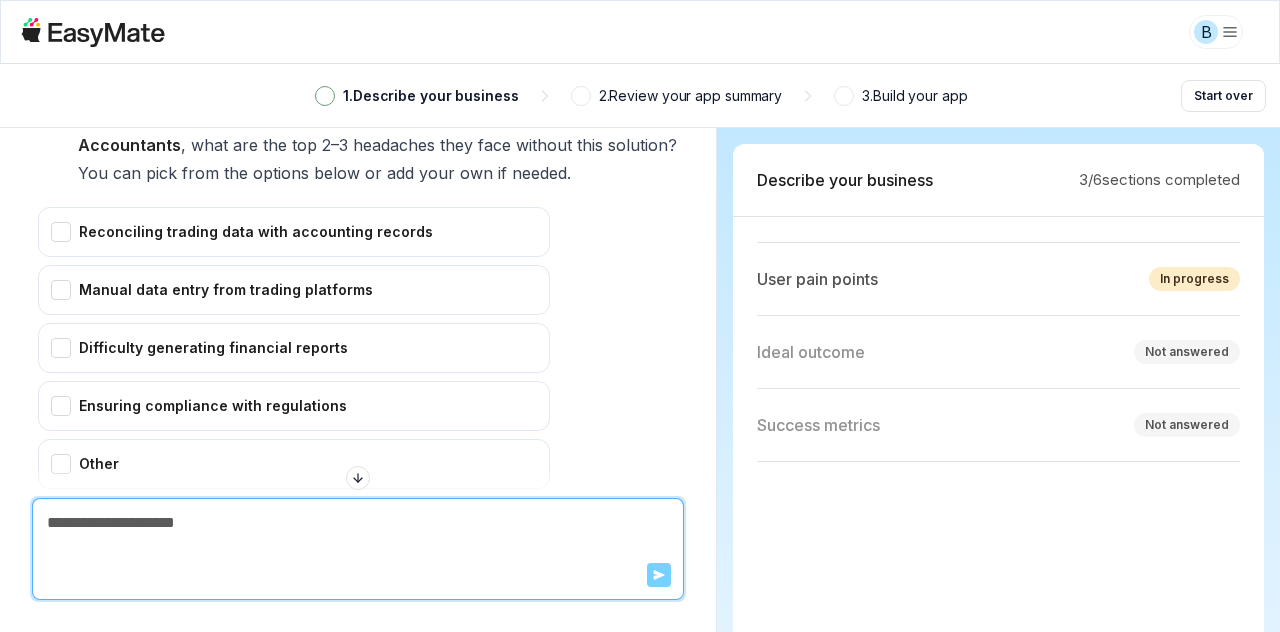 click at bounding box center [358, 482] 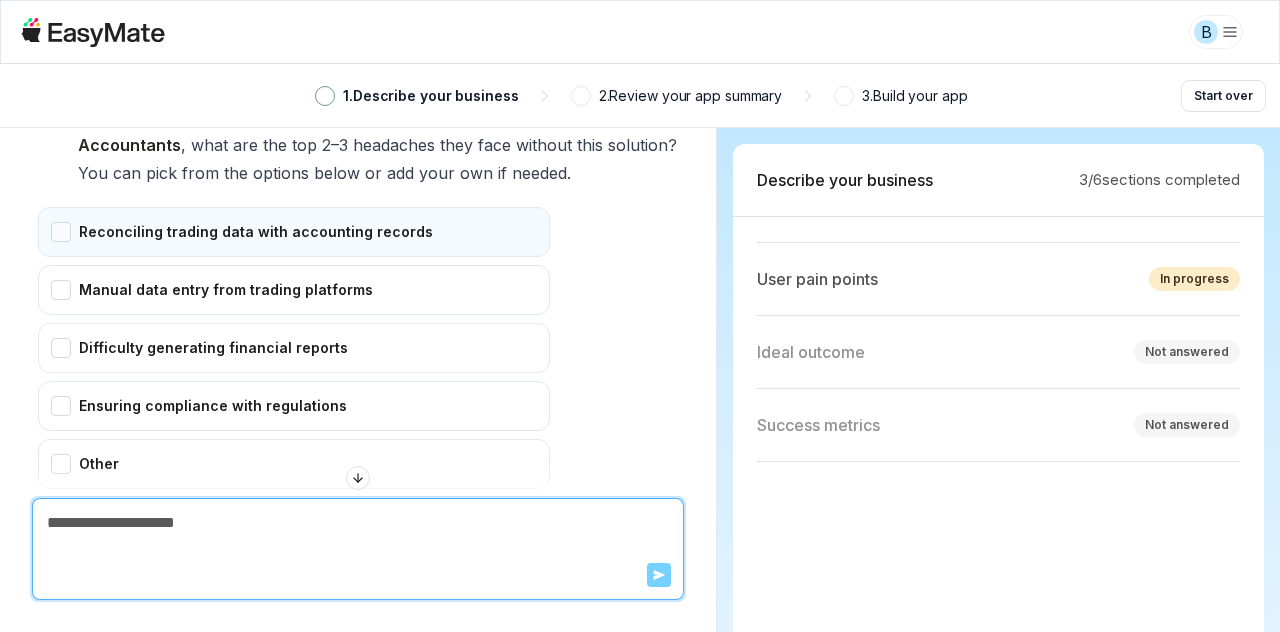 click on "Reconciling trading data with accounting records" at bounding box center (294, 232) 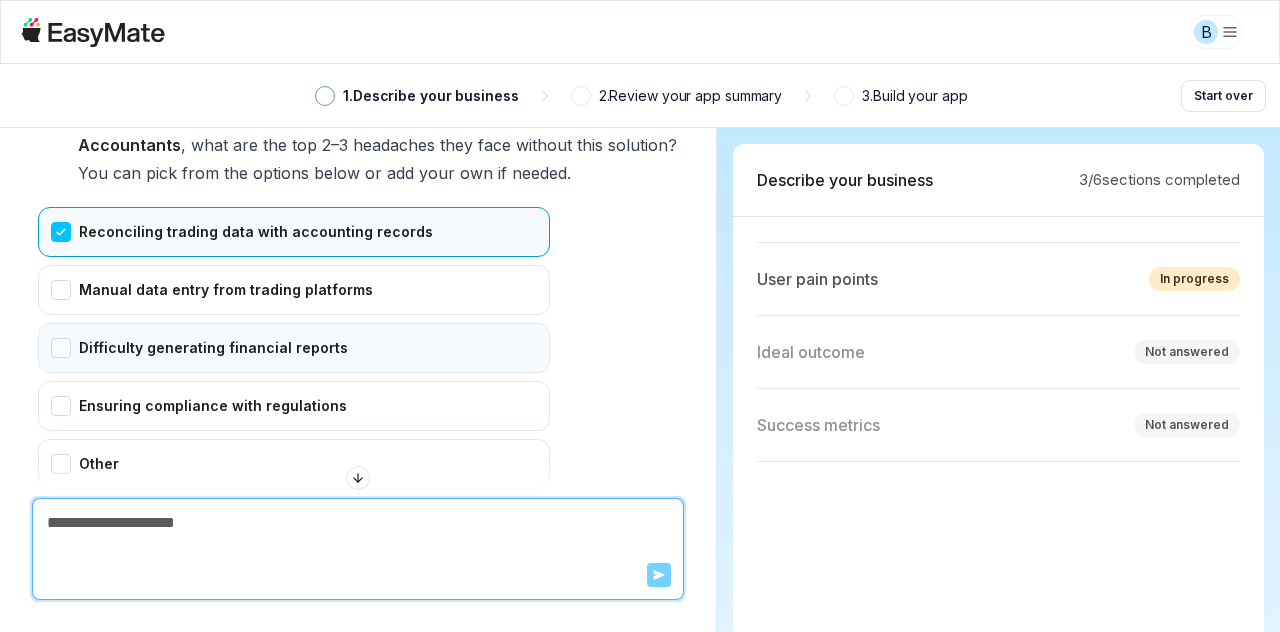scroll, scrollTop: 5937, scrollLeft: 0, axis: vertical 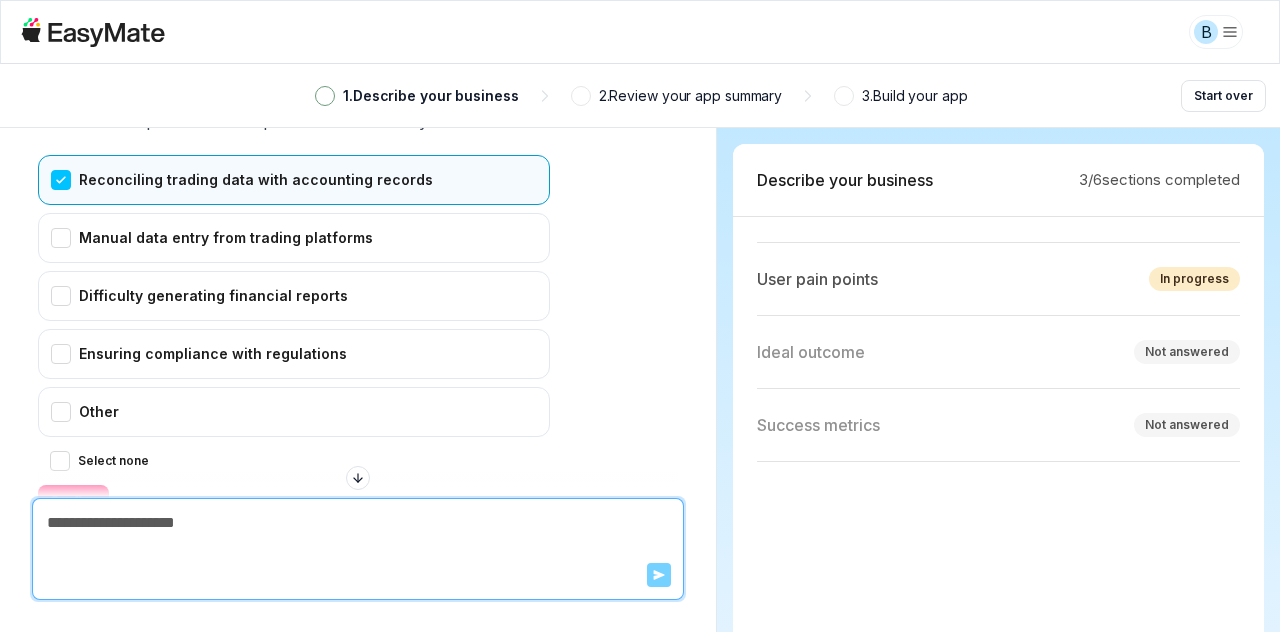 click at bounding box center (358, 482) 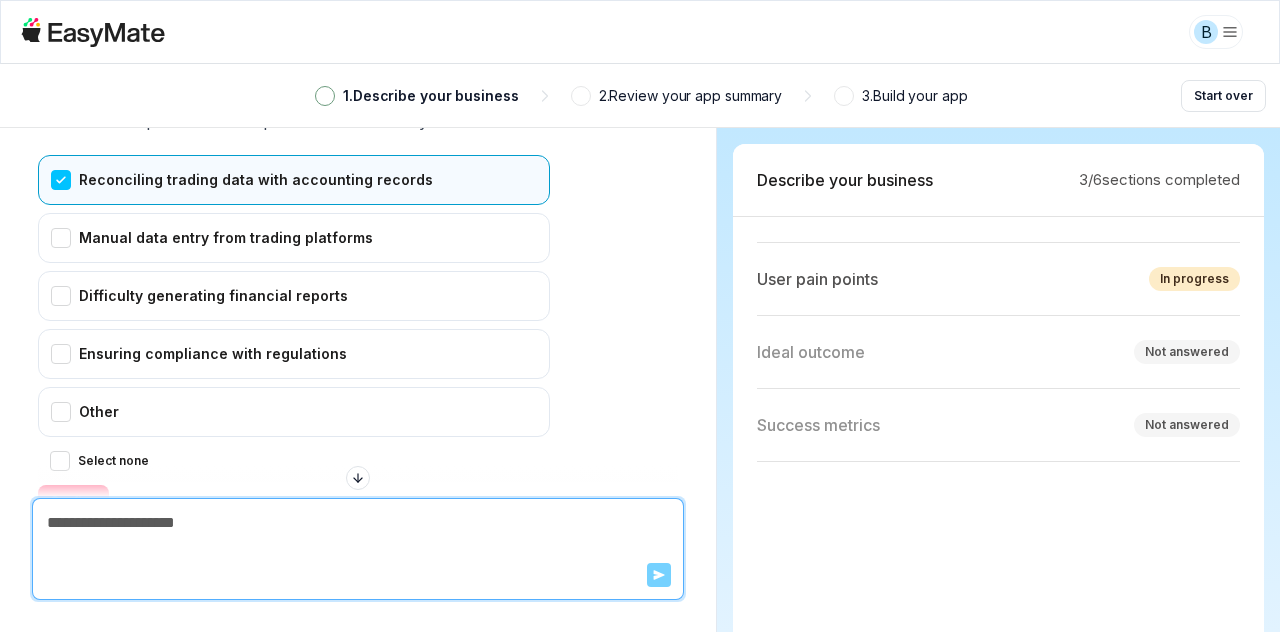 scroll, scrollTop: 5988, scrollLeft: 0, axis: vertical 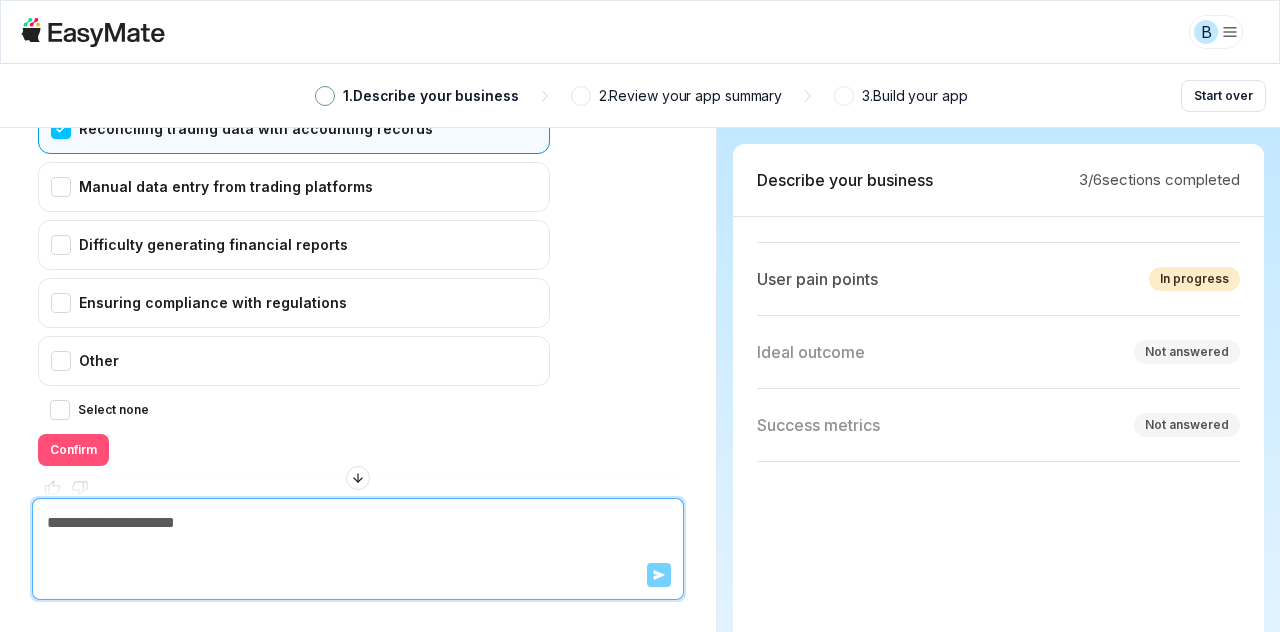 click on "Confirm" at bounding box center (73, 450) 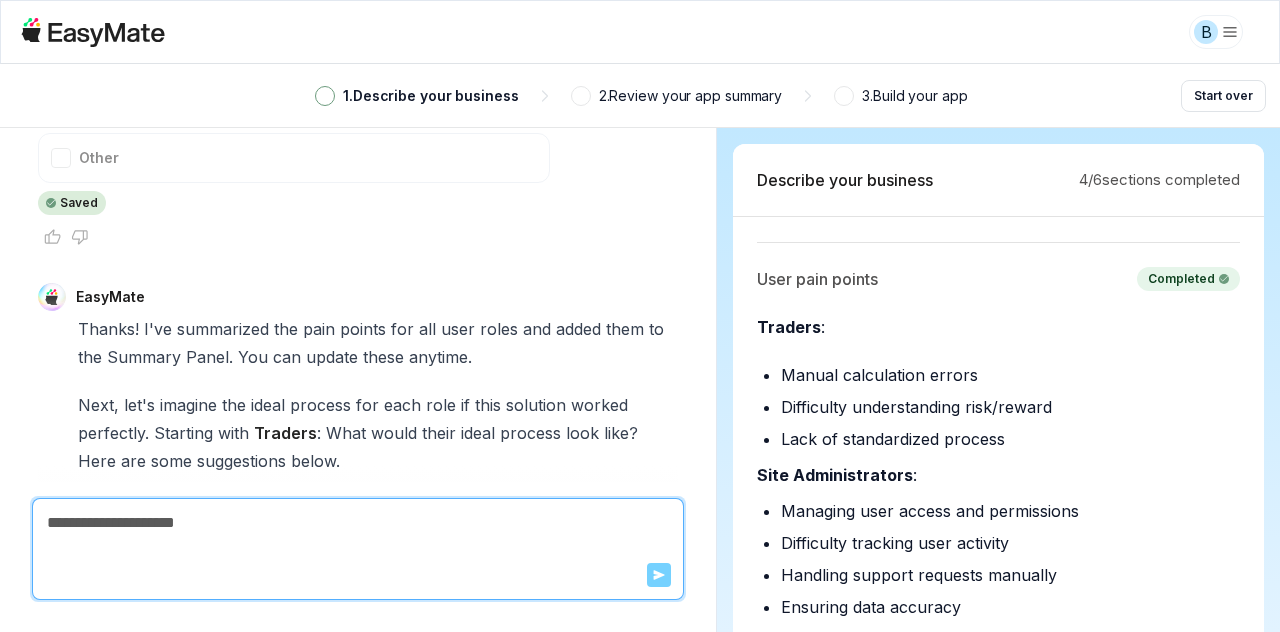 scroll, scrollTop: 6586, scrollLeft: 0, axis: vertical 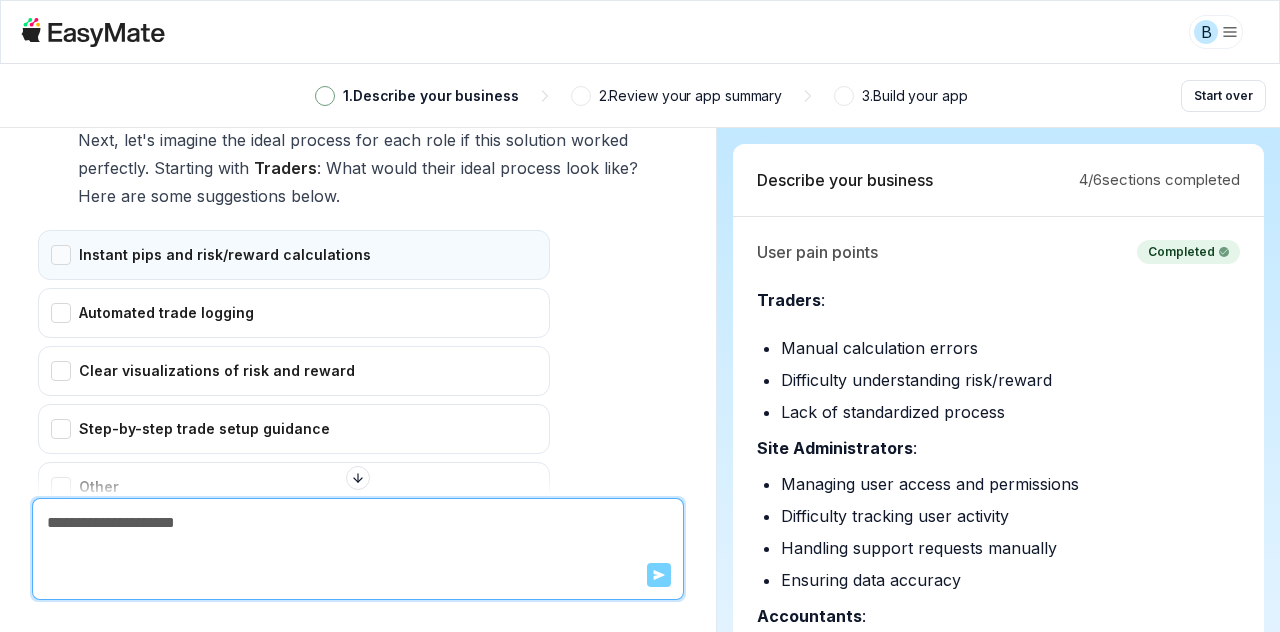 click on "Instant pips and risk/reward calculations" at bounding box center [294, 255] 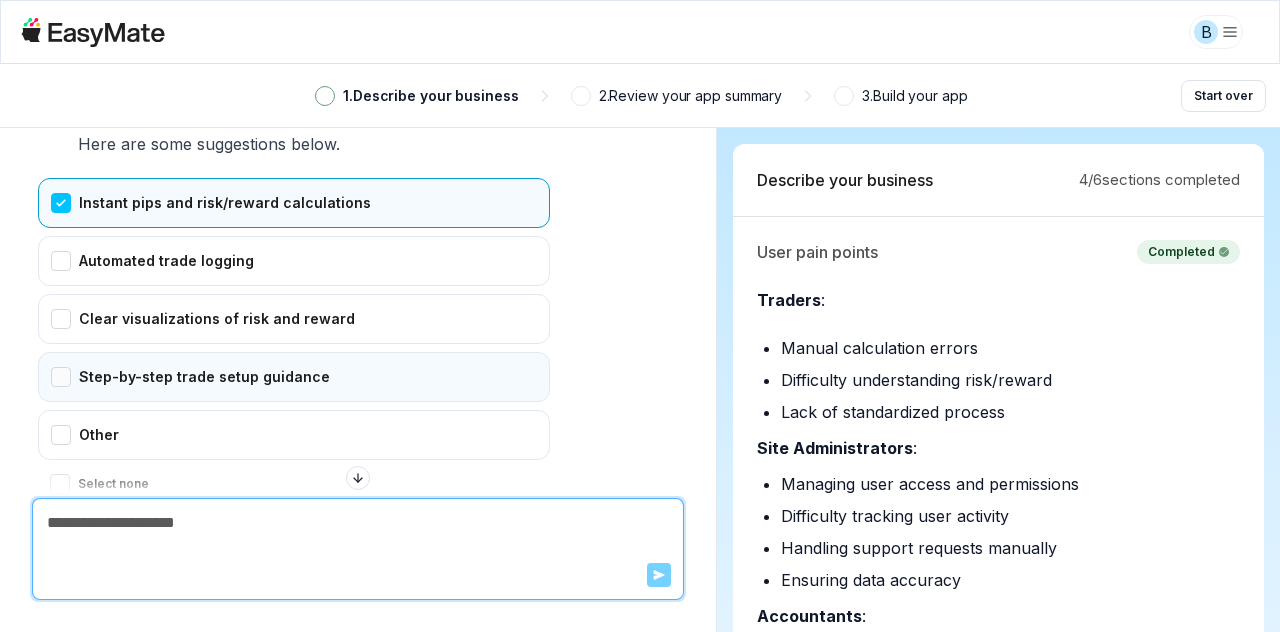 scroll, scrollTop: 6519, scrollLeft: 0, axis: vertical 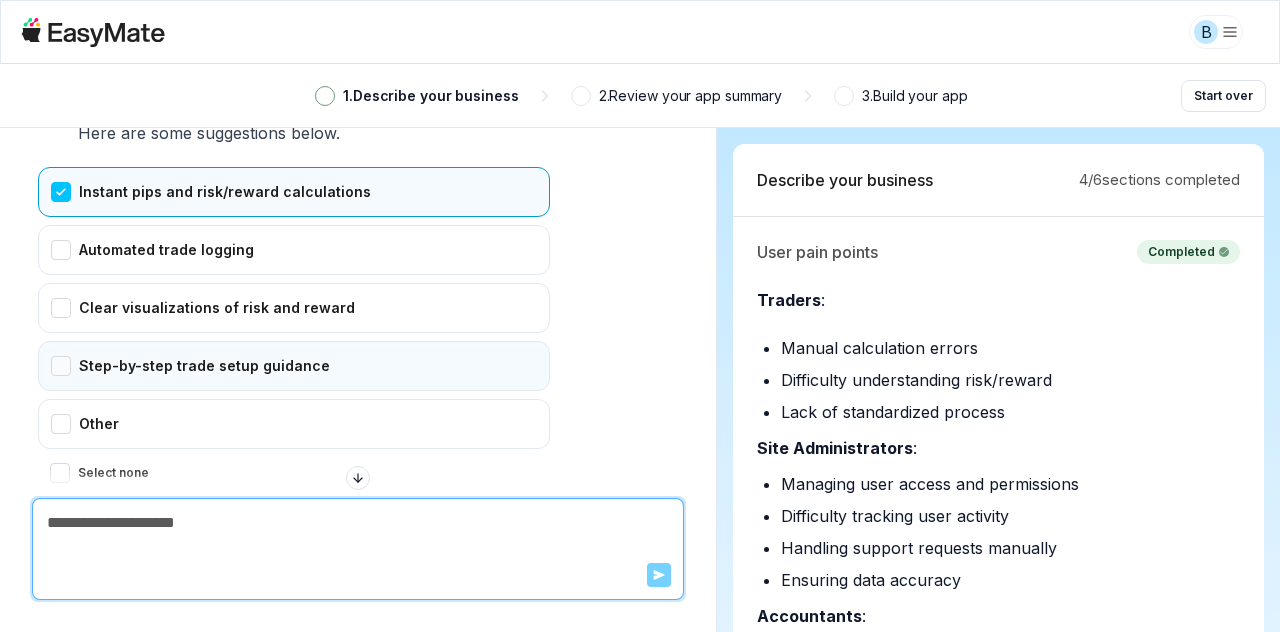 click on "Step-by-step trade setup guidance" at bounding box center [294, 366] 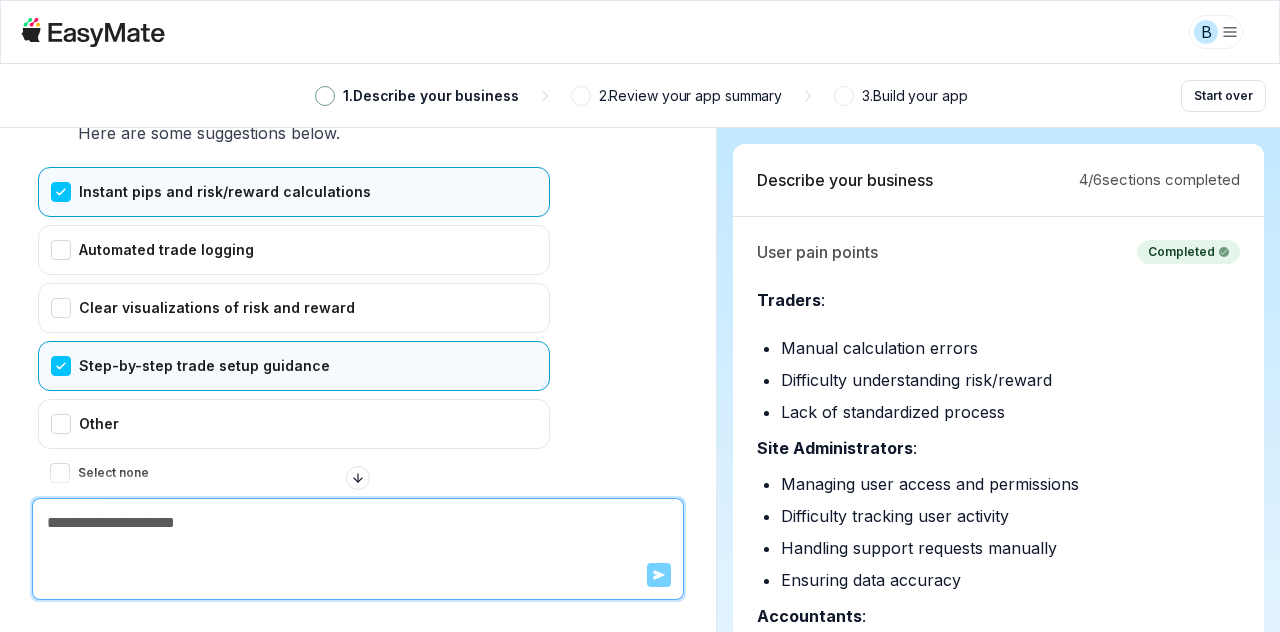 scroll, scrollTop: 6571, scrollLeft: 0, axis: vertical 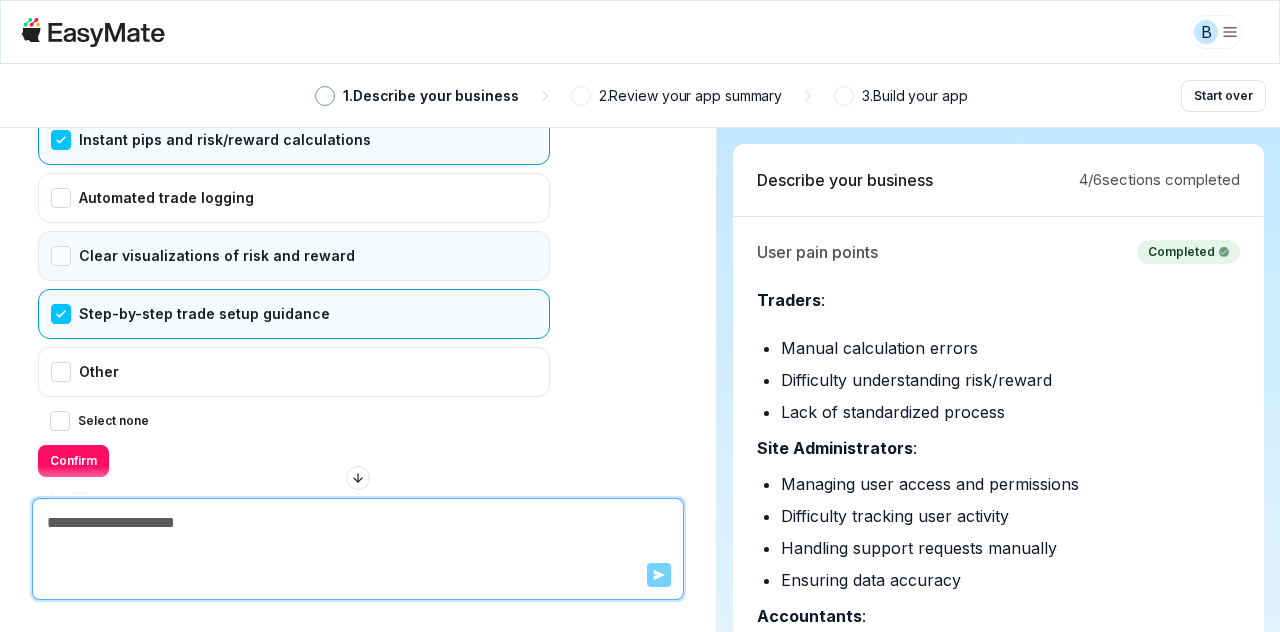 click on "Clear visualizations of risk and reward" at bounding box center [294, 256] 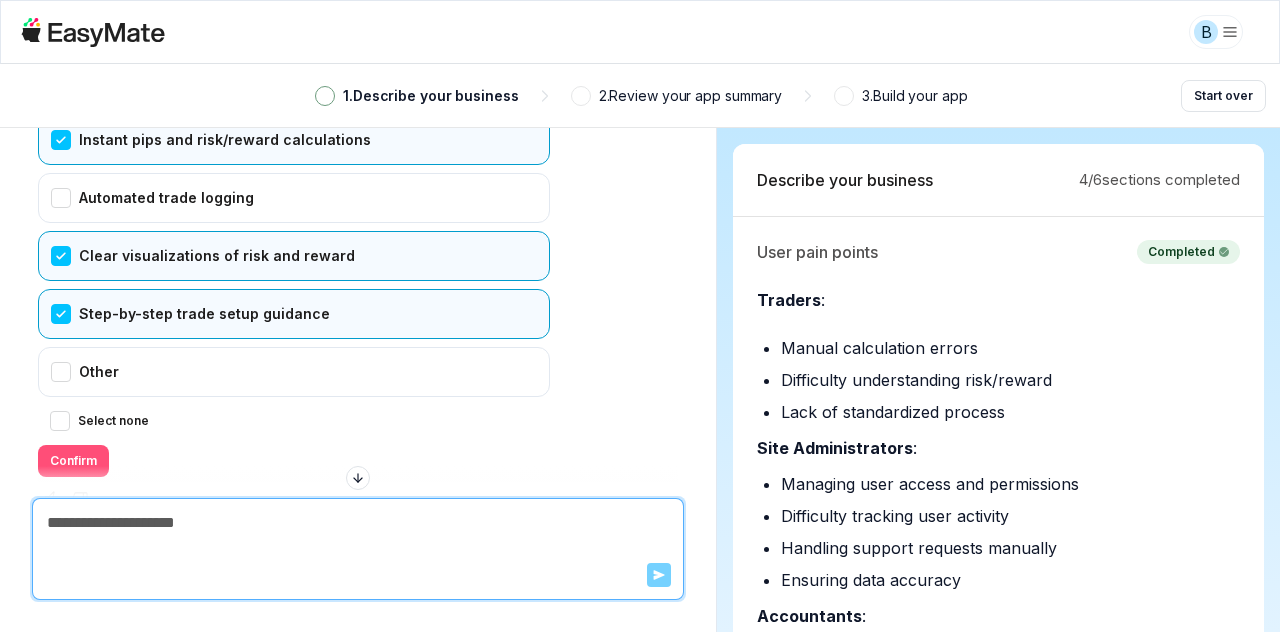 click on "Confirm" at bounding box center (73, 461) 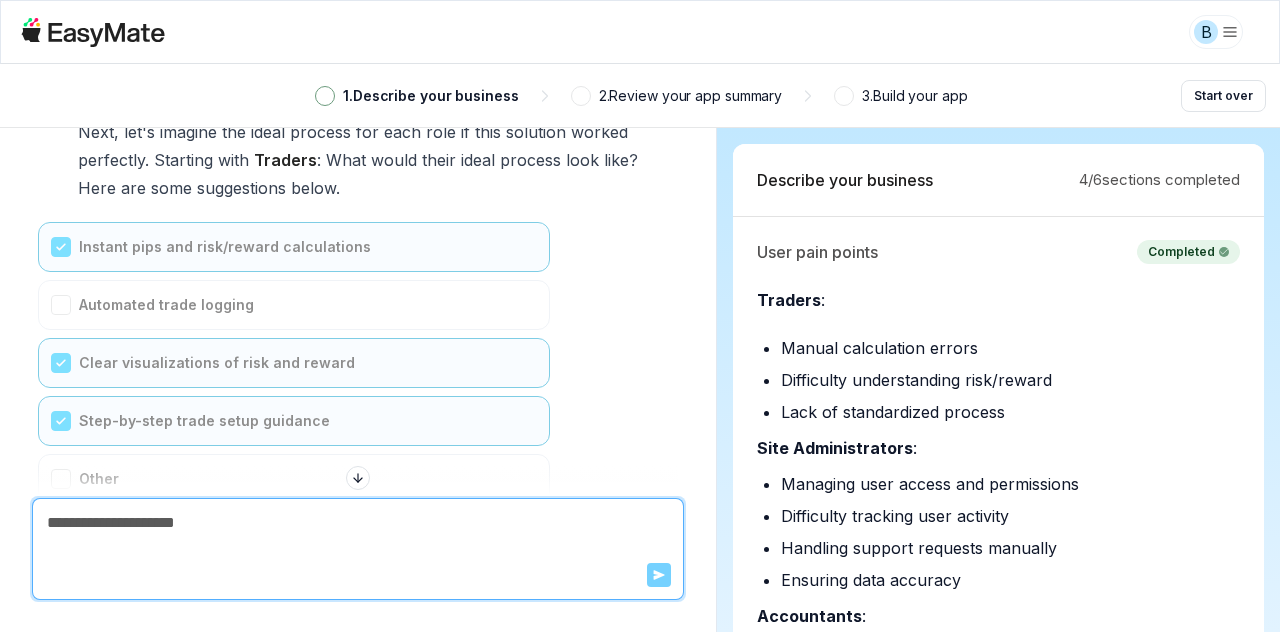 scroll, scrollTop: 6452, scrollLeft: 0, axis: vertical 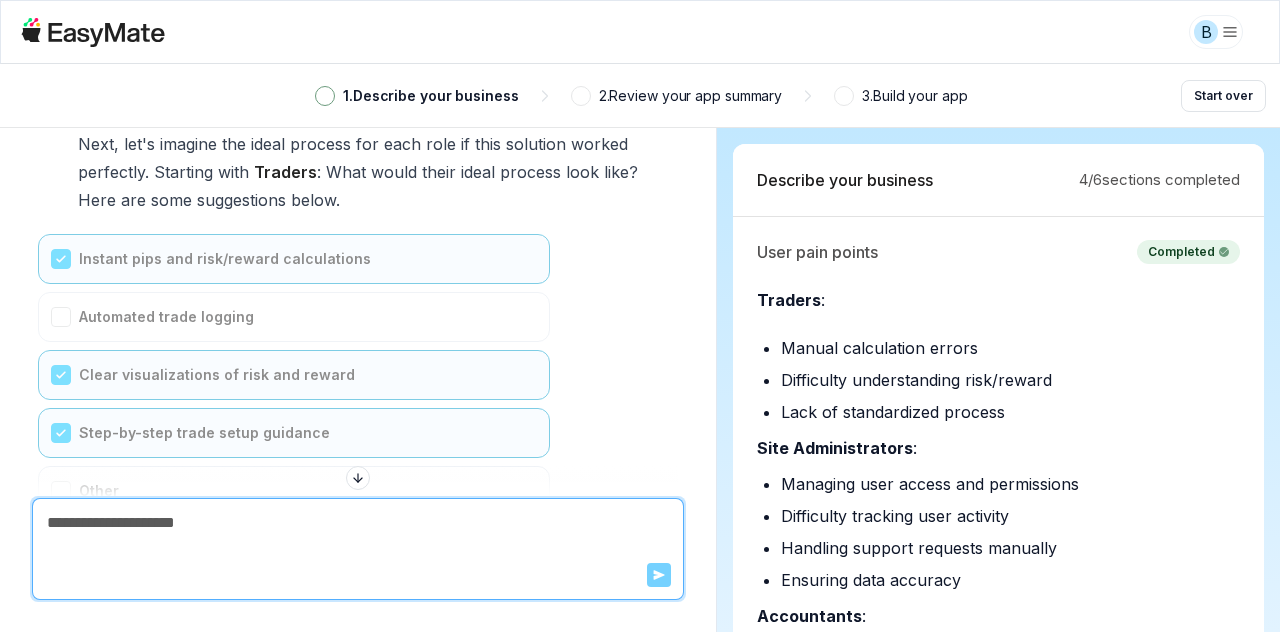 click on "Instant pips and risk/reward calculations Automated trade logging Clear visualizations of risk and reward Step-by-step trade setup guidance Other Saved" at bounding box center (294, 391) 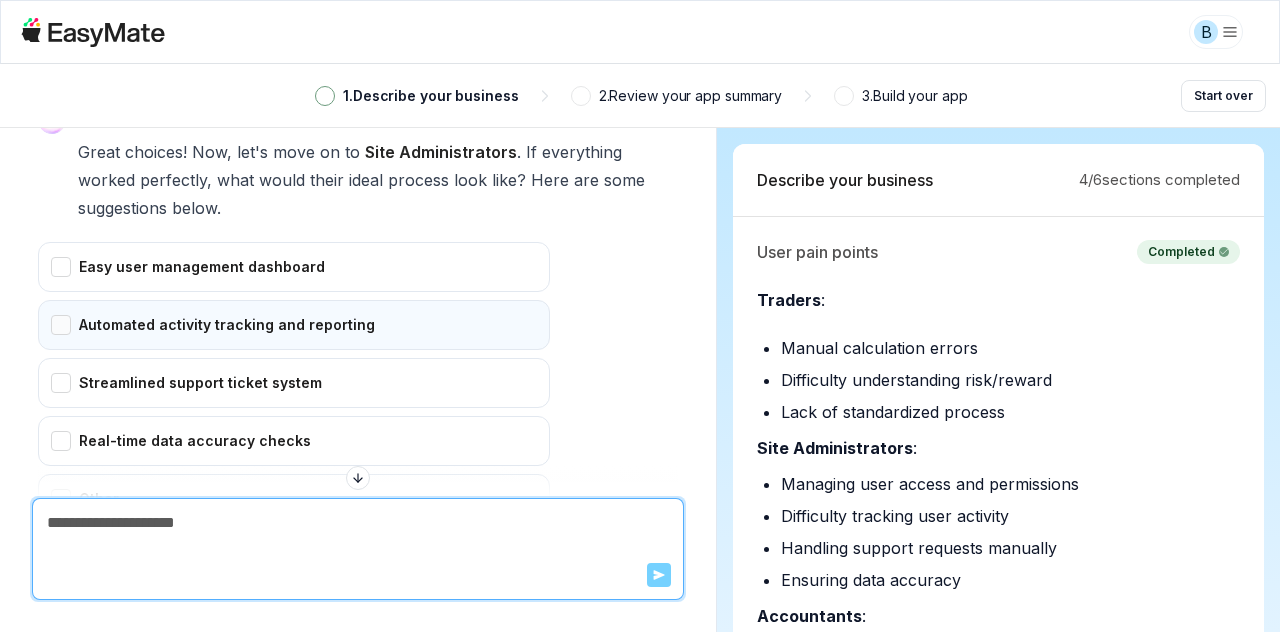 scroll, scrollTop: 6964, scrollLeft: 0, axis: vertical 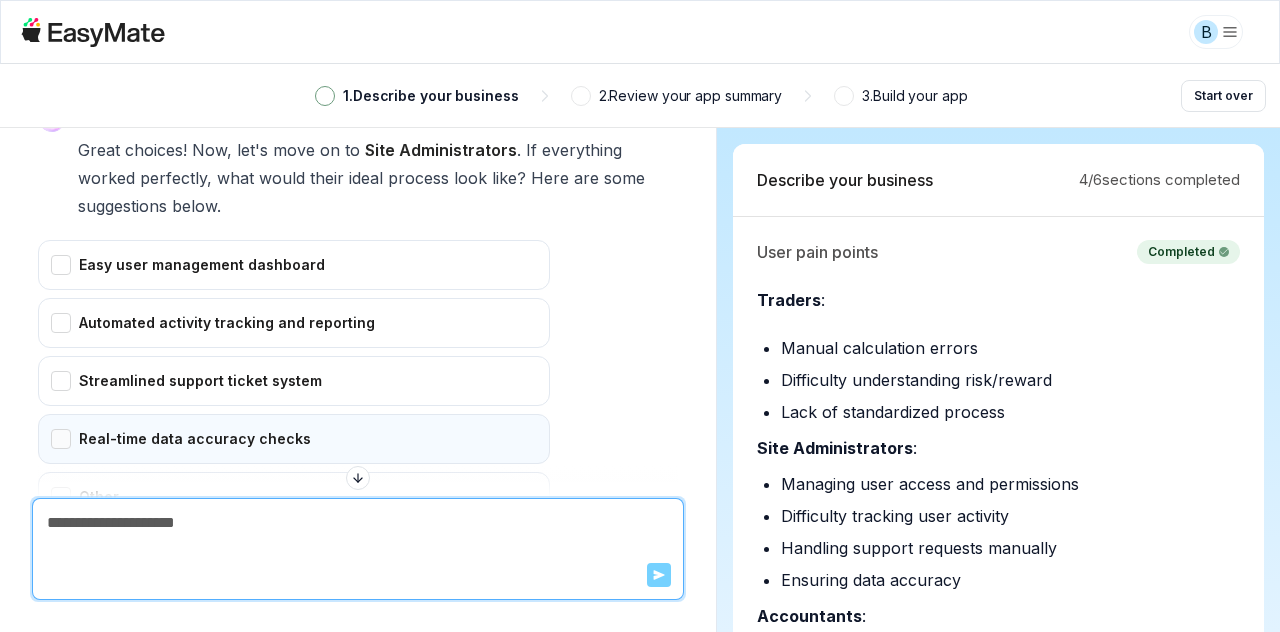 click on "Real-time data accuracy checks" at bounding box center [294, 439] 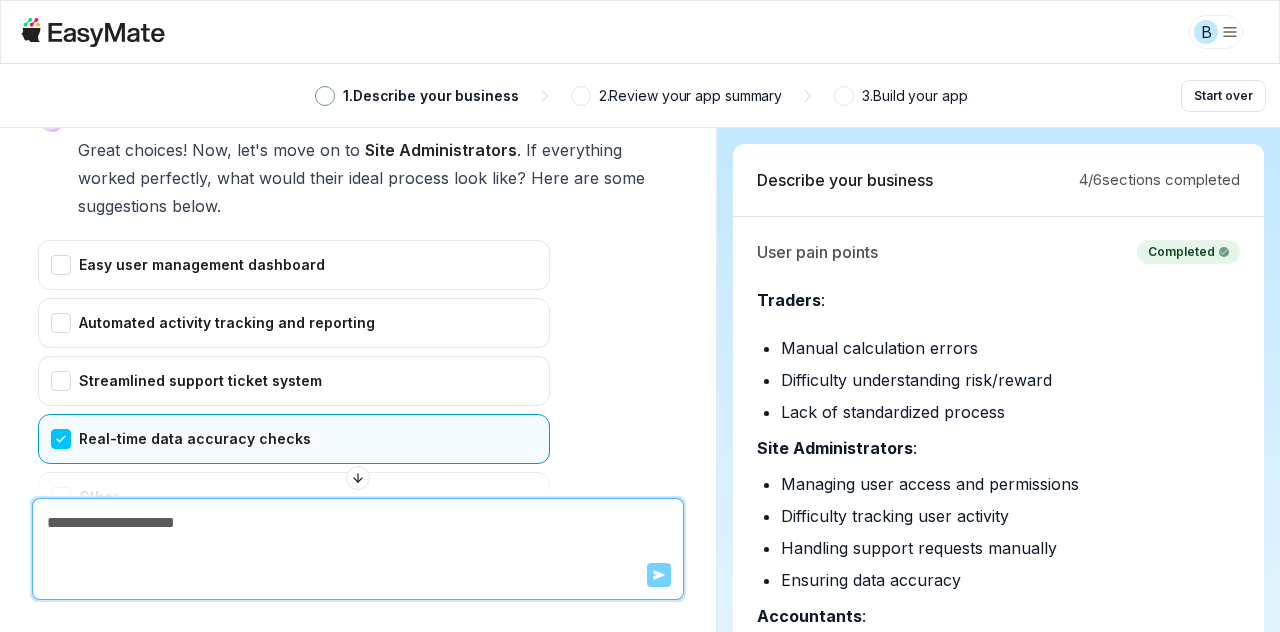 scroll, scrollTop: 7100, scrollLeft: 0, axis: vertical 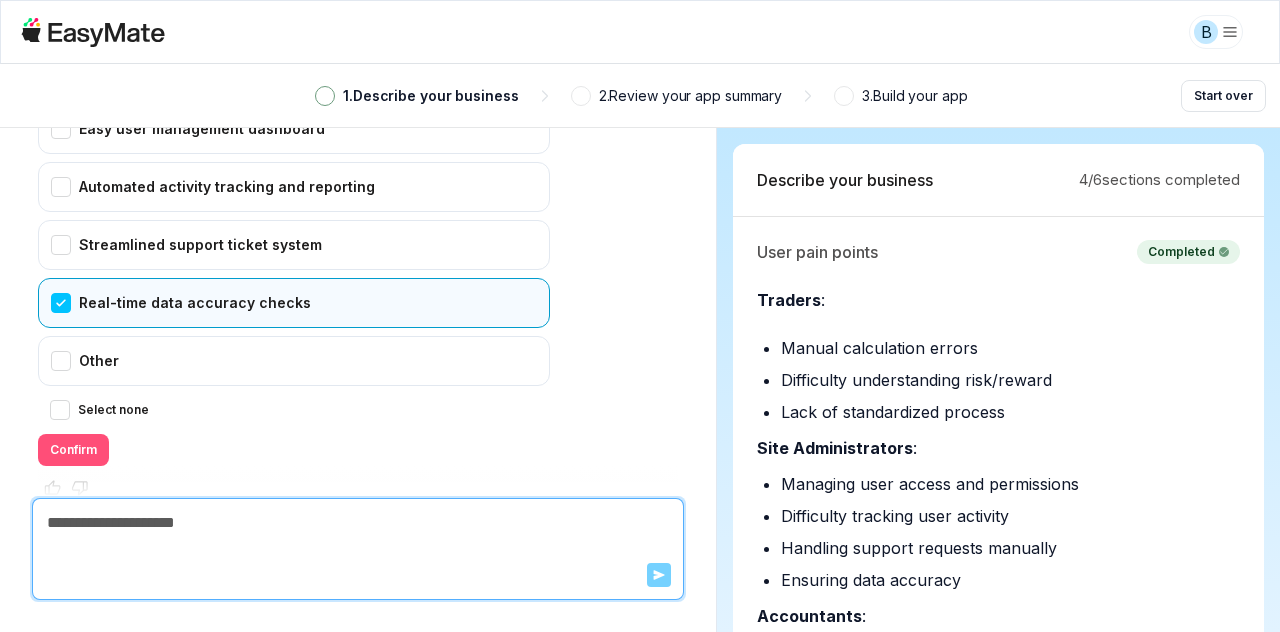 click on "Confirm" at bounding box center (73, 450) 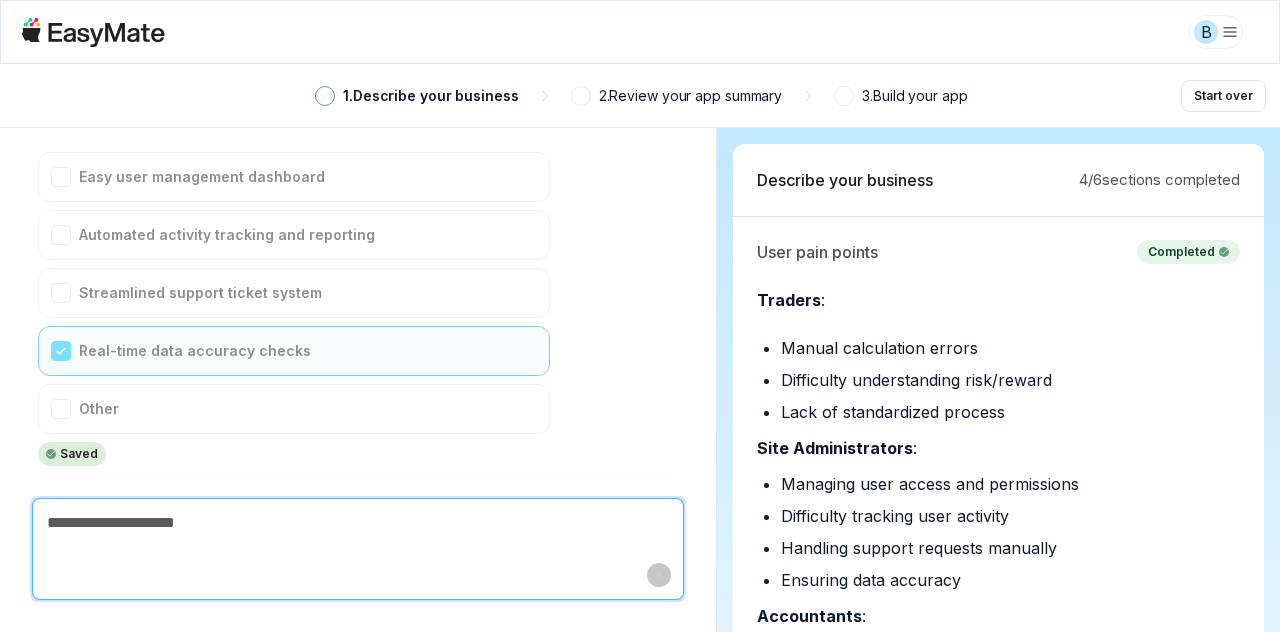 scroll, scrollTop: 7016, scrollLeft: 0, axis: vertical 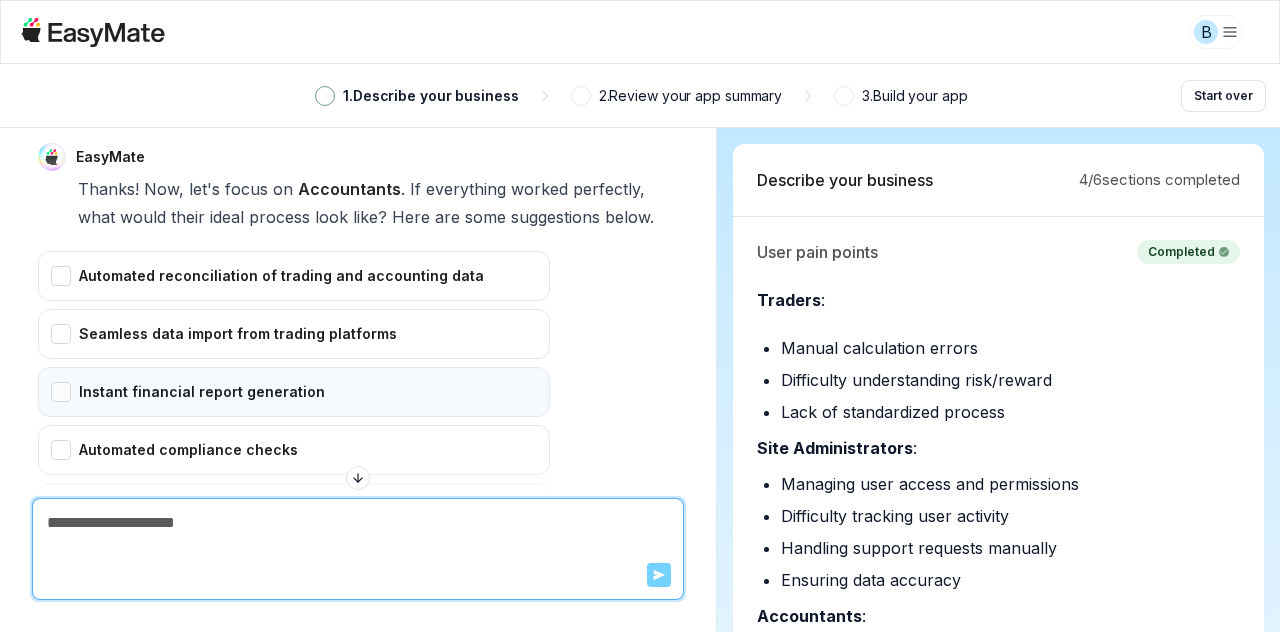 click on "Instant financial report generation" at bounding box center [294, 392] 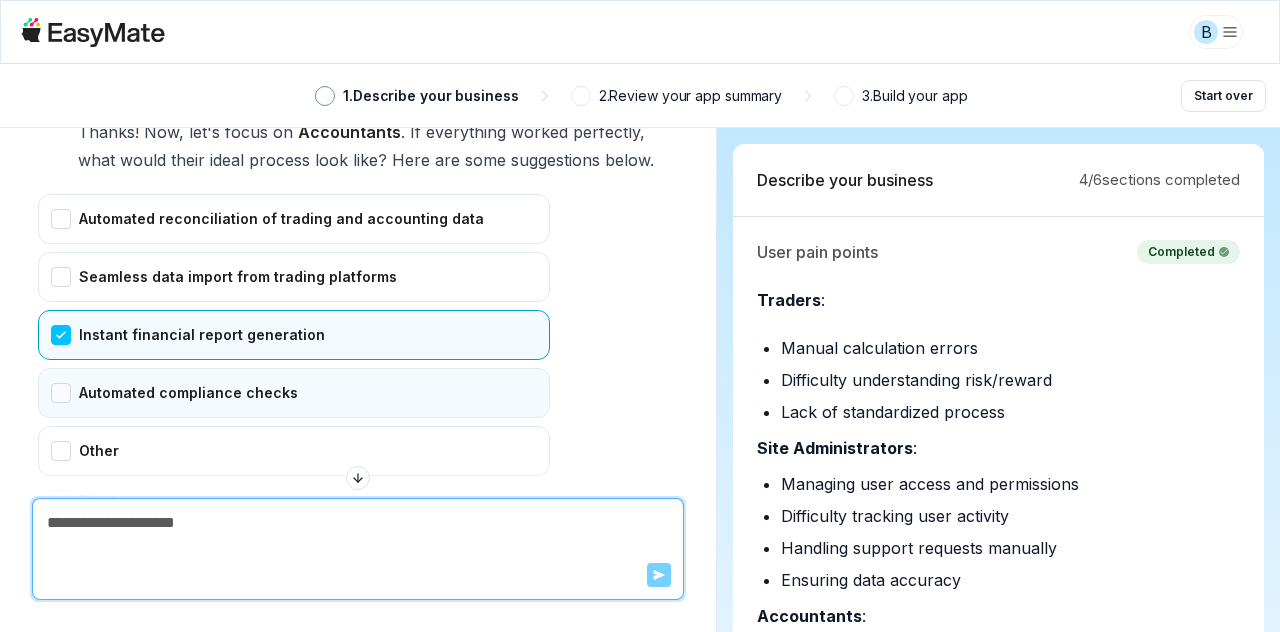 scroll, scrollTop: 7503, scrollLeft: 0, axis: vertical 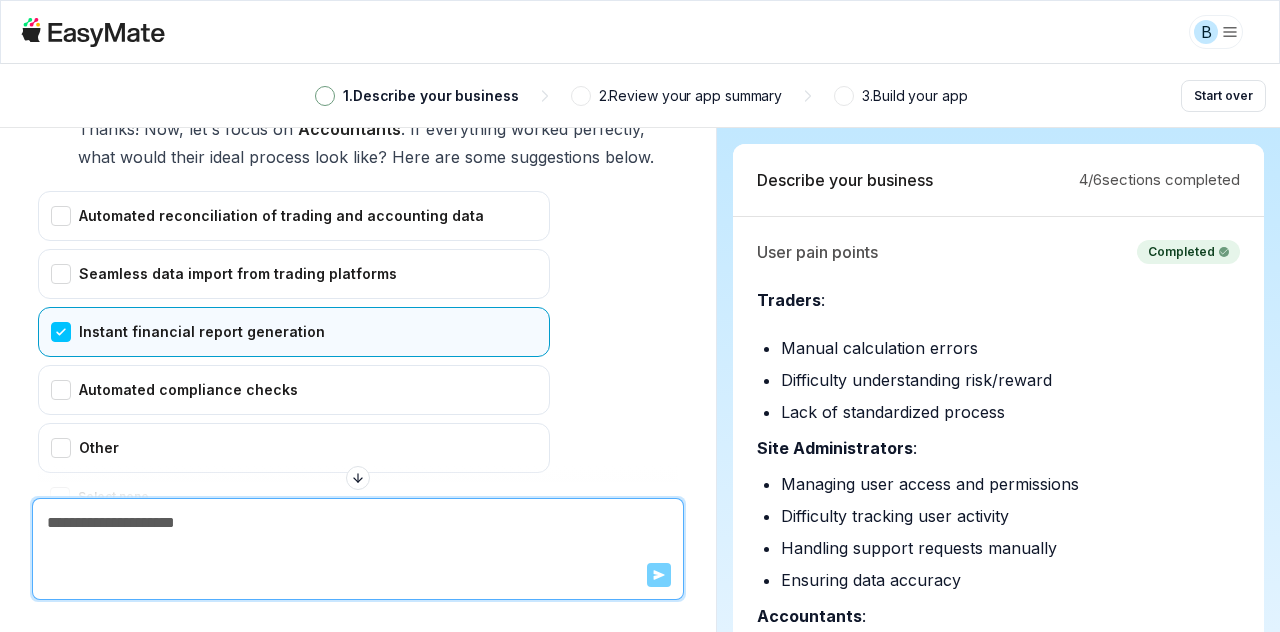 click at bounding box center [358, 482] 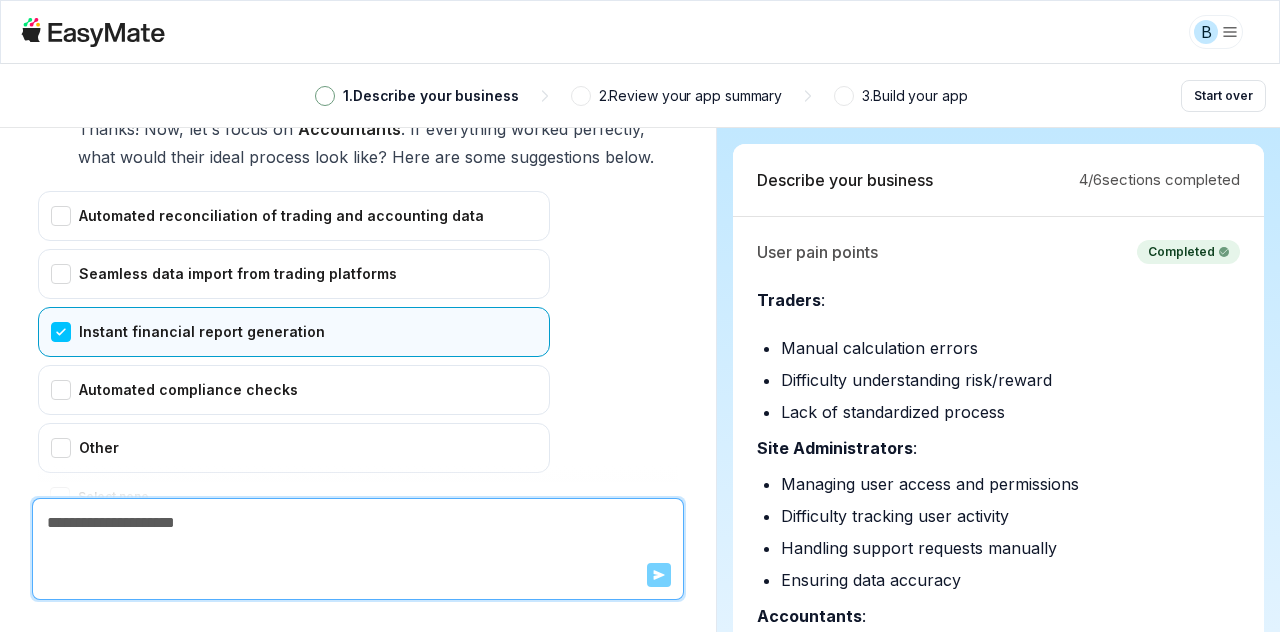 scroll, scrollTop: 7587, scrollLeft: 0, axis: vertical 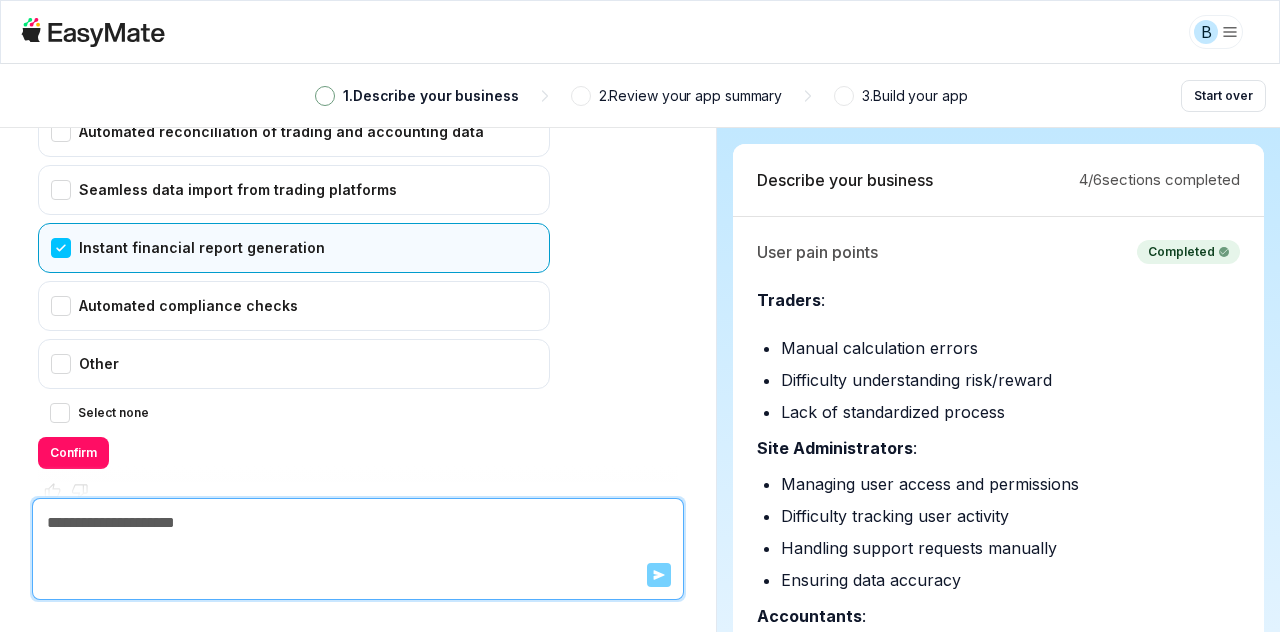 click on "Select none Confirm" at bounding box center [294, 435] 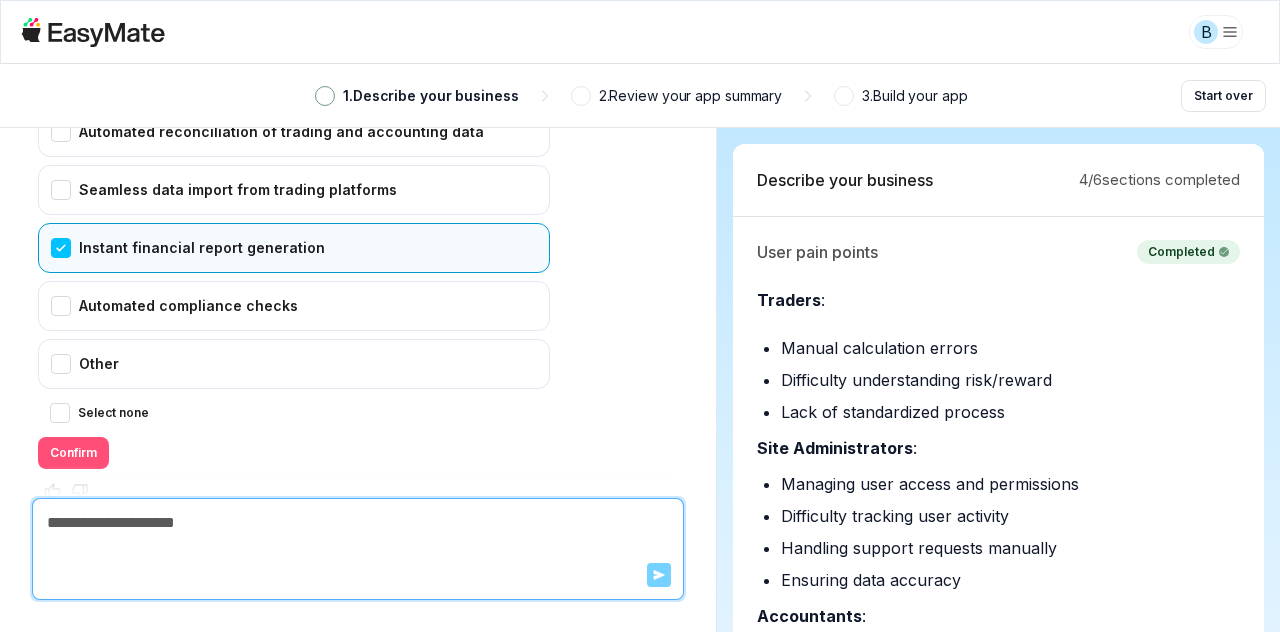 click on "Confirm" at bounding box center [73, 453] 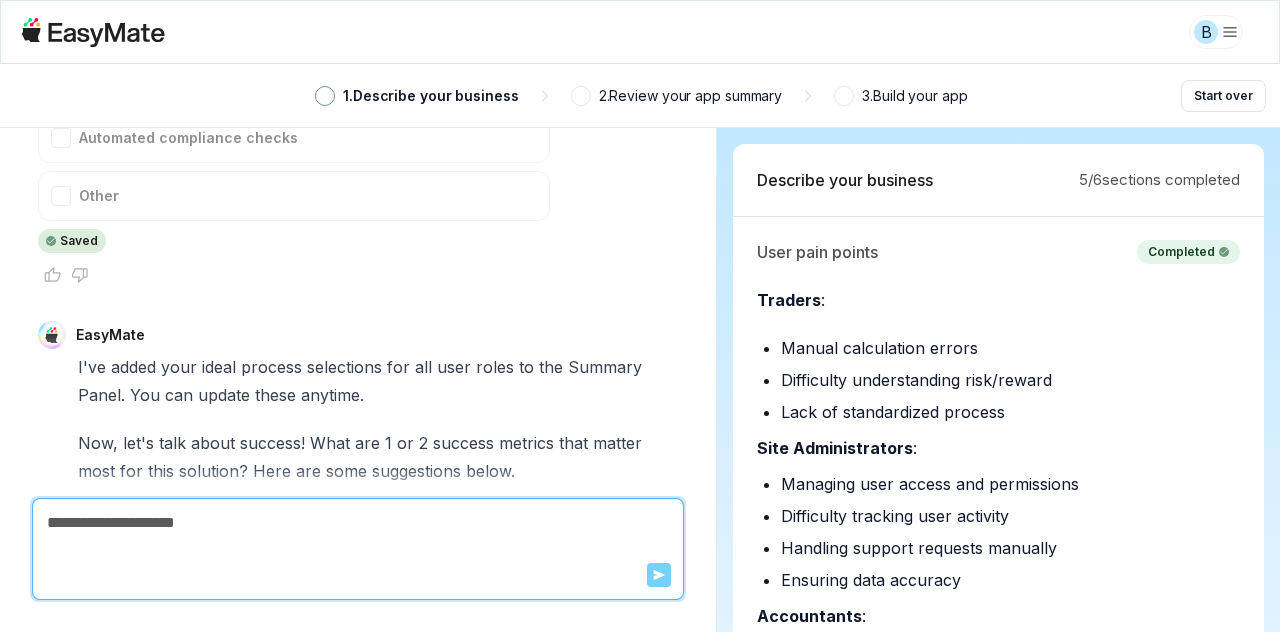 scroll, scrollTop: 8150, scrollLeft: 0, axis: vertical 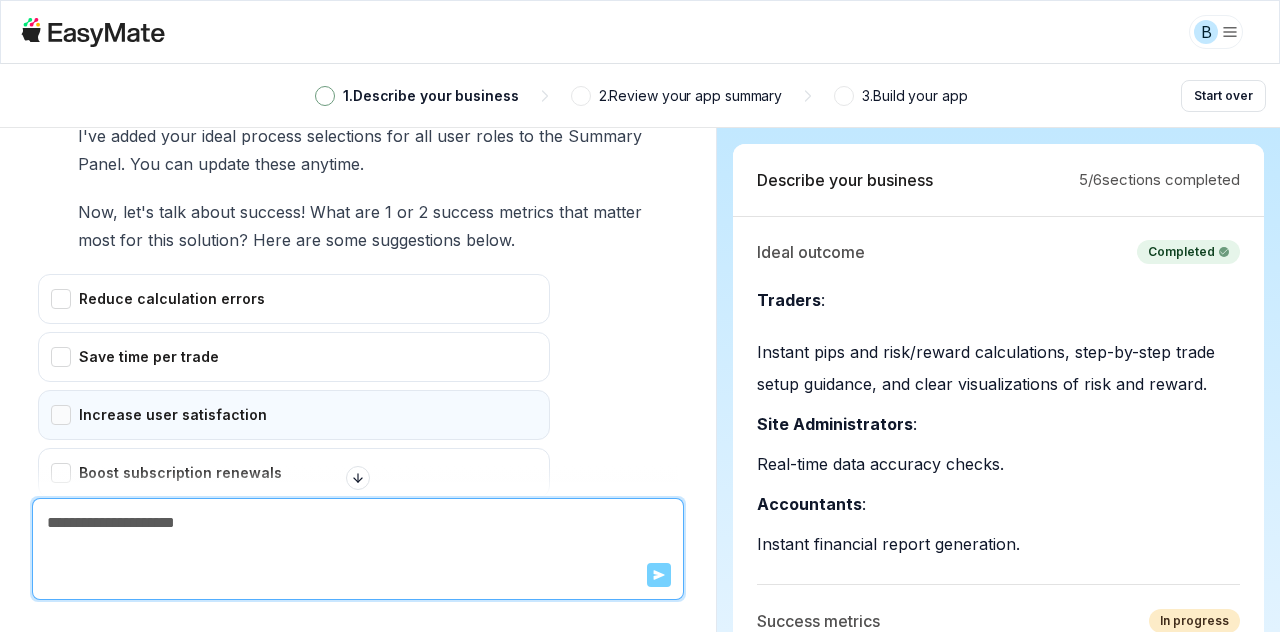 click on "Increase user satisfaction" at bounding box center [294, 415] 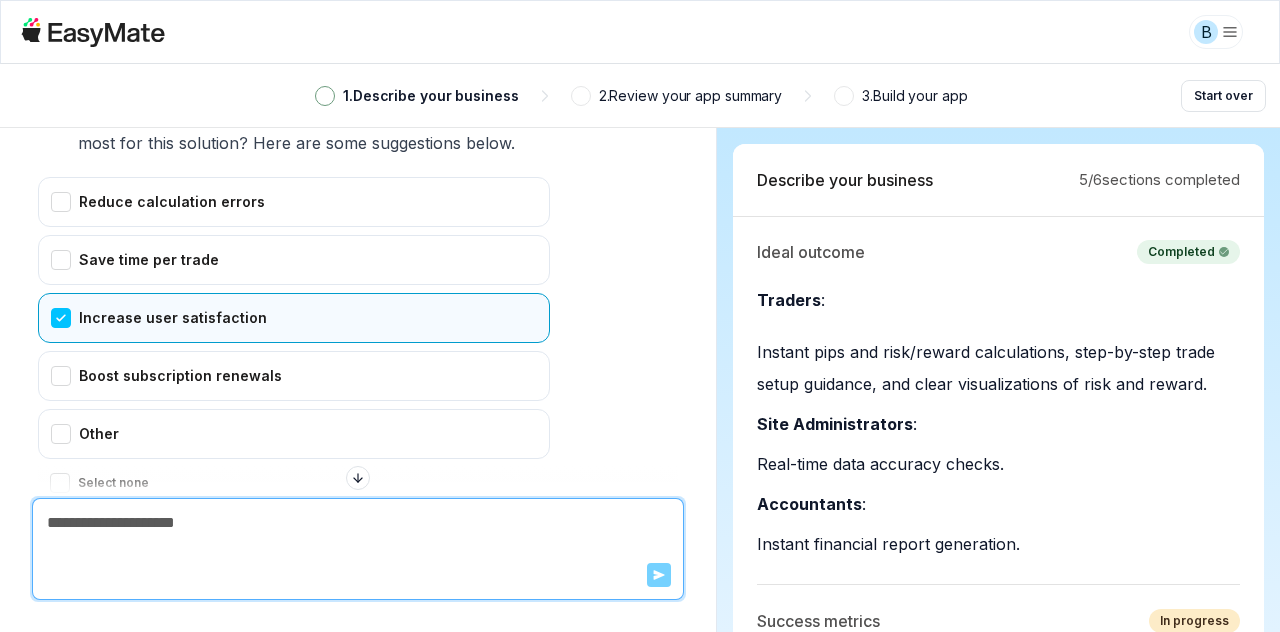 scroll, scrollTop: 8084, scrollLeft: 0, axis: vertical 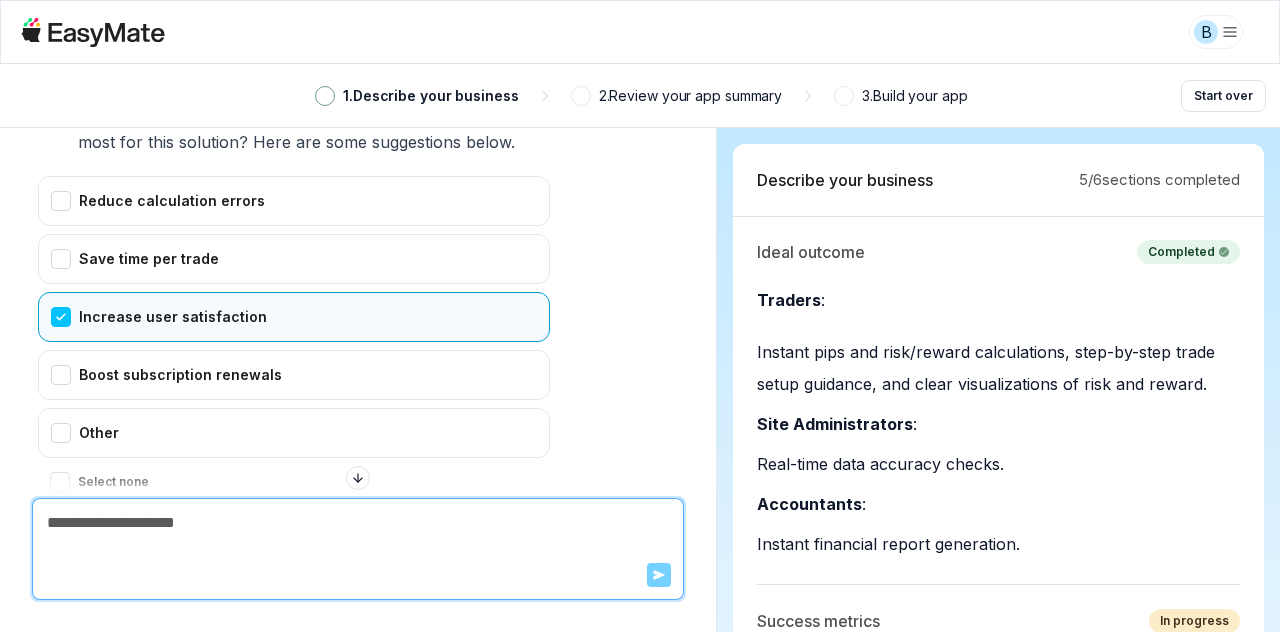 click at bounding box center [358, 482] 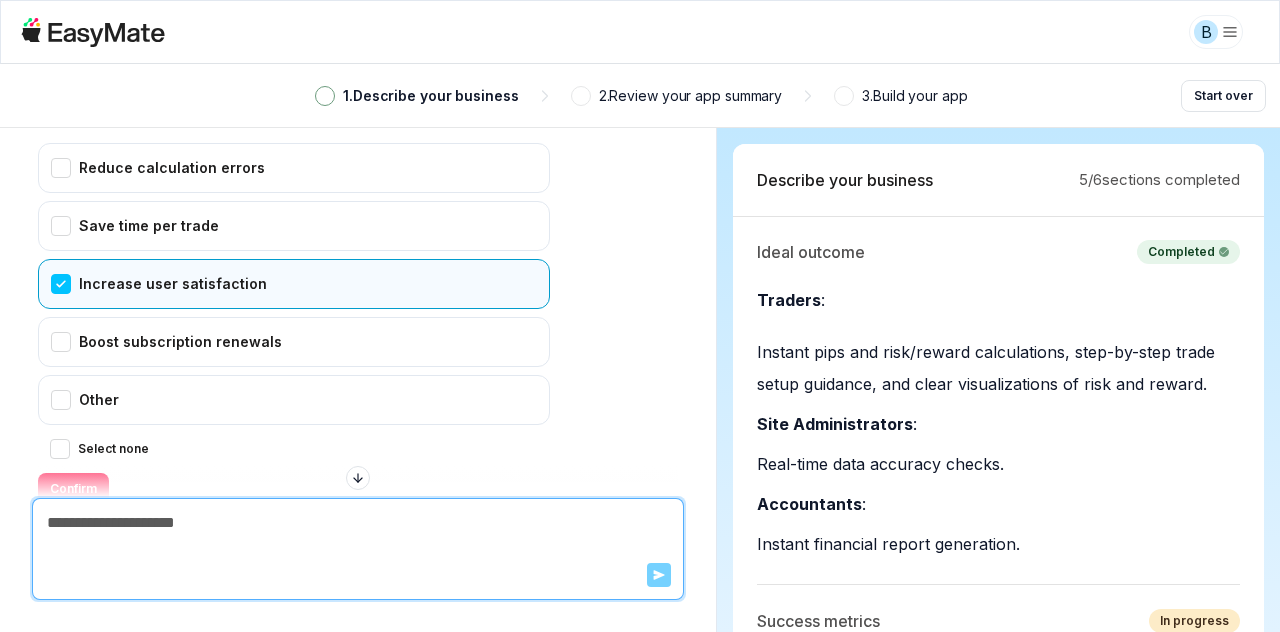 click on "Confirm" at bounding box center [73, 489] 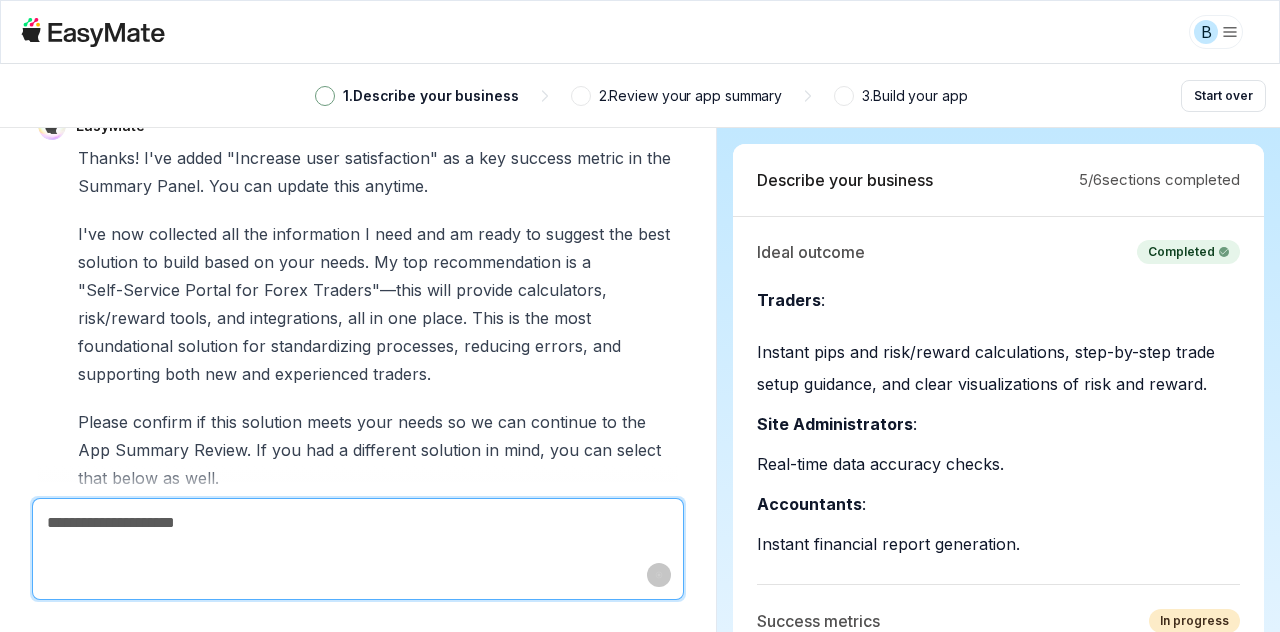 scroll, scrollTop: 8534, scrollLeft: 0, axis: vertical 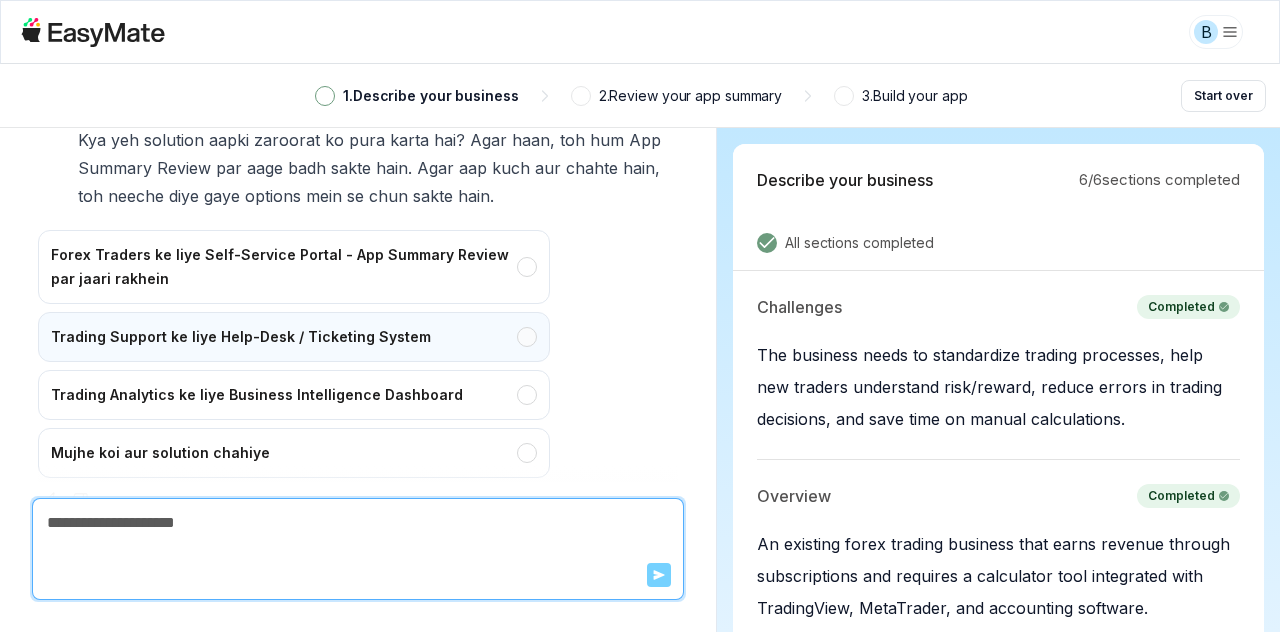 click on "Trading Support ke liye Help-Desk / Ticketing System" at bounding box center [294, 337] 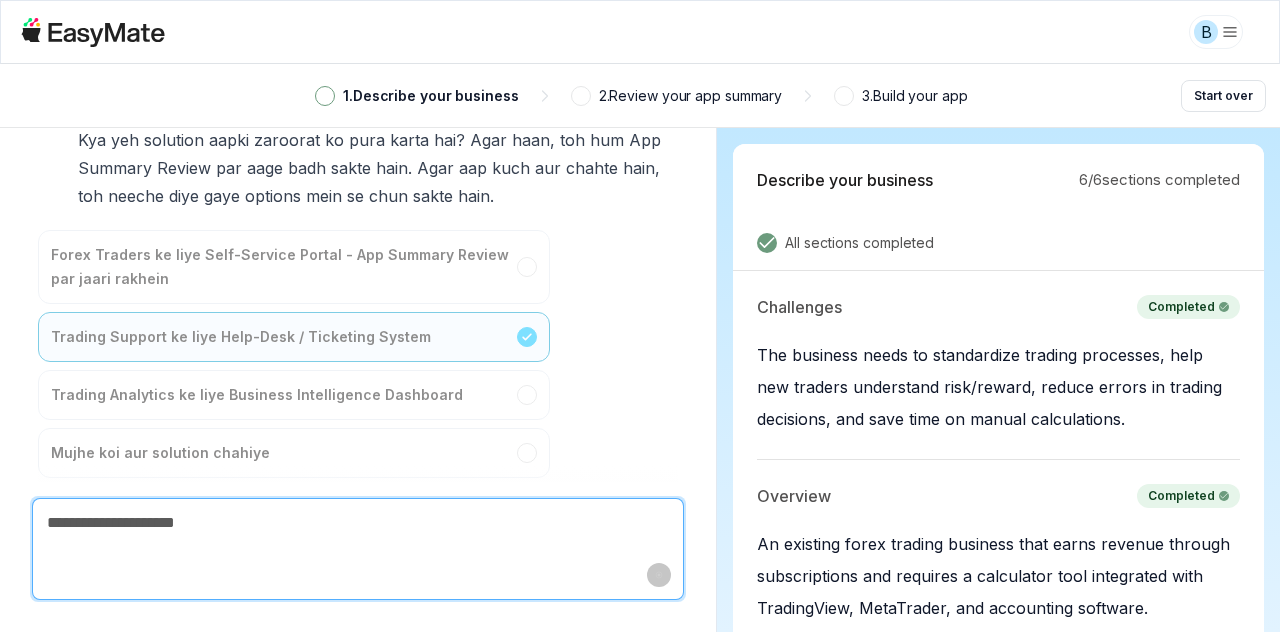 scroll, scrollTop: 9520, scrollLeft: 0, axis: vertical 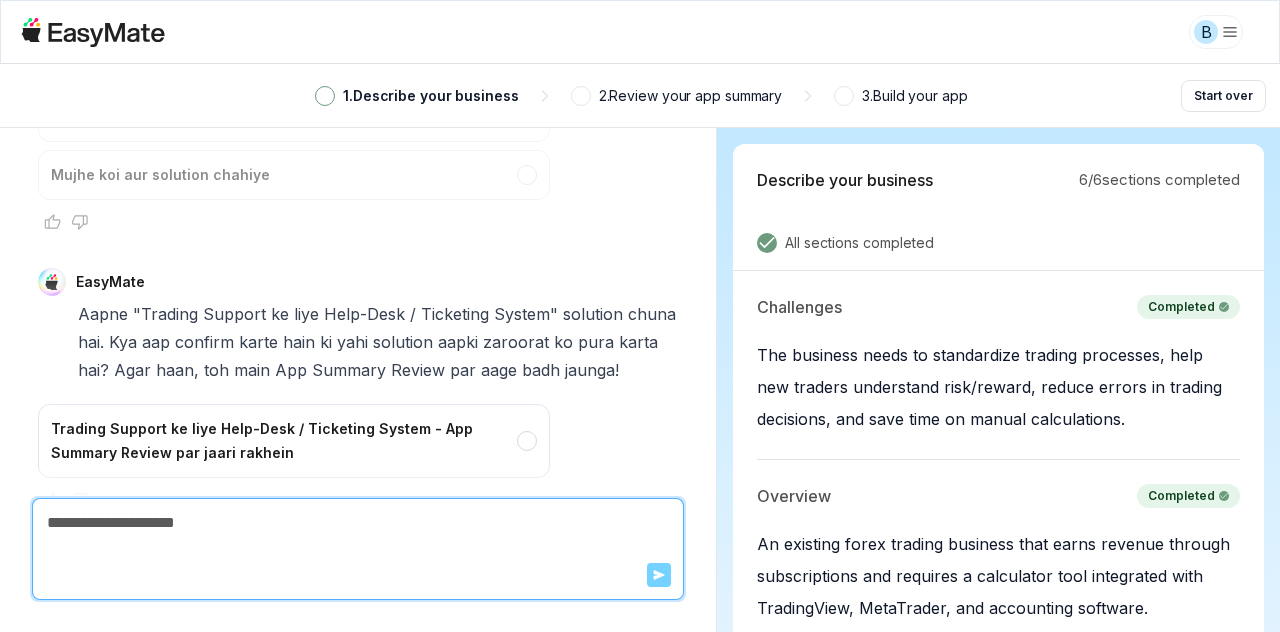 click at bounding box center (358, 523) 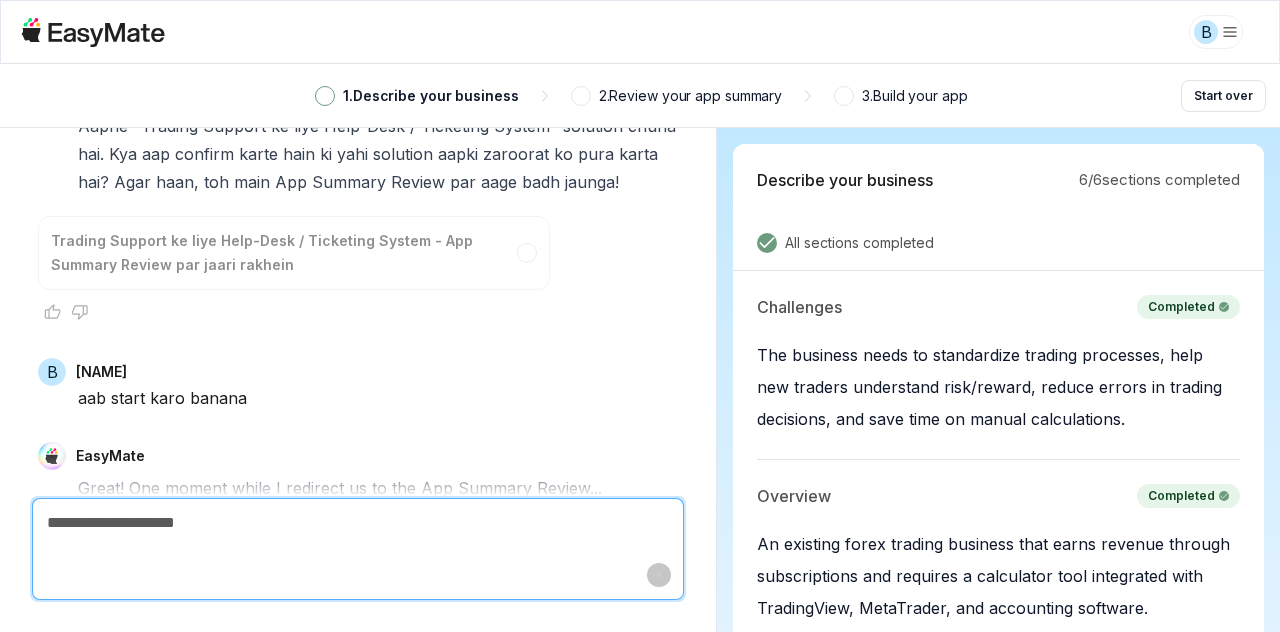 scroll, scrollTop: 10030, scrollLeft: 0, axis: vertical 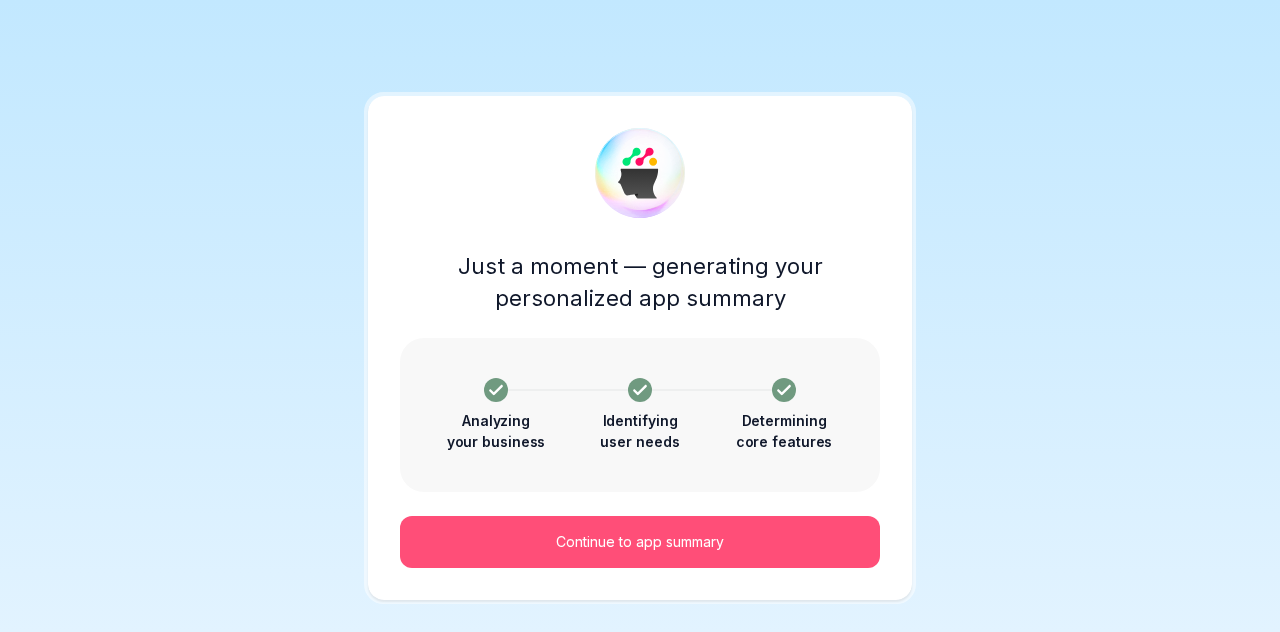 click on "Continue to app summary" at bounding box center [640, 542] 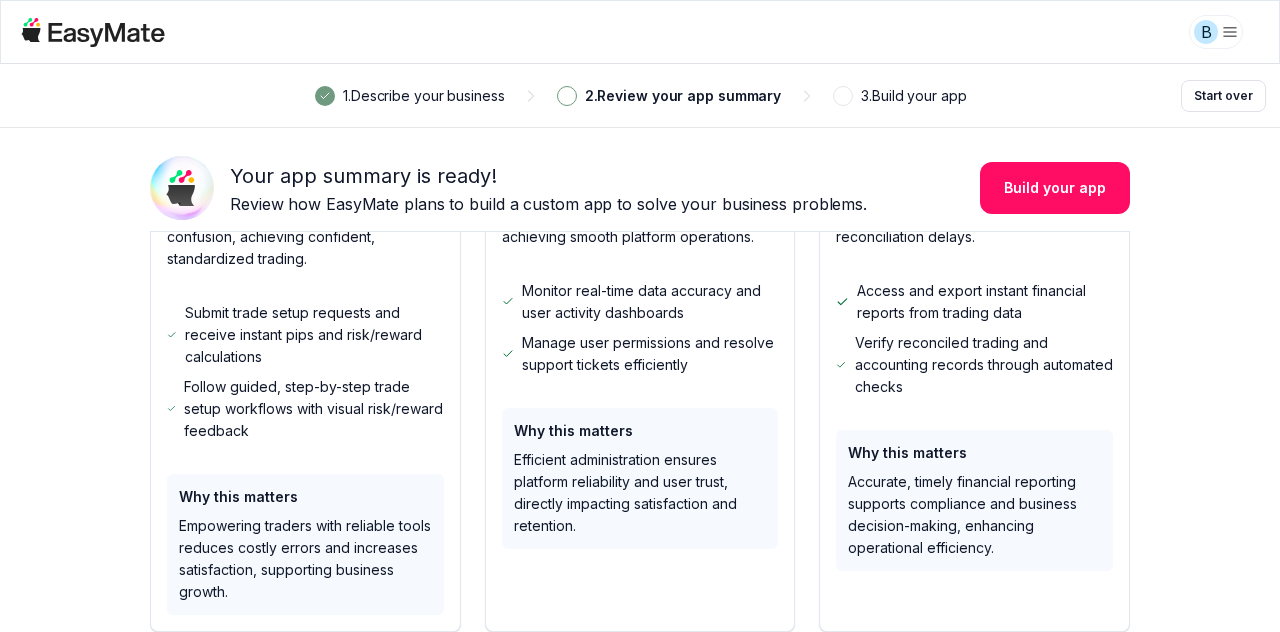scroll, scrollTop: 664, scrollLeft: 0, axis: vertical 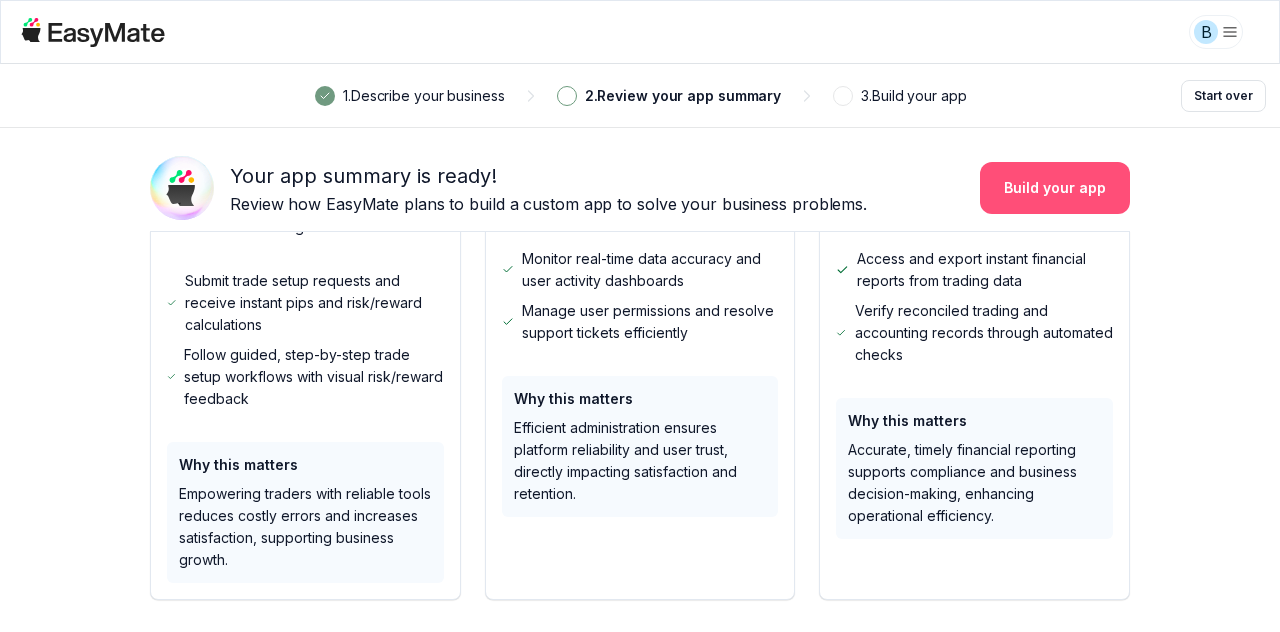 click on "Build your app" at bounding box center [1055, 188] 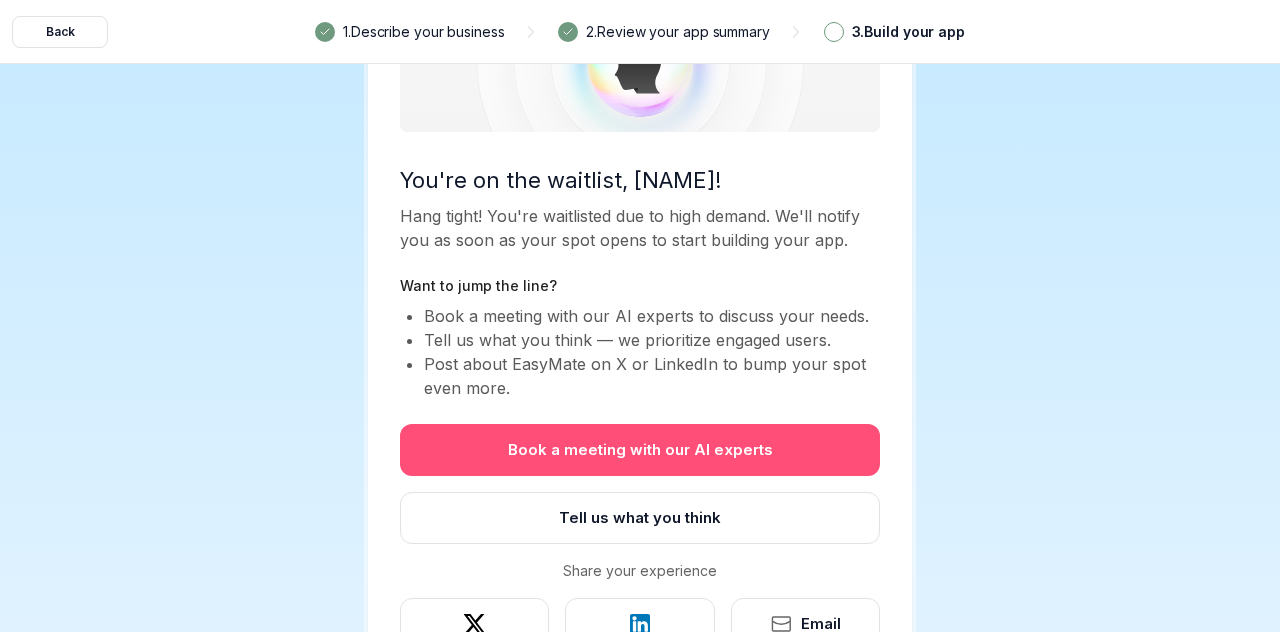 scroll, scrollTop: 150, scrollLeft: 0, axis: vertical 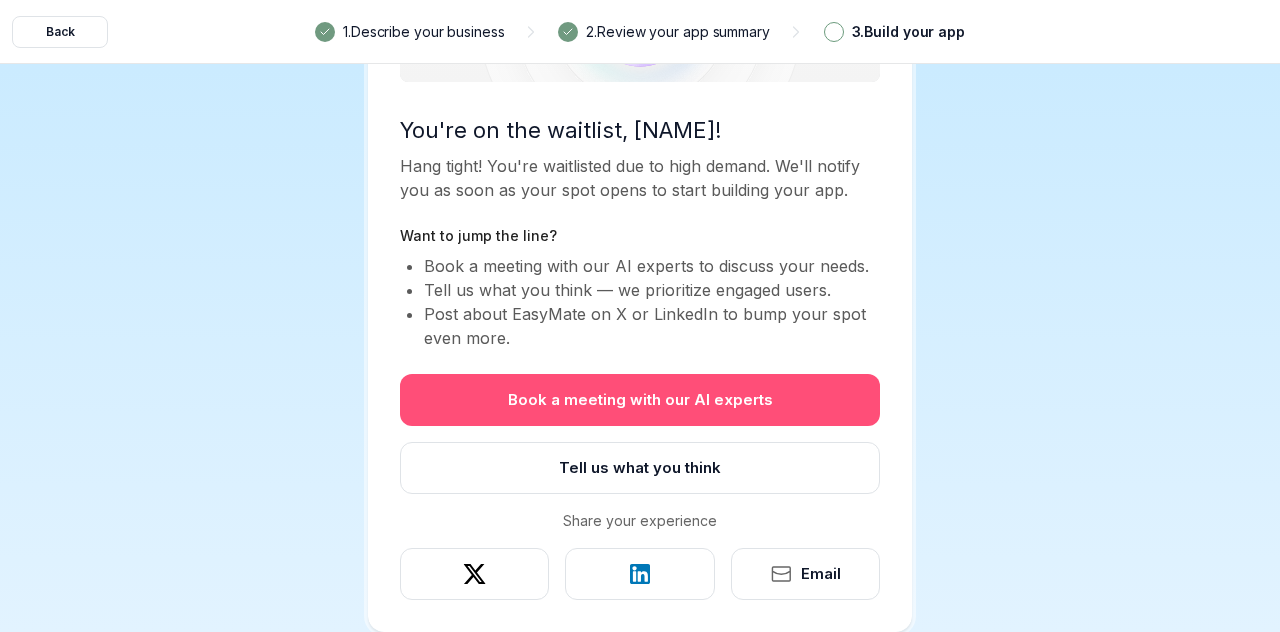 click on "Book a meeting with our AI experts" at bounding box center (640, 400) 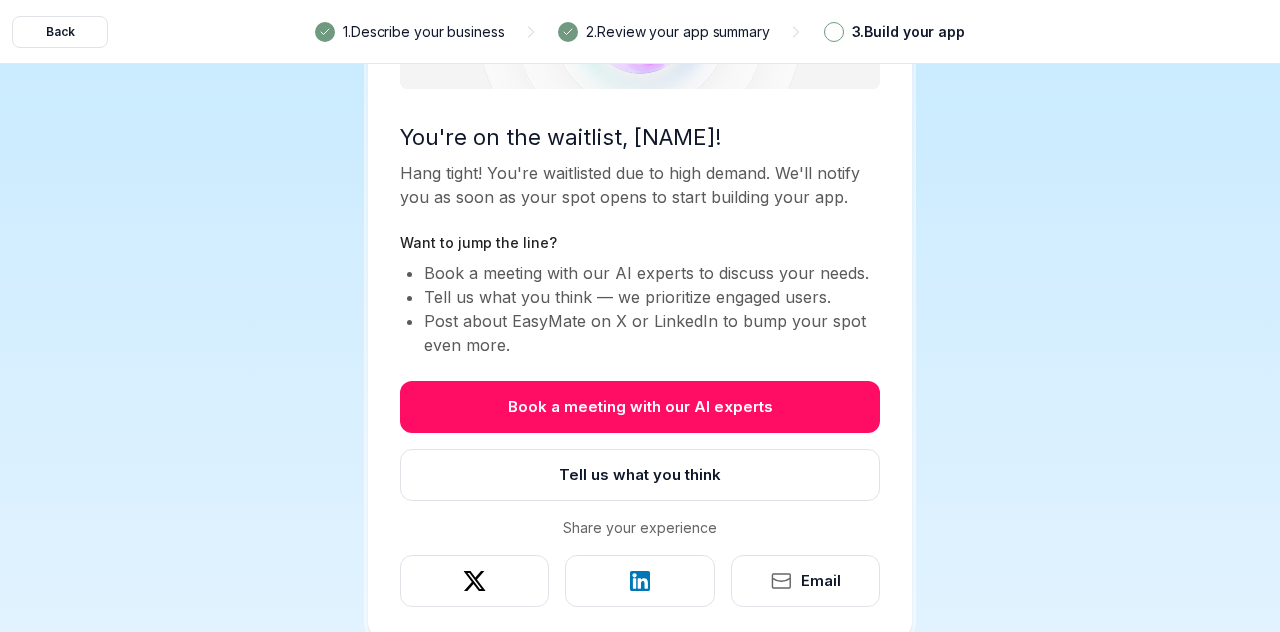 scroll, scrollTop: 150, scrollLeft: 0, axis: vertical 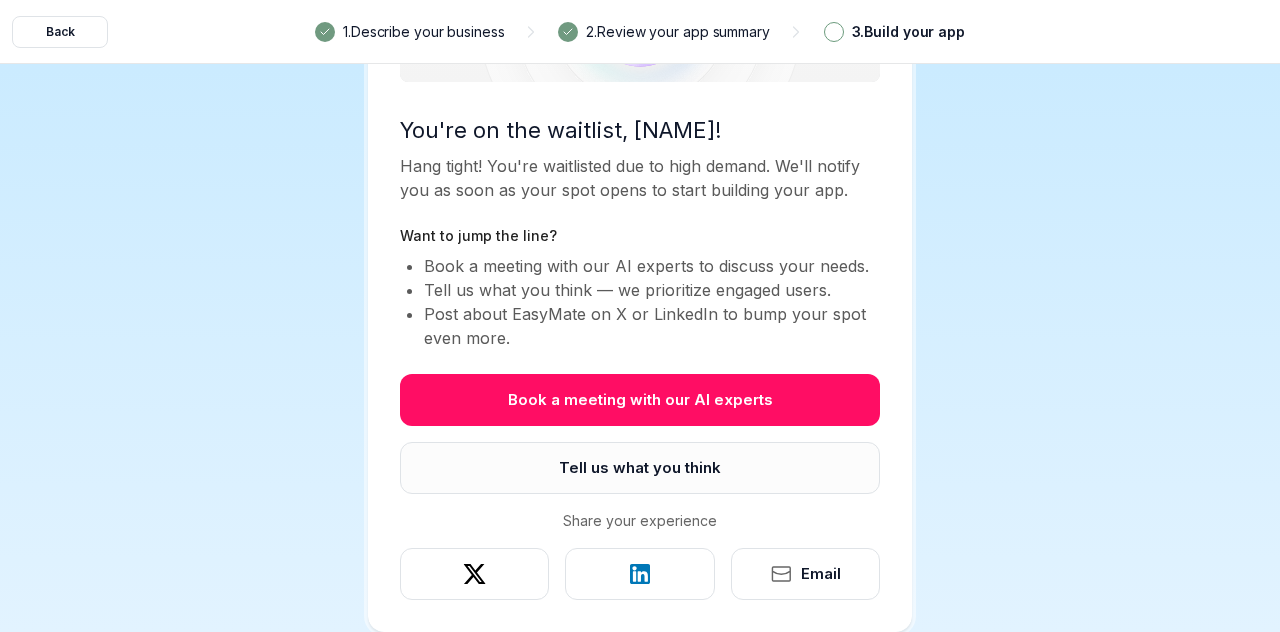 click on "Tell us what you think" at bounding box center [640, 468] 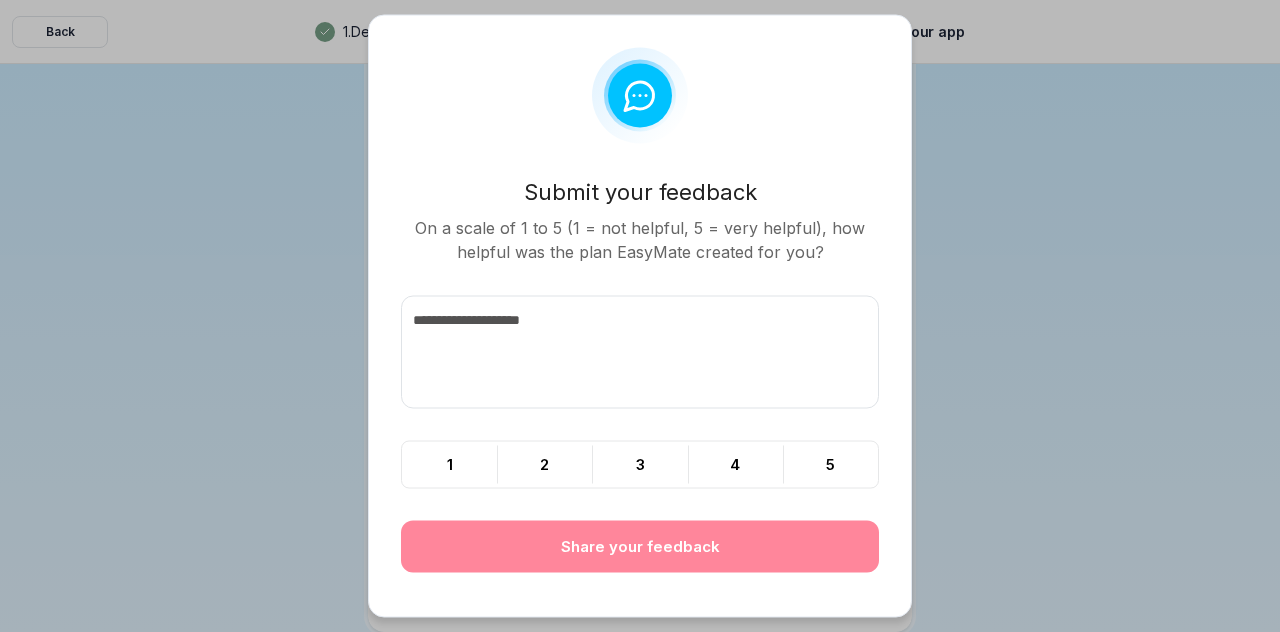 click at bounding box center [640, 352] 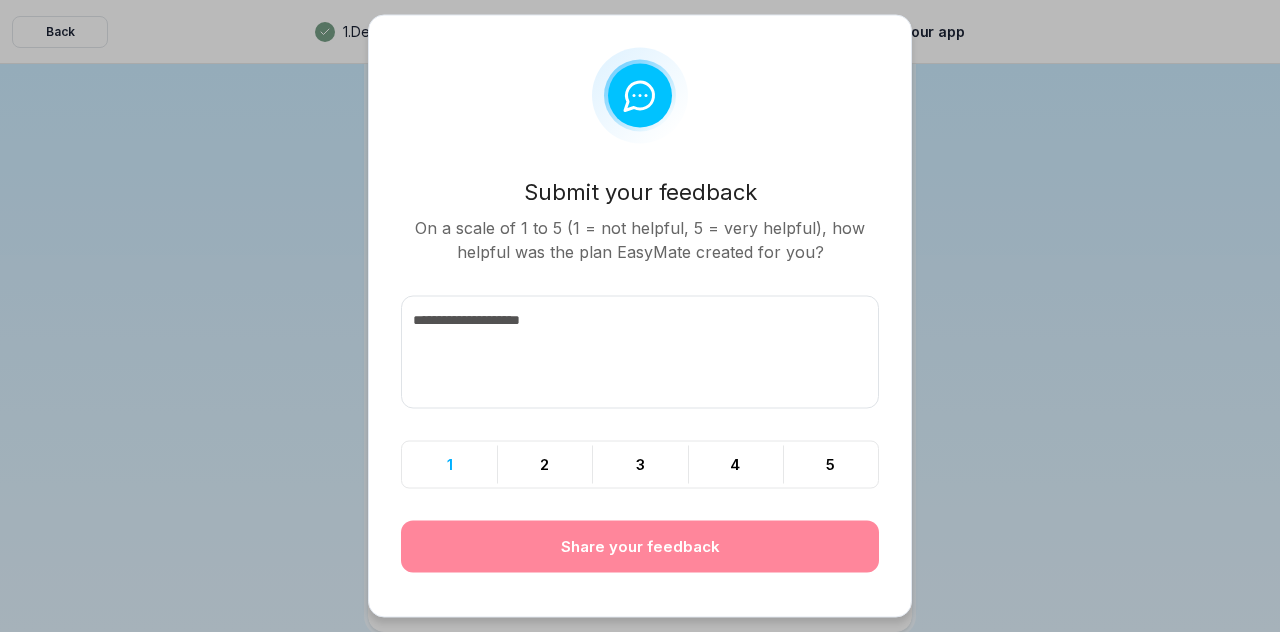 click on "1" at bounding box center (449, 465) 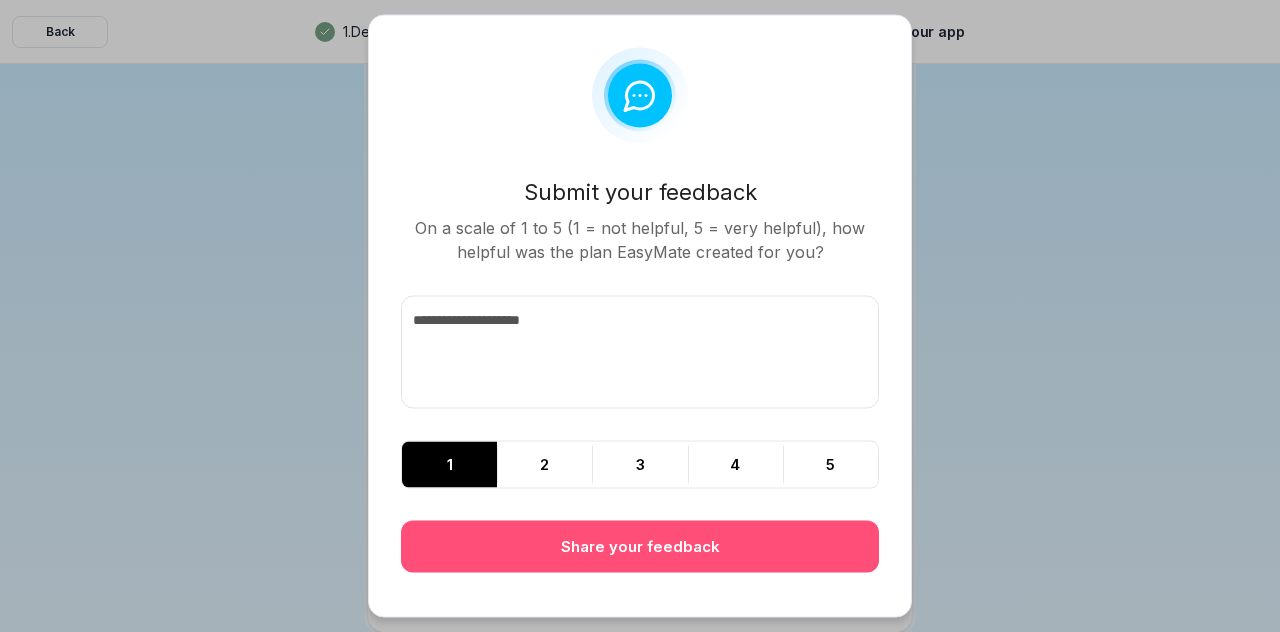 click on "Share your feedback" at bounding box center [640, 547] 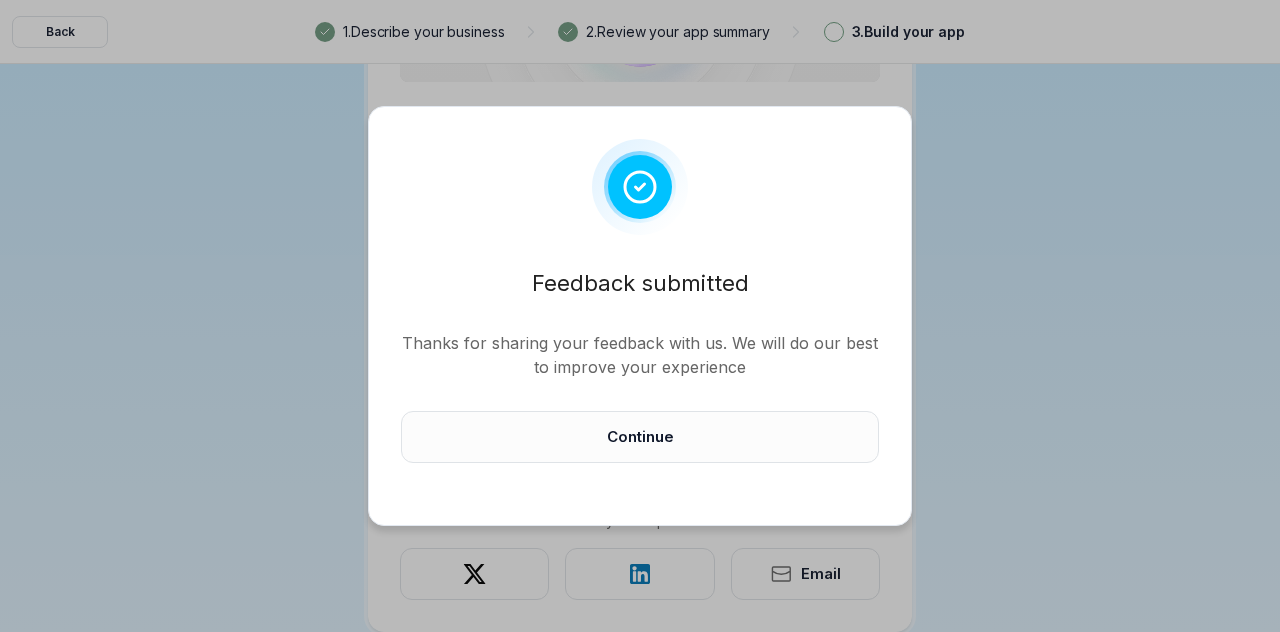 click on "Continue" at bounding box center (640, 437) 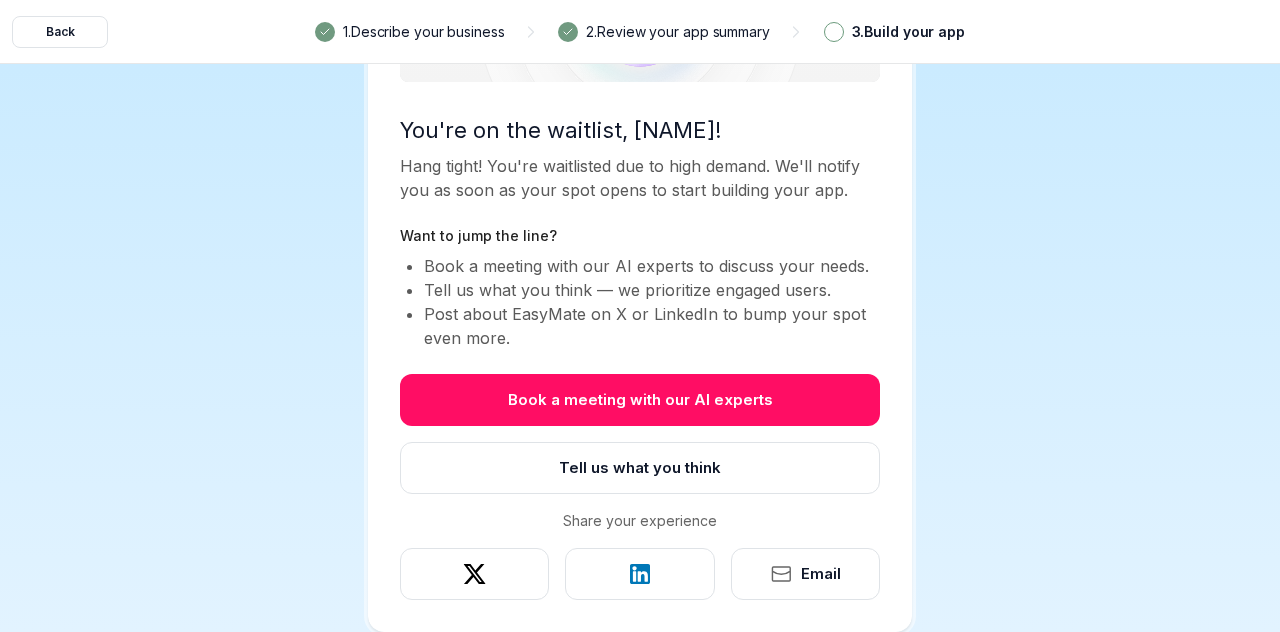 scroll, scrollTop: 0, scrollLeft: 0, axis: both 